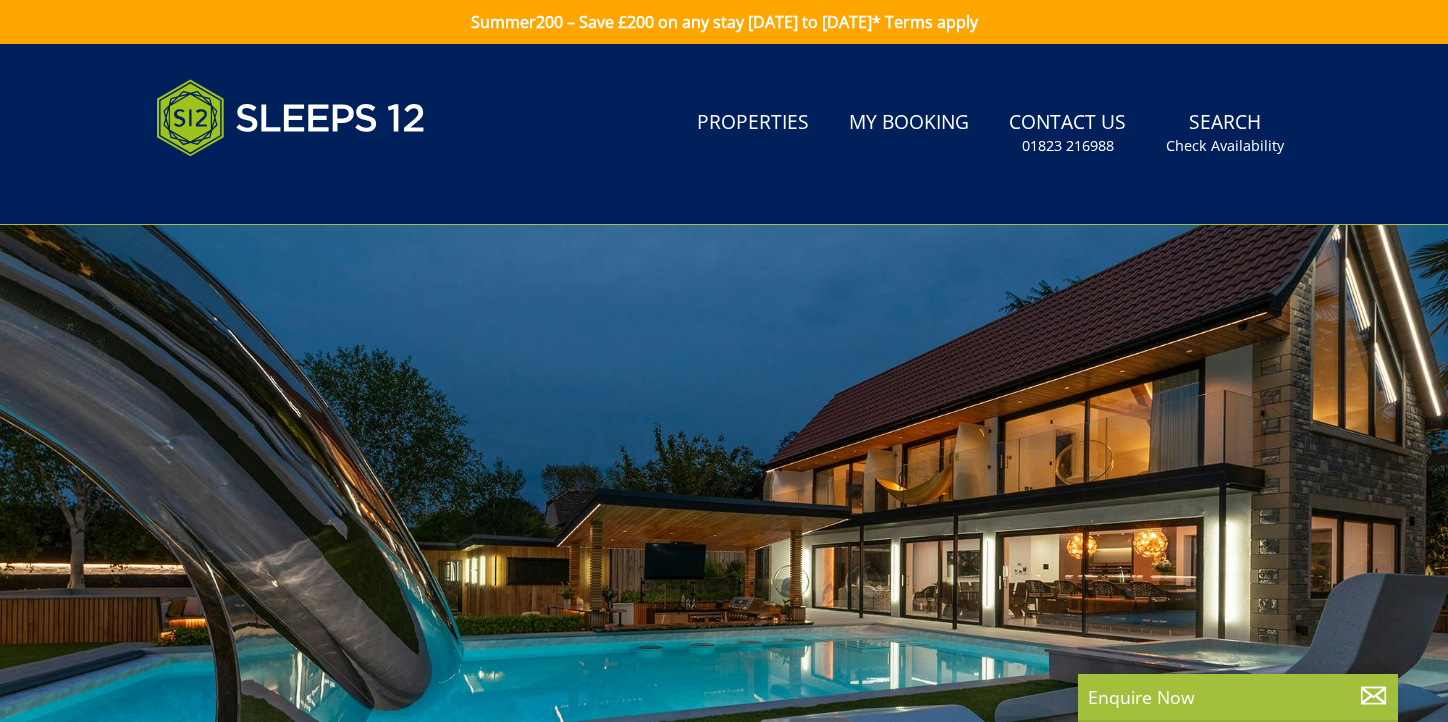 scroll, scrollTop: 0, scrollLeft: 0, axis: both 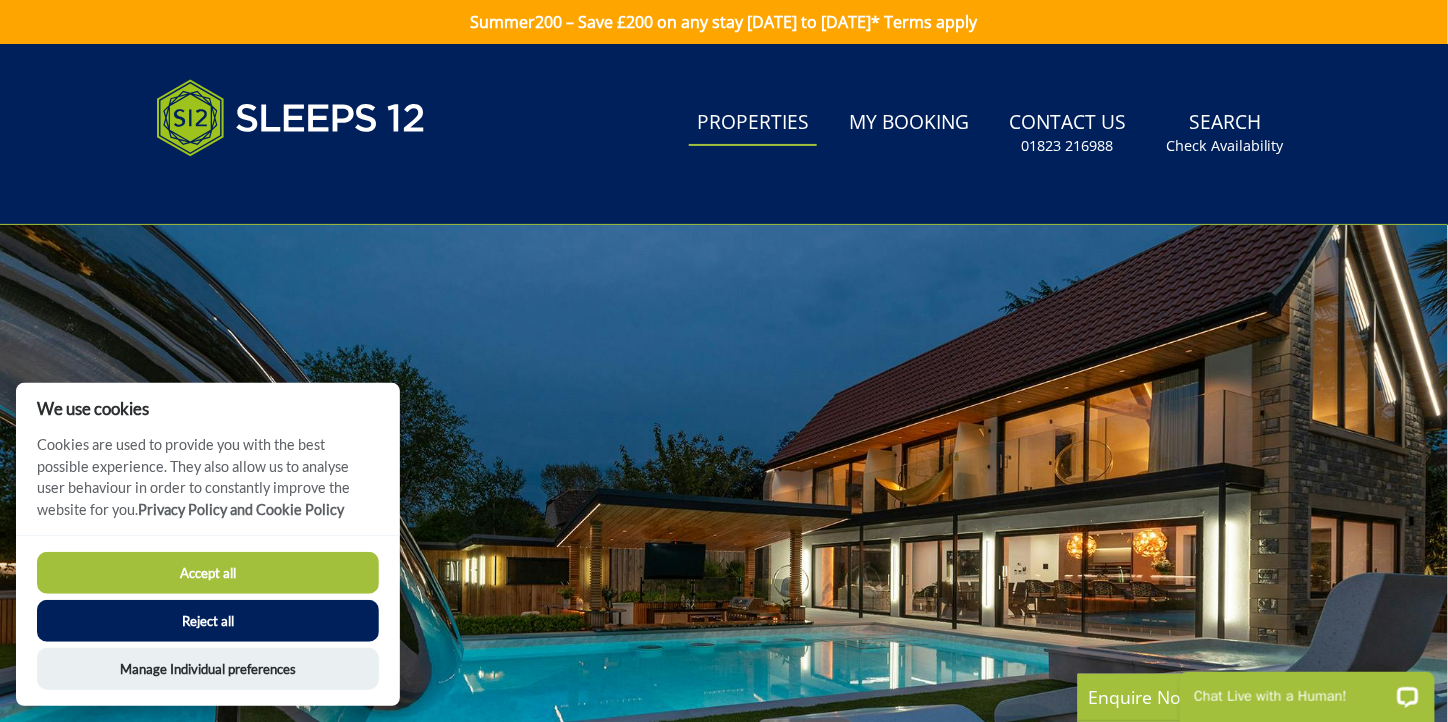 click on "Properties" at bounding box center (753, 123) 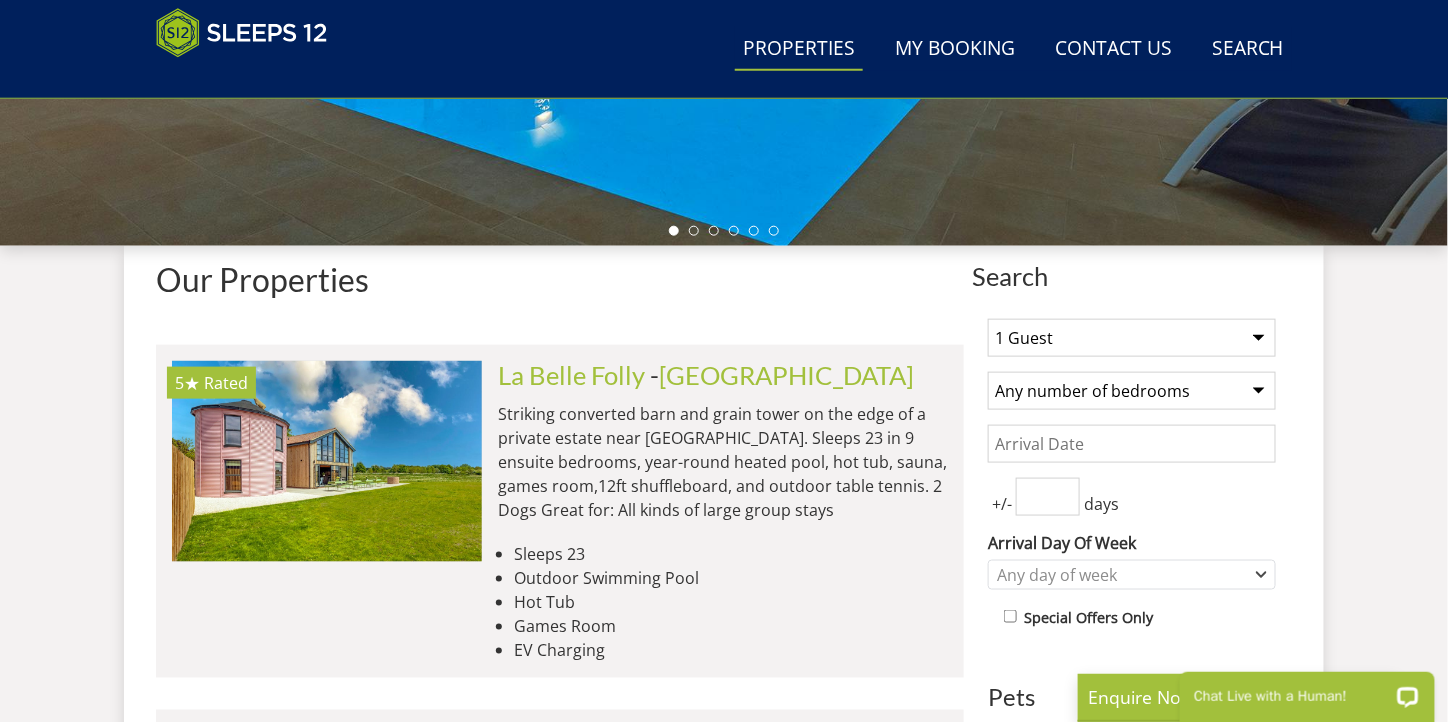 scroll, scrollTop: 0, scrollLeft: 0, axis: both 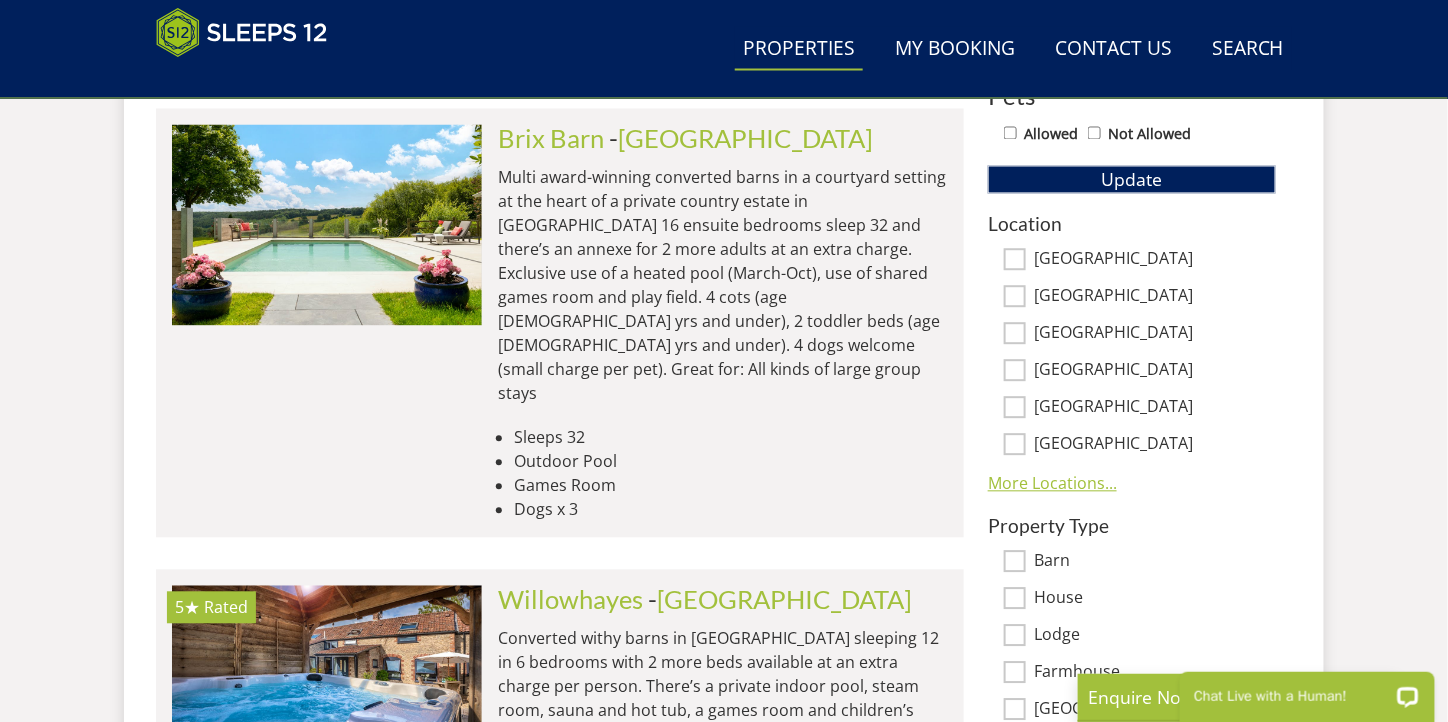 click on "More Locations..." at bounding box center (1052, 484) 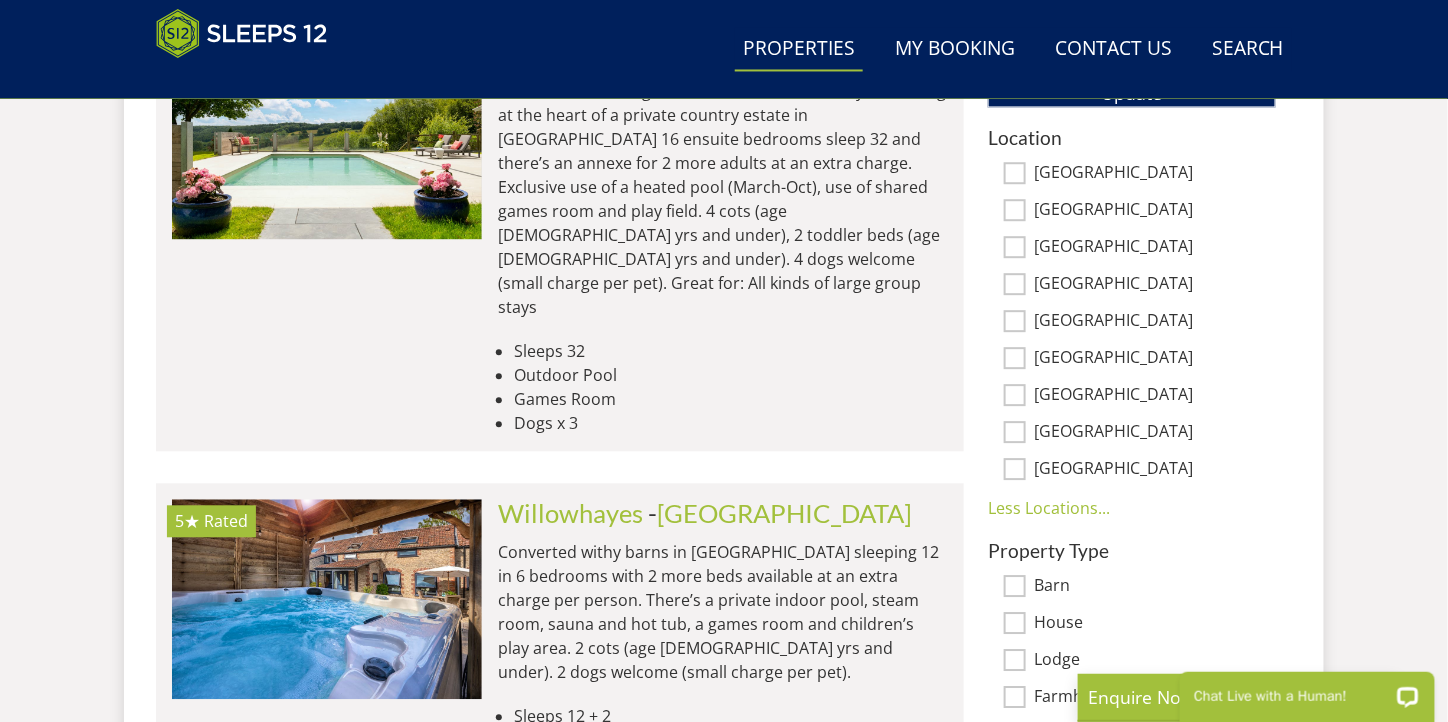 scroll, scrollTop: 1298, scrollLeft: 0, axis: vertical 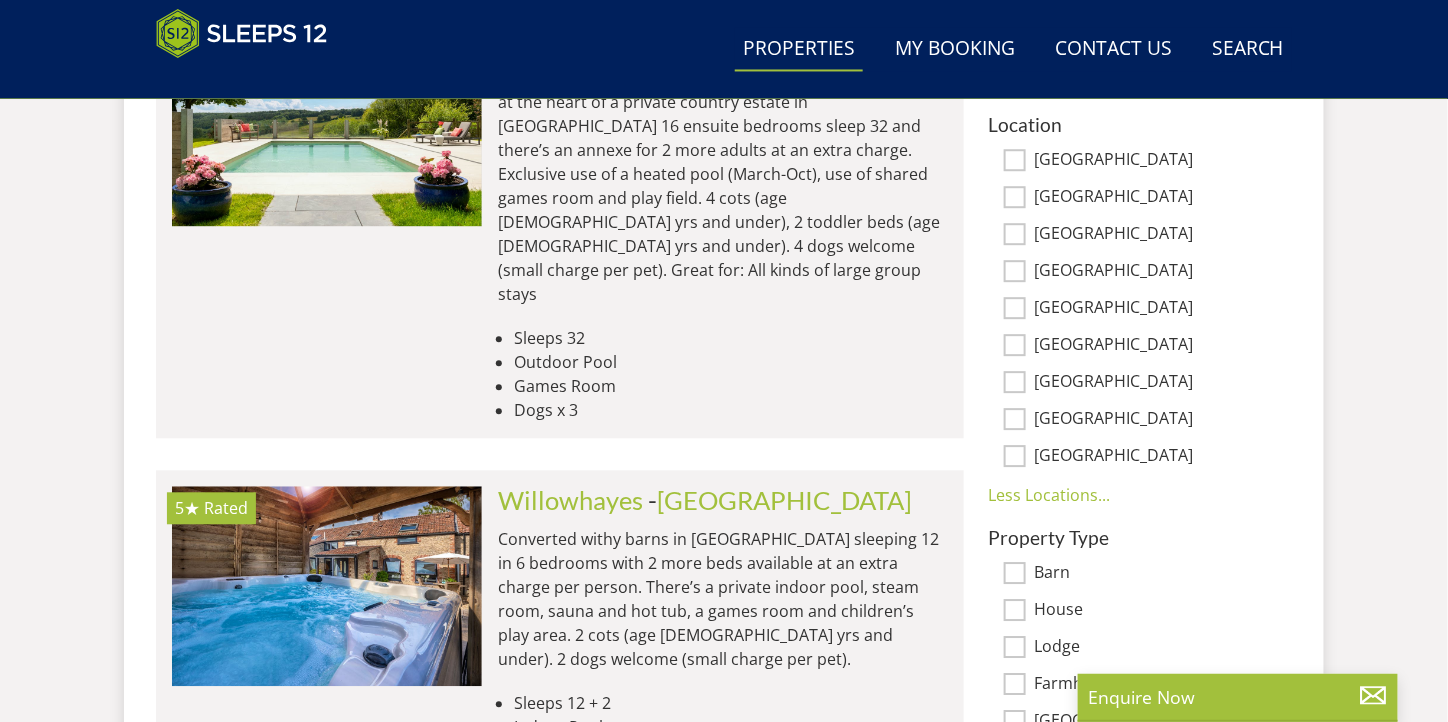 click on "Search
Menu
Properties
My Booking
Contact Us  01823 665500
Search  Check Availability" at bounding box center (724, 49) 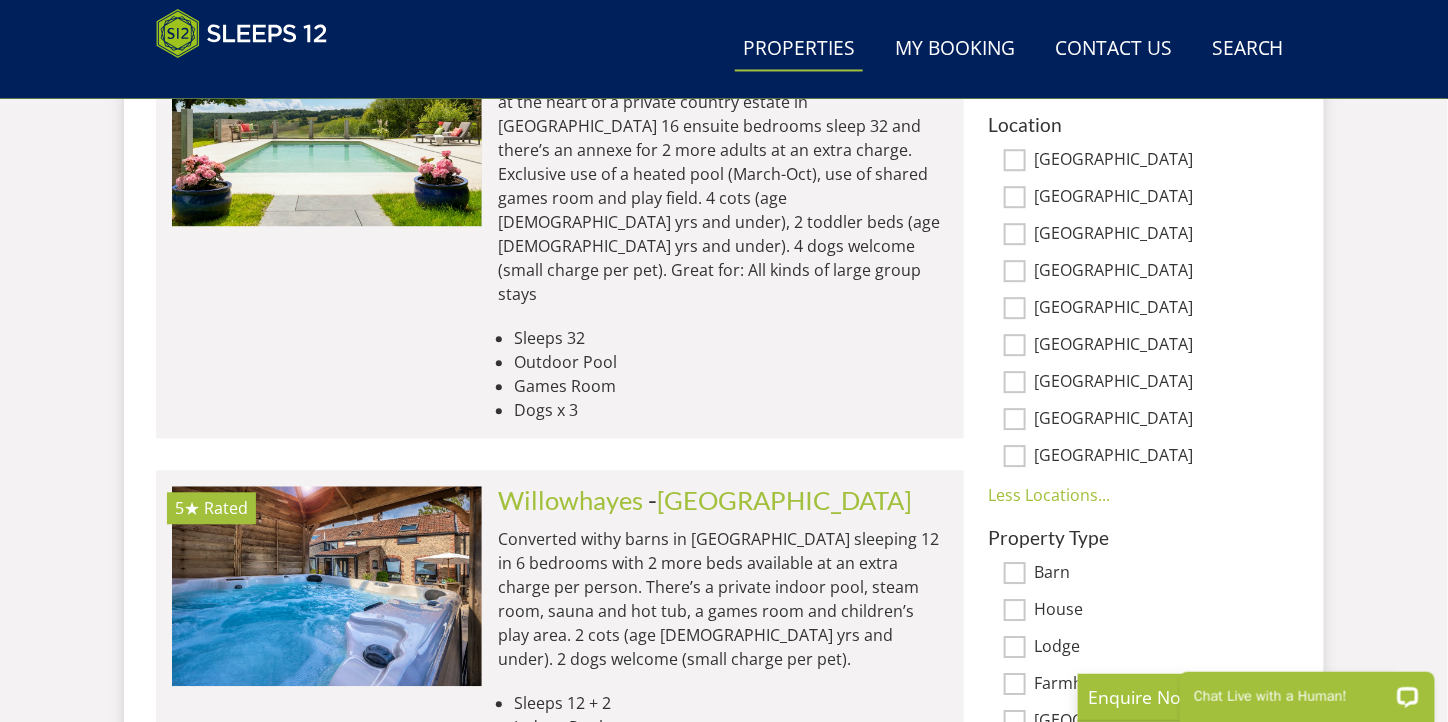 click on "[GEOGRAPHIC_DATA]" at bounding box center (1015, 160) 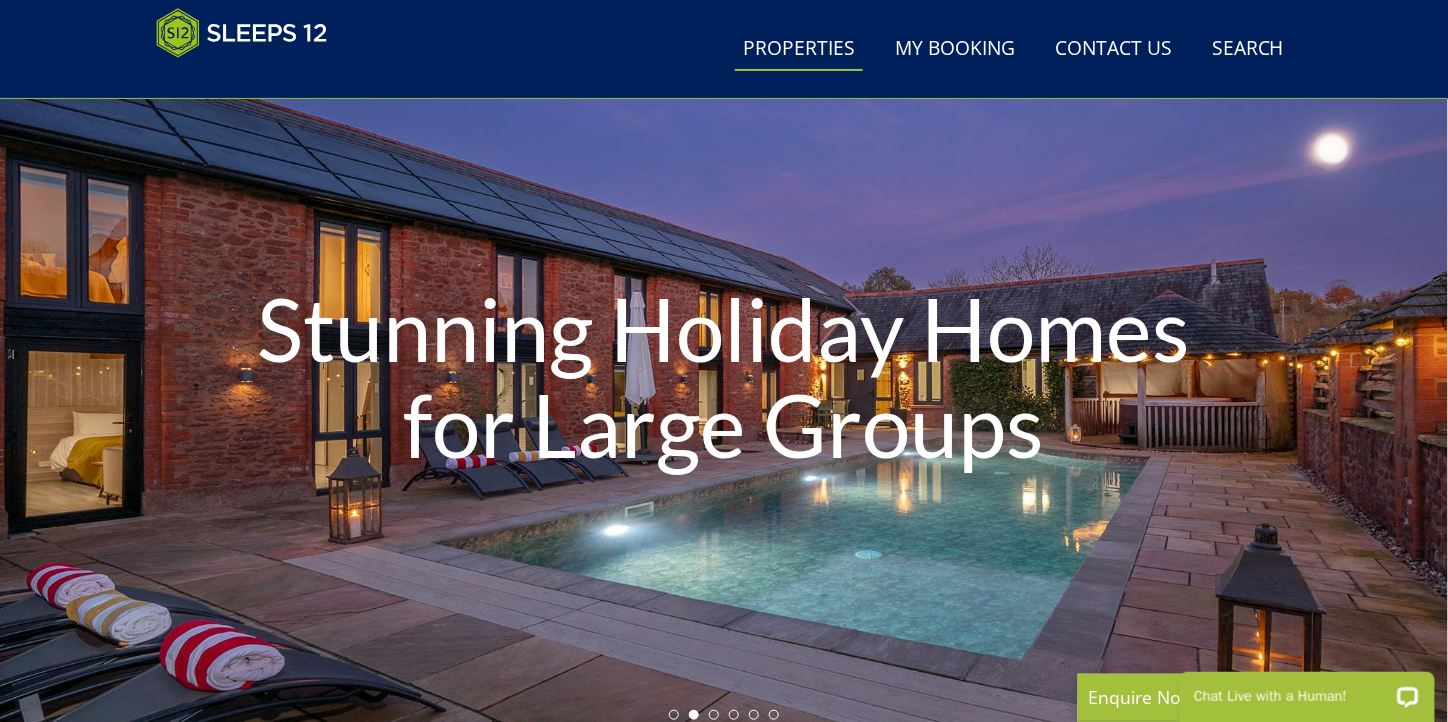 scroll, scrollTop: 213, scrollLeft: 0, axis: vertical 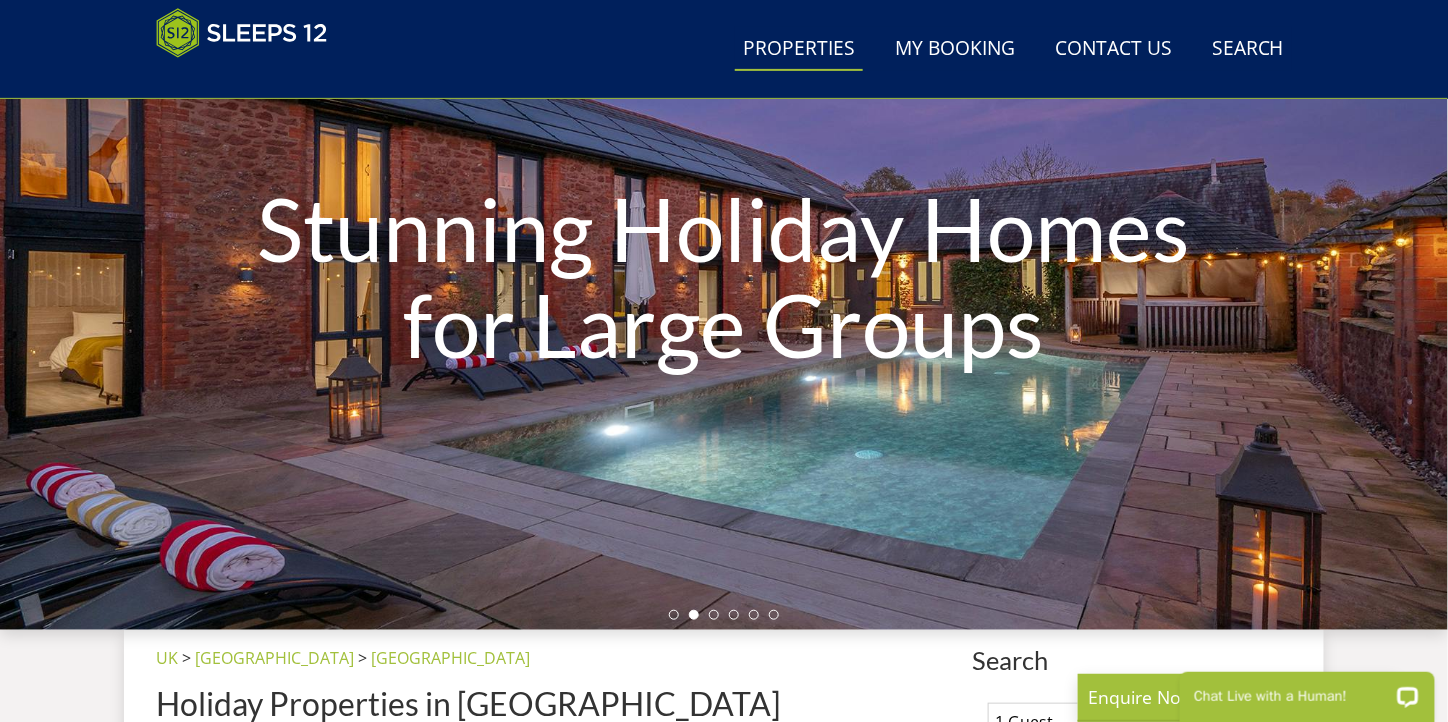click on "Stunning Holiday Homes for Large Groups" at bounding box center (724, 280) 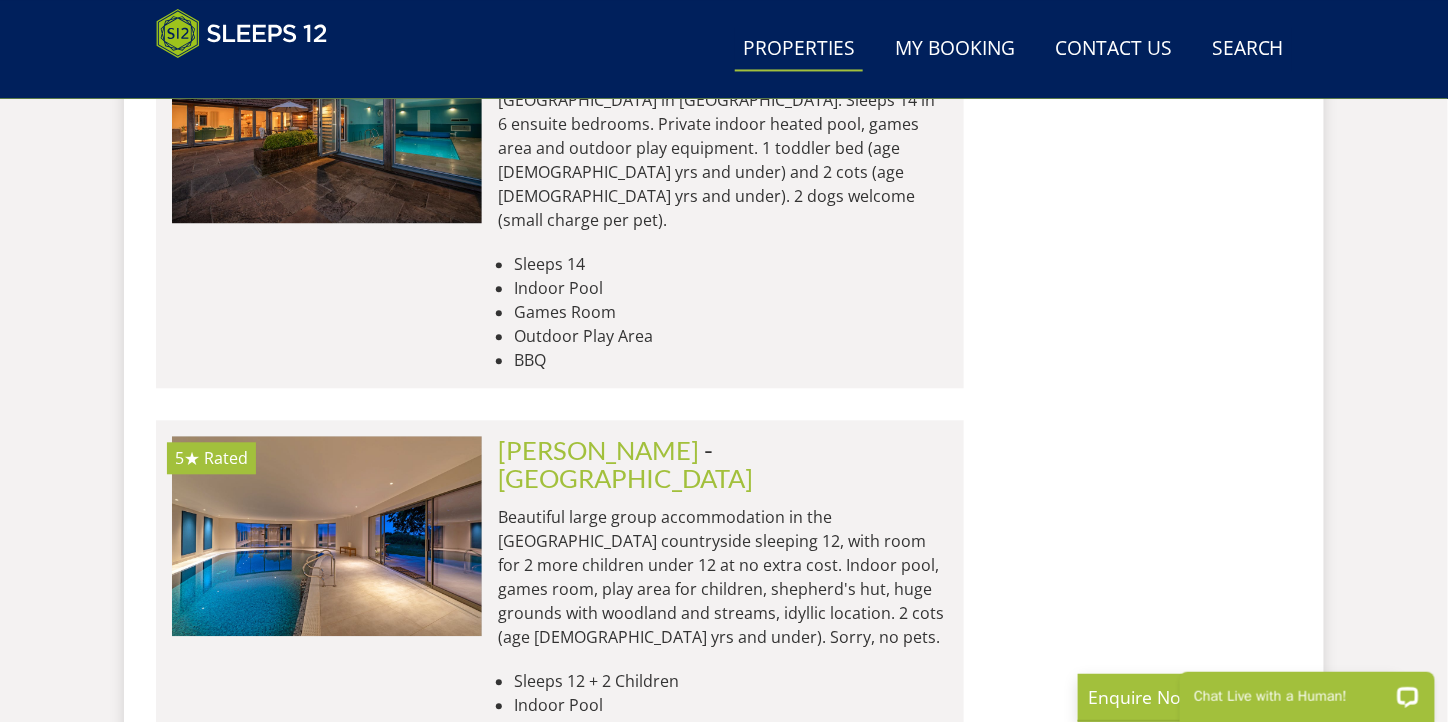 scroll, scrollTop: 9113, scrollLeft: 0, axis: vertical 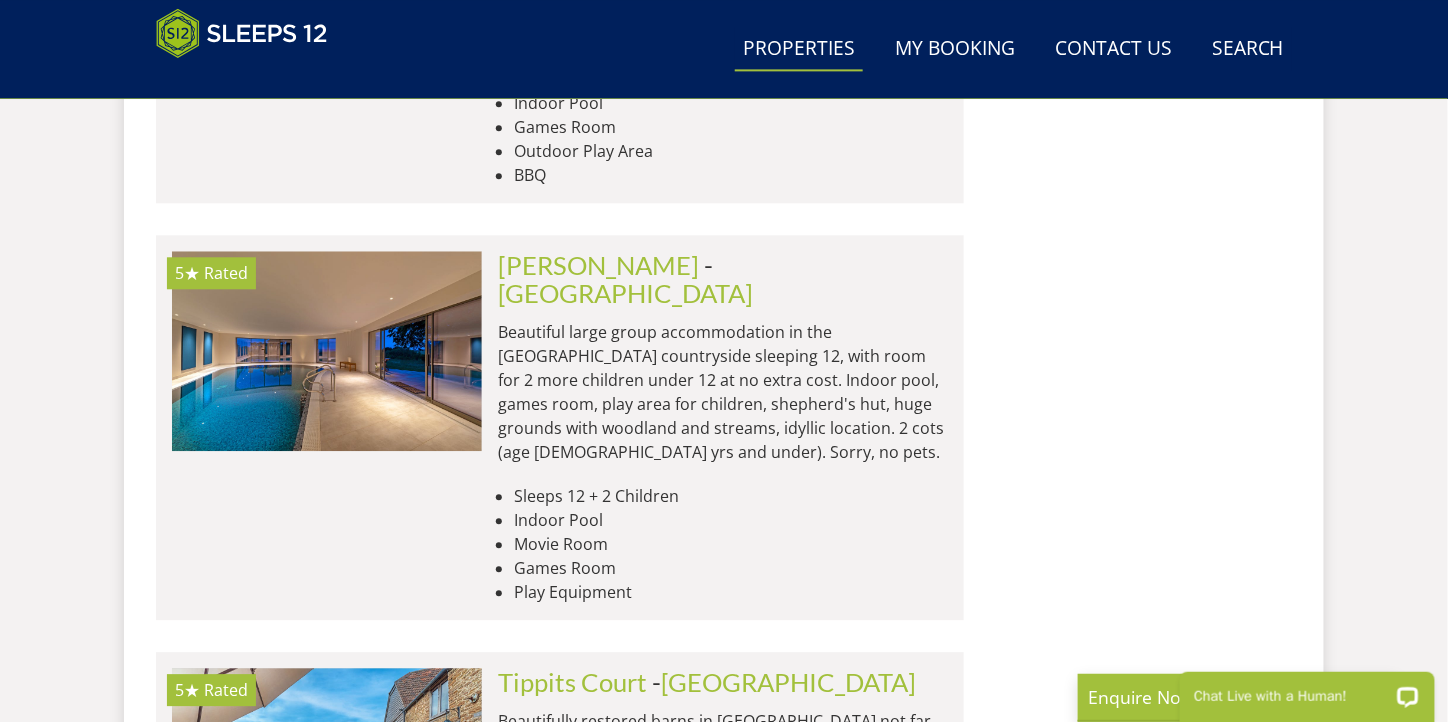 click on "Load More" at bounding box center (560, 1084) 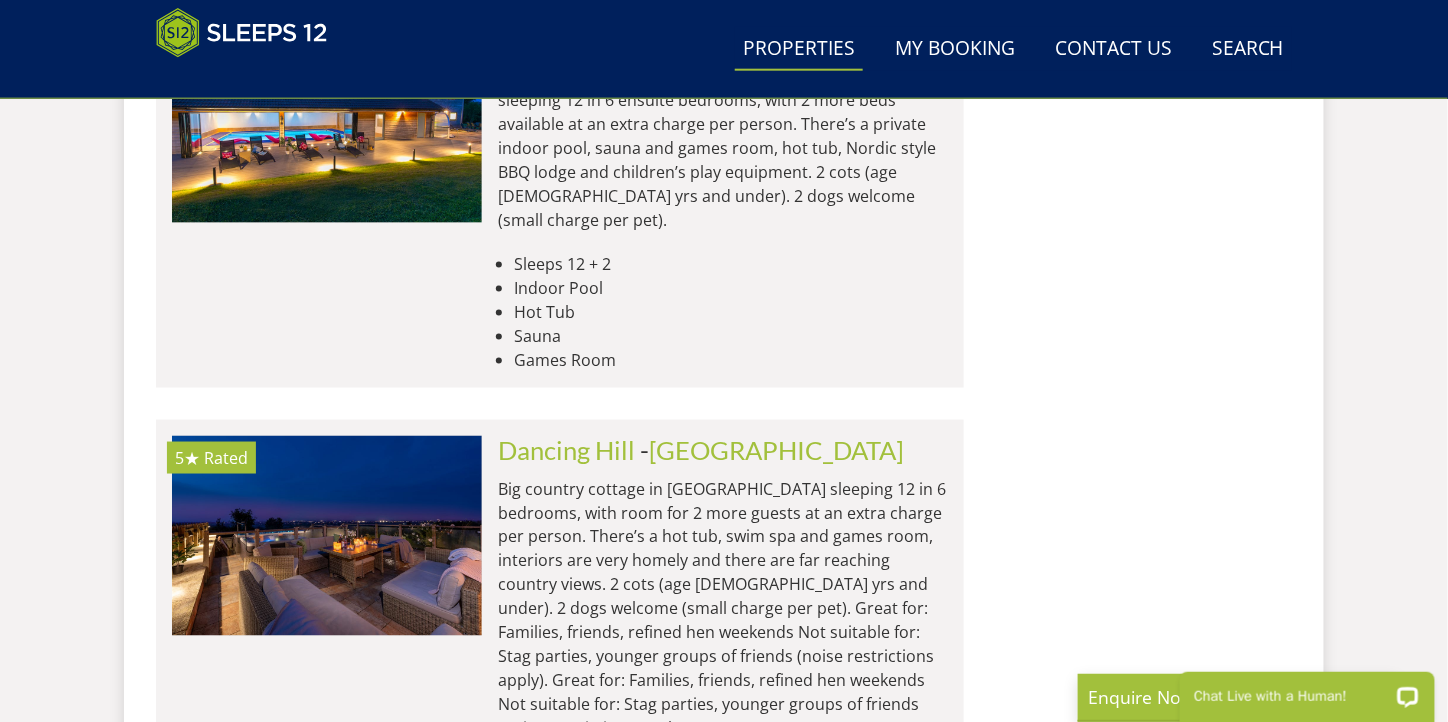 scroll, scrollTop: 5713, scrollLeft: 0, axis: vertical 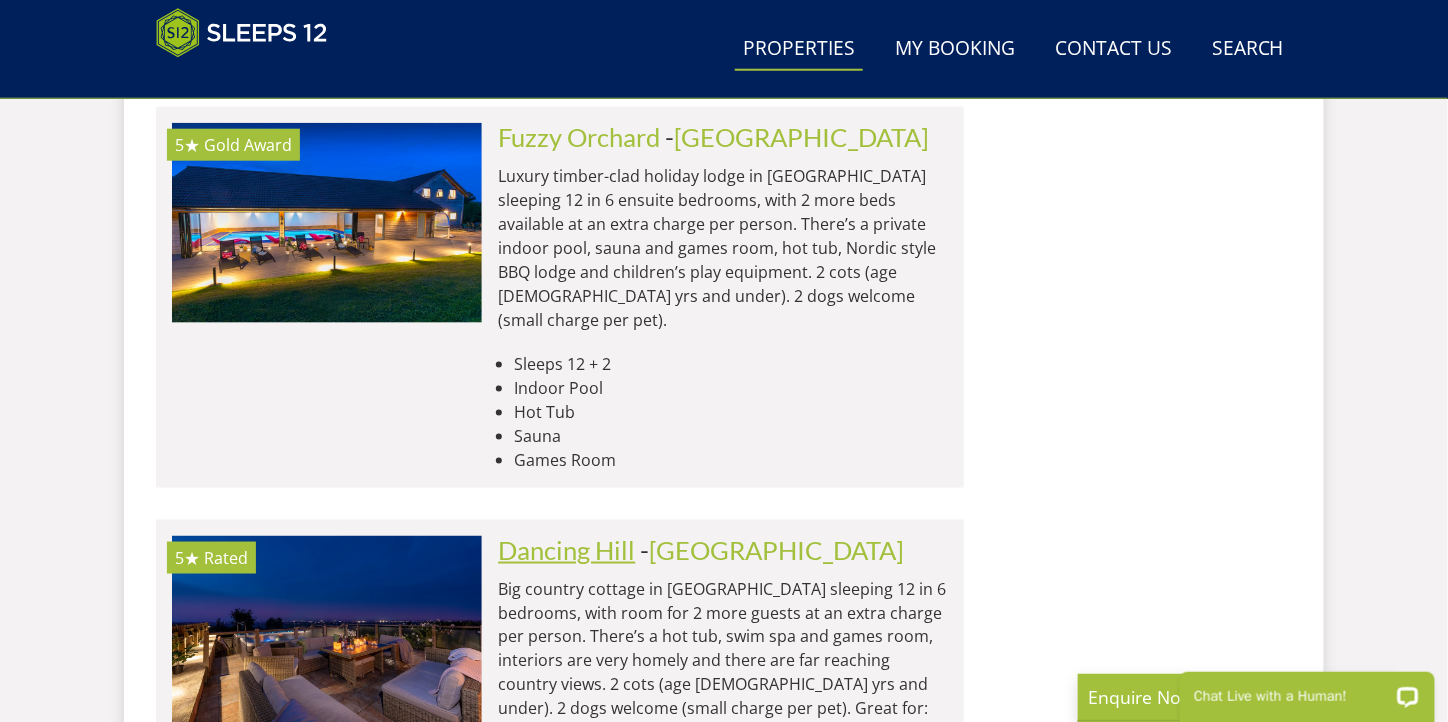 click on "Dancing Hill" at bounding box center [566, 550] 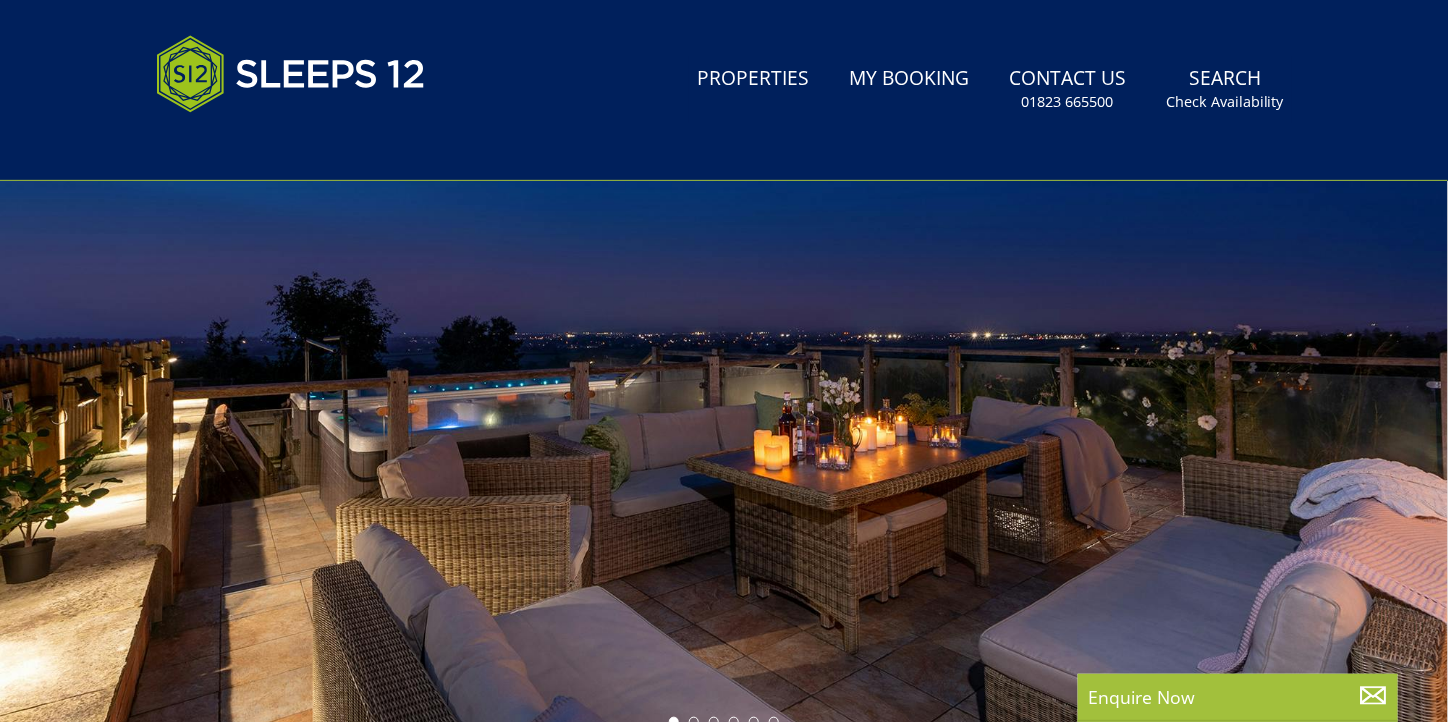 scroll, scrollTop: 190, scrollLeft: 0, axis: vertical 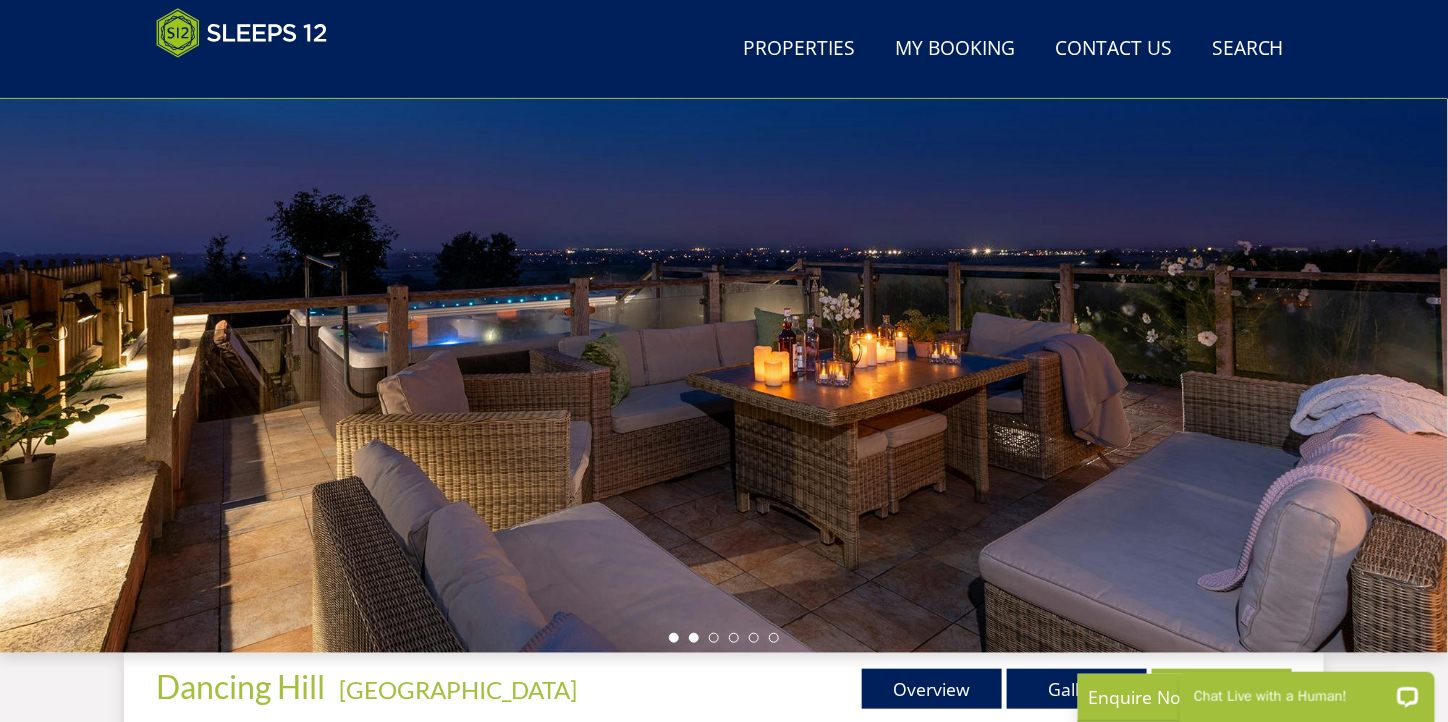 click at bounding box center (694, 638) 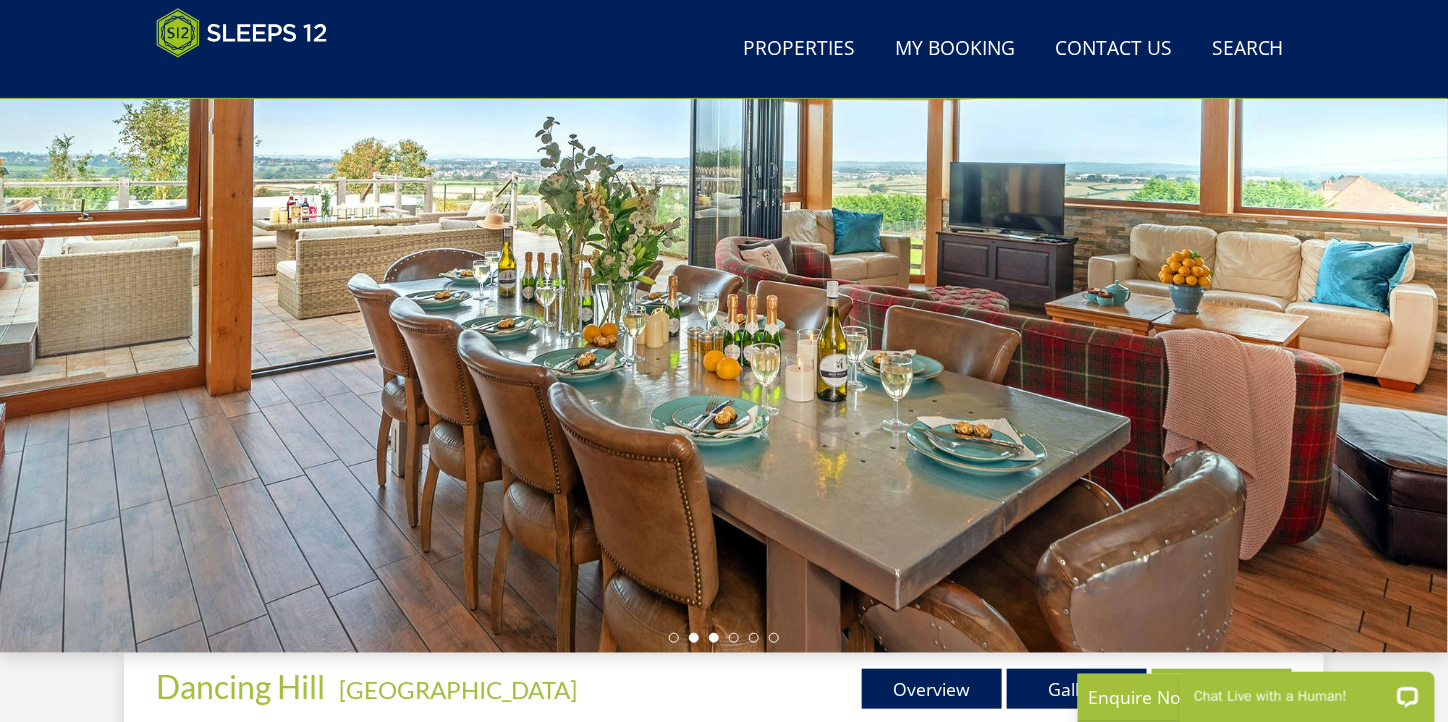 click at bounding box center [714, 638] 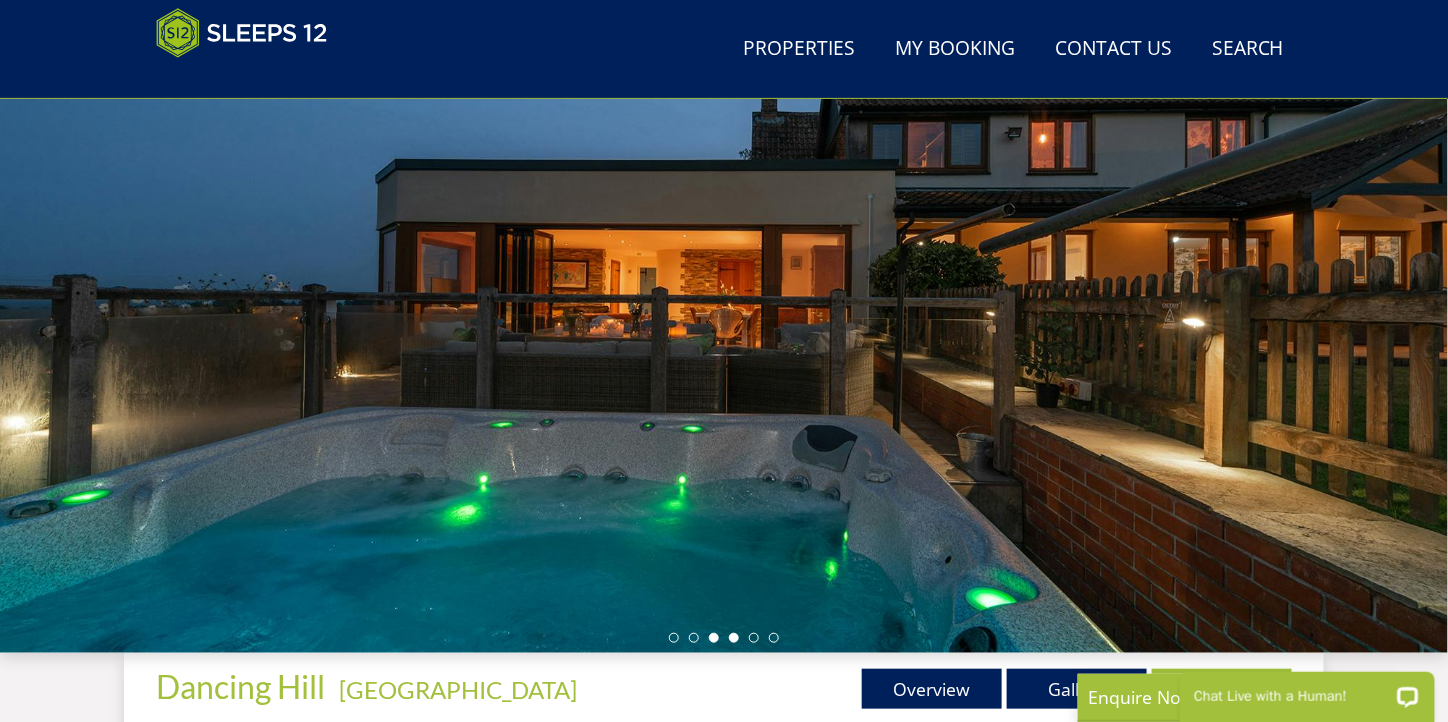 click at bounding box center [734, 638] 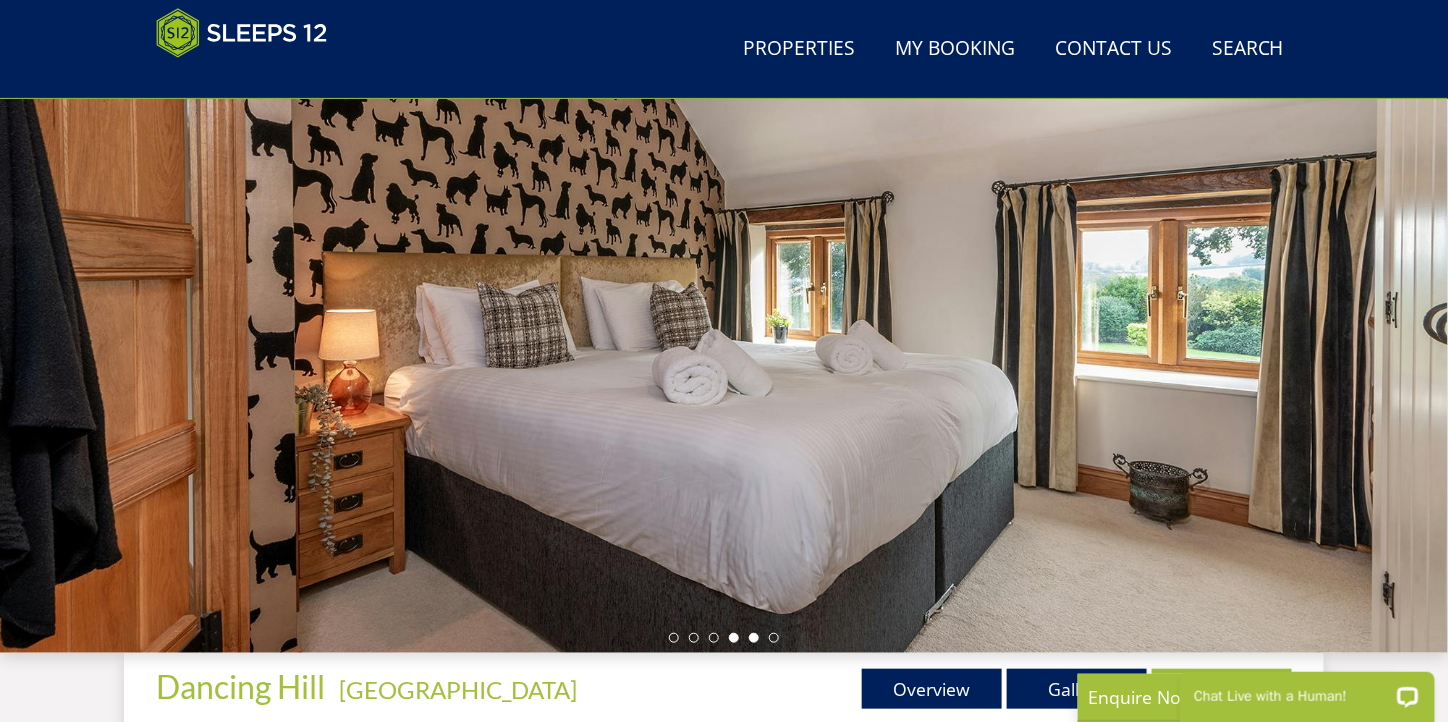 click at bounding box center [754, 638] 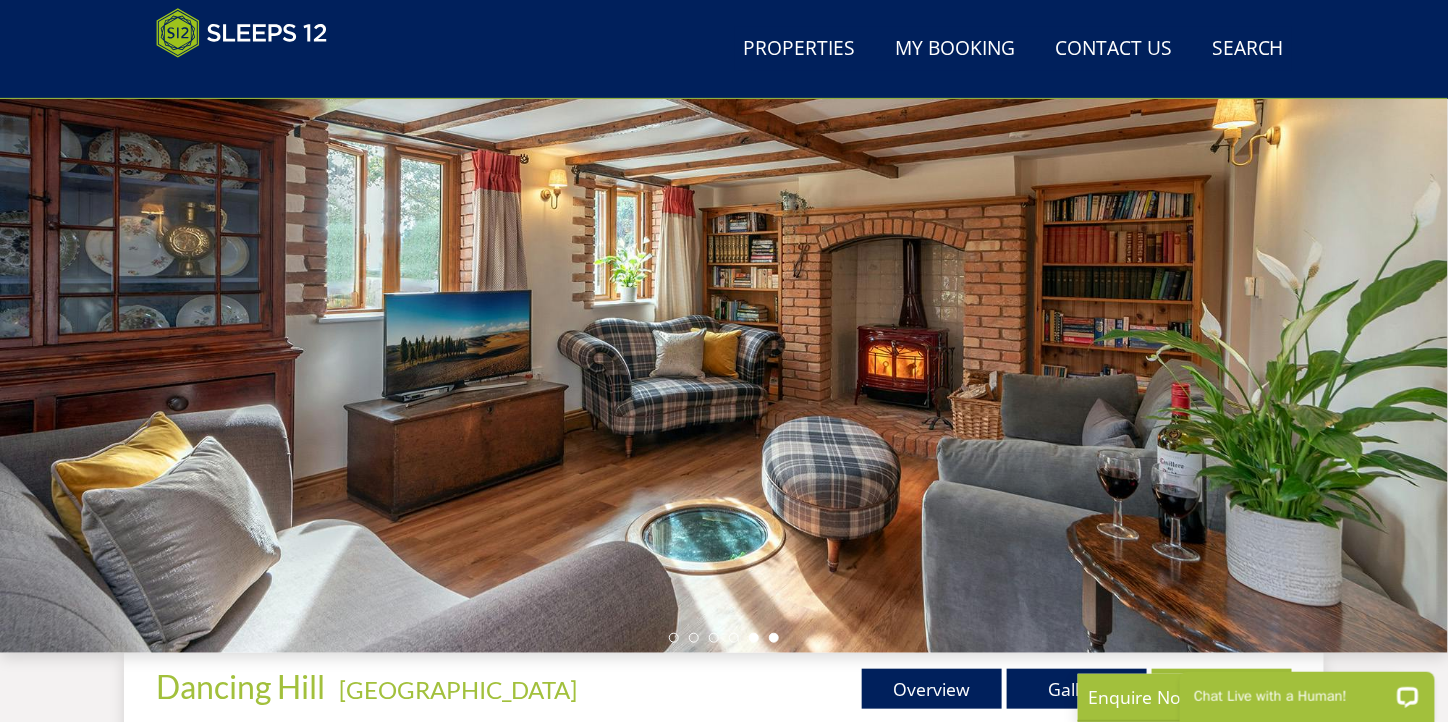 click at bounding box center (774, 638) 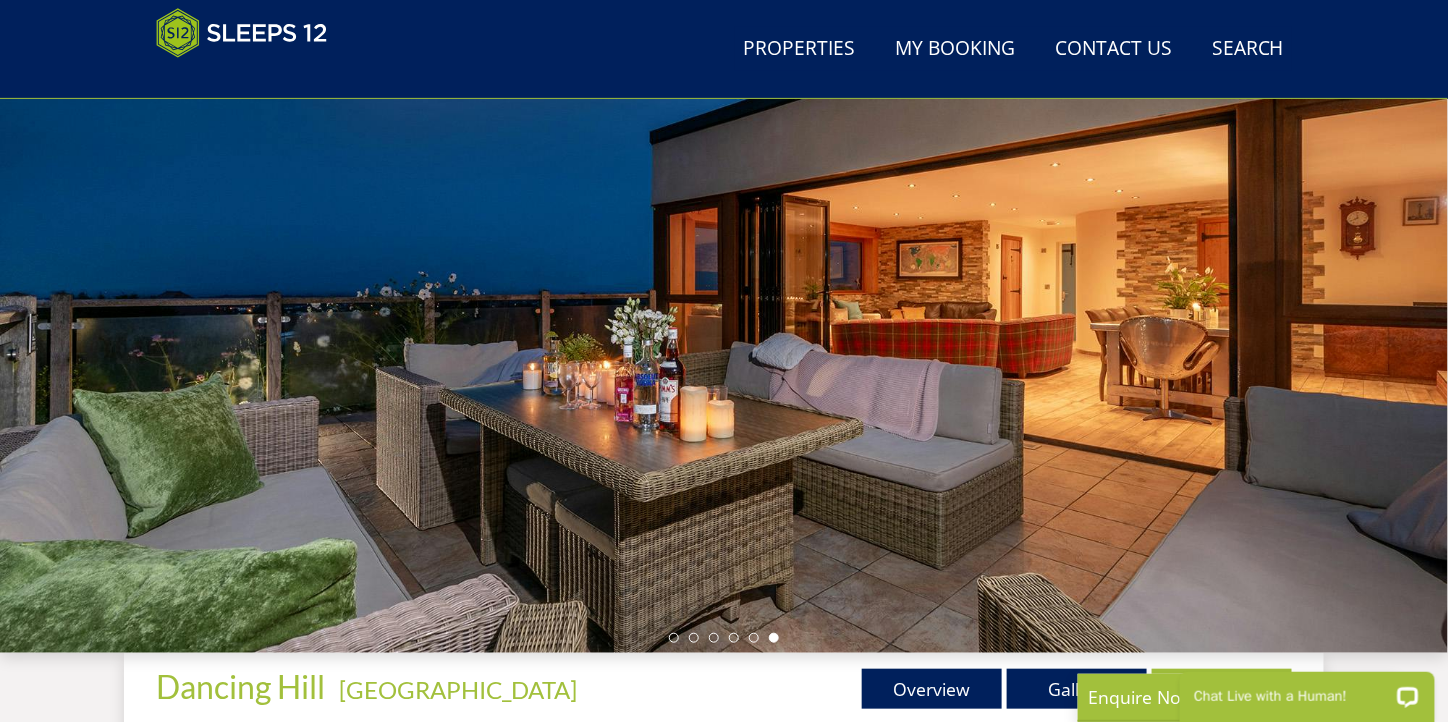 click at bounding box center (724, 638) 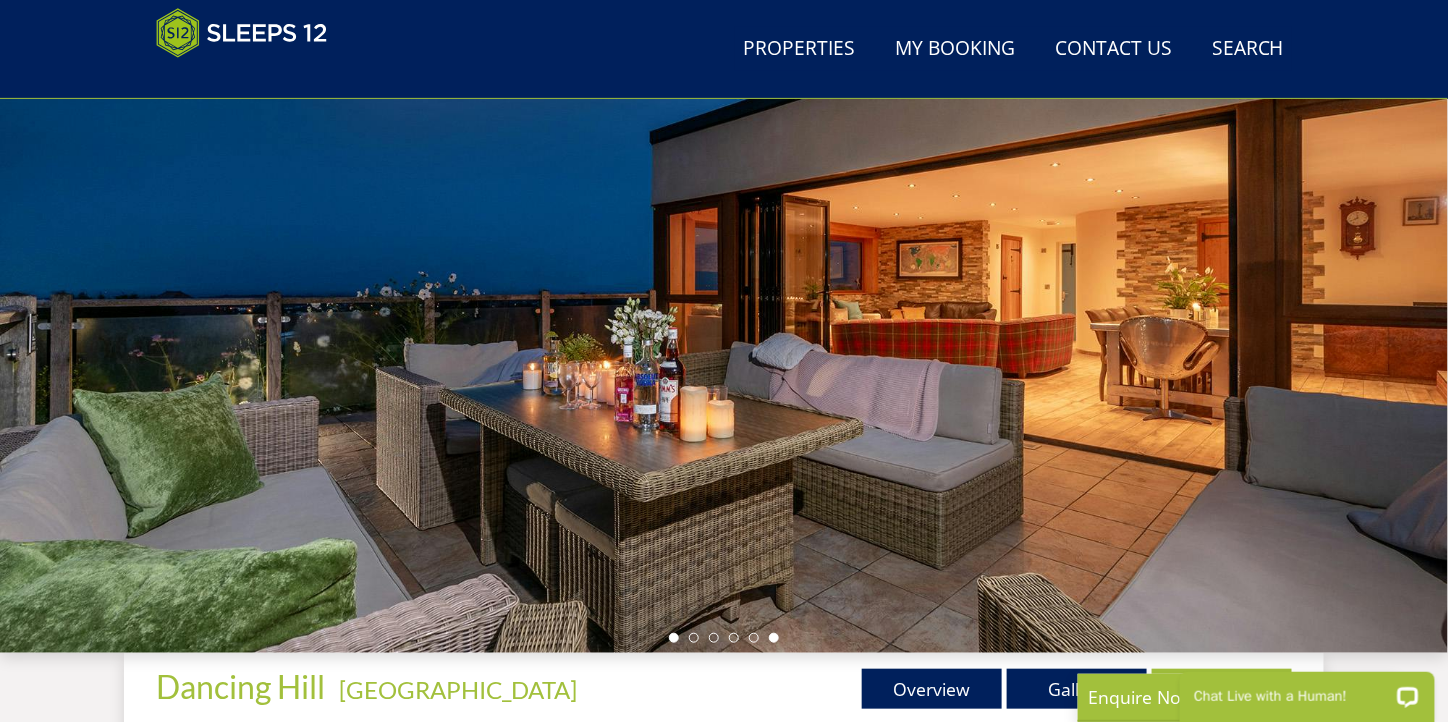 click at bounding box center [674, 638] 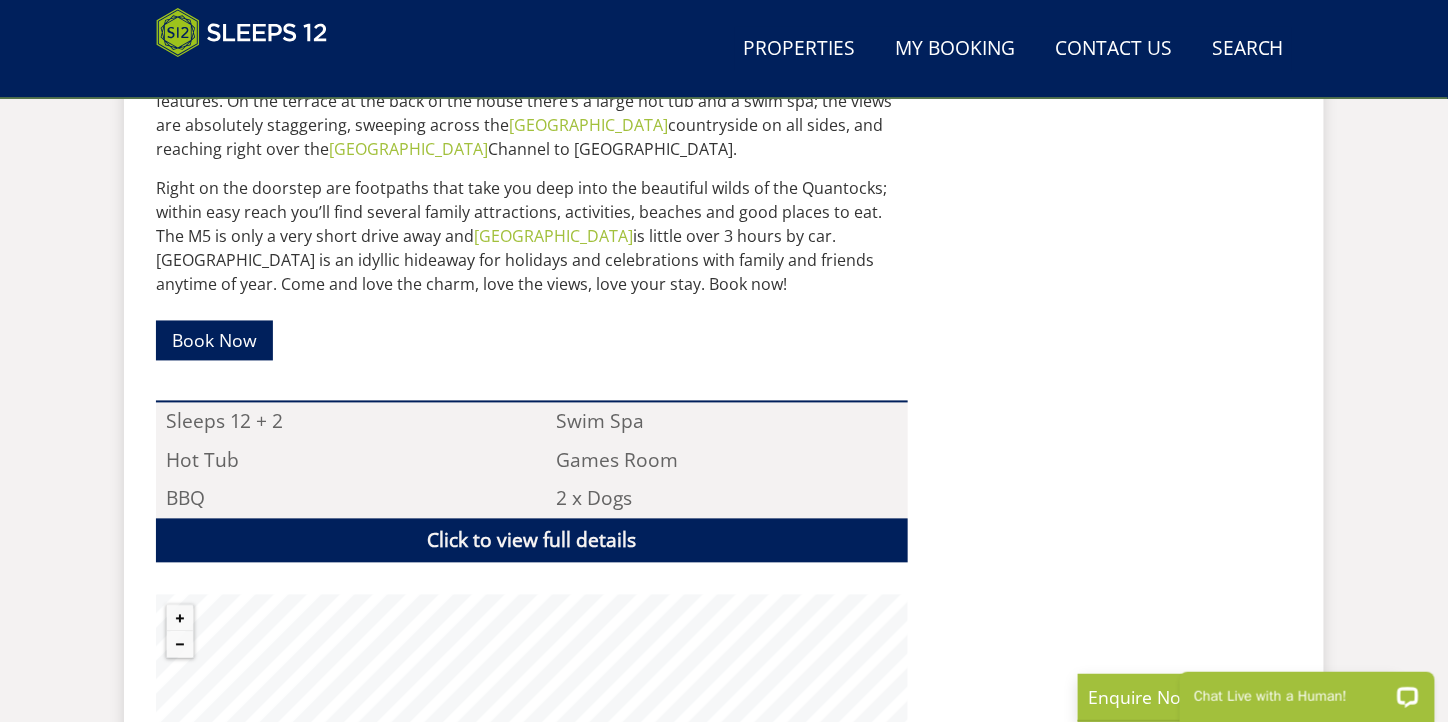 scroll, scrollTop: 1390, scrollLeft: 0, axis: vertical 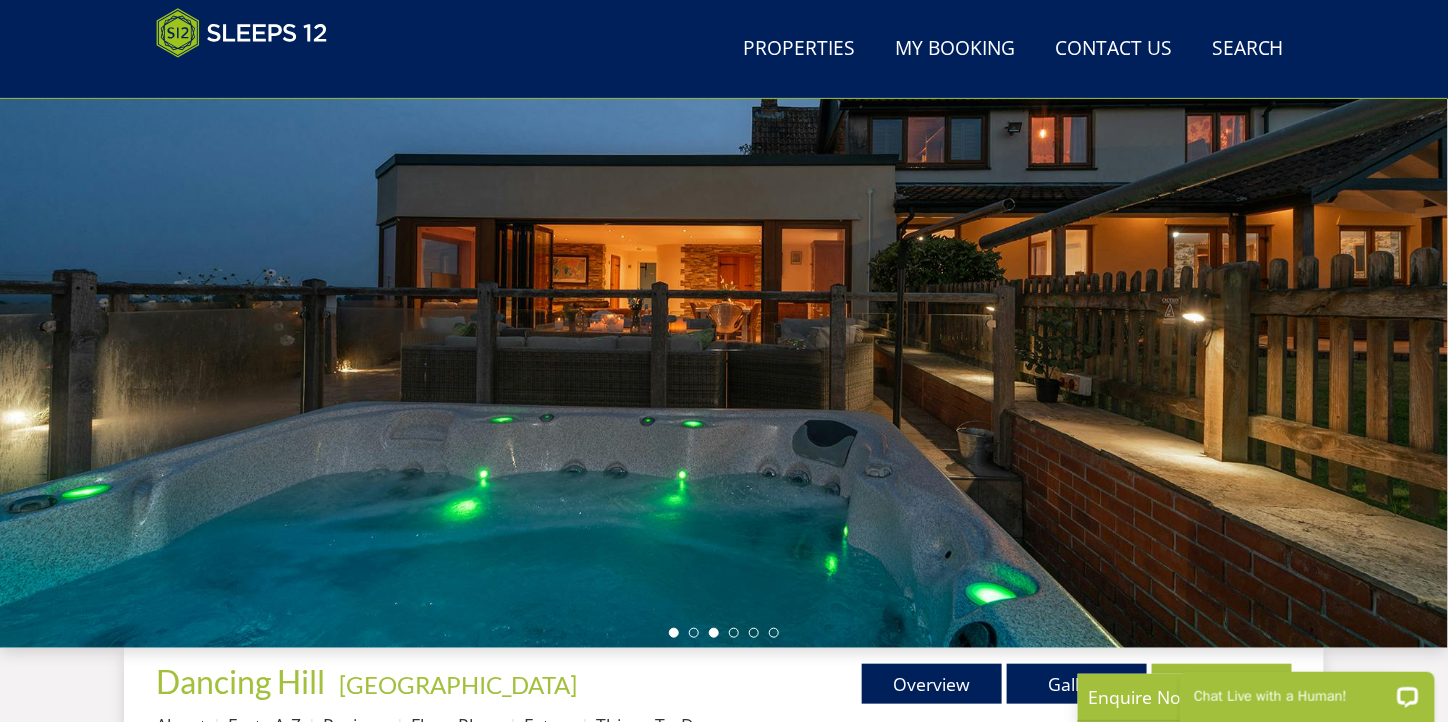 click at bounding box center [674, 633] 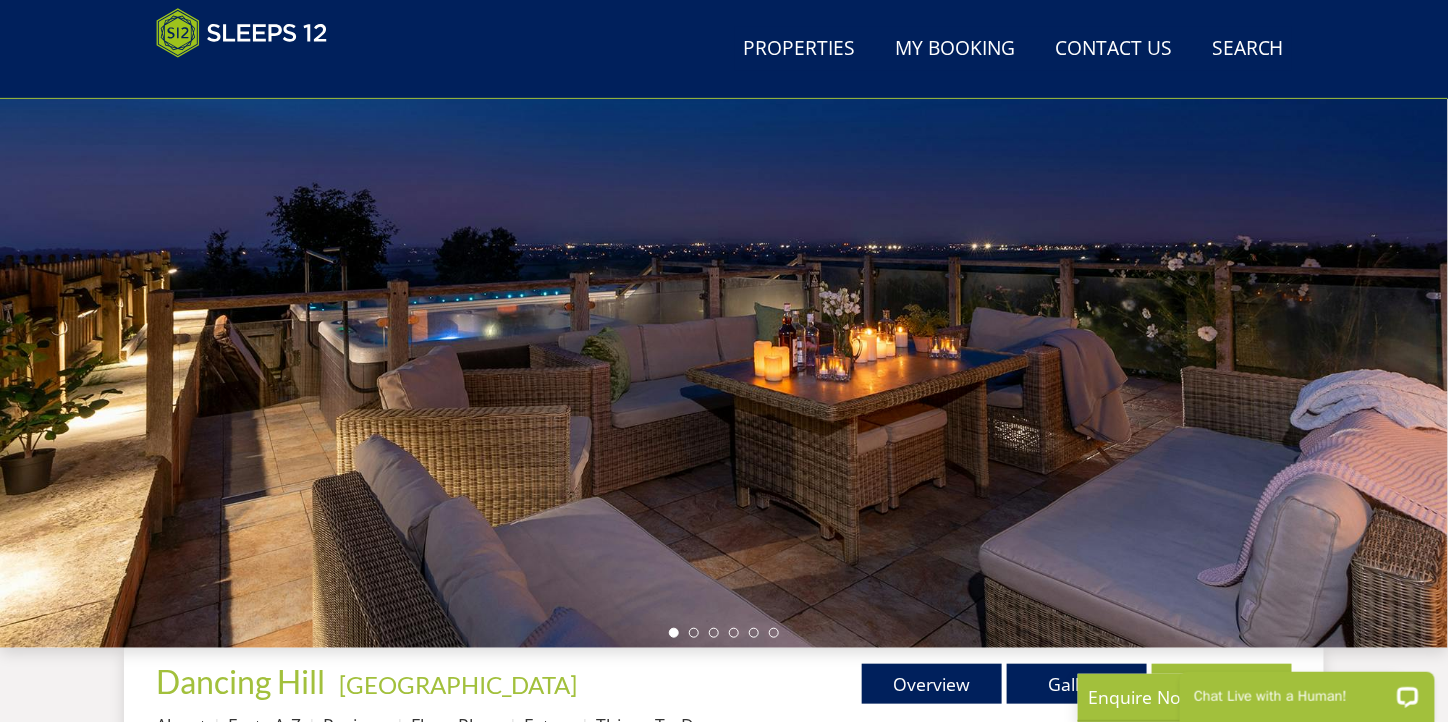 click at bounding box center (724, 633) 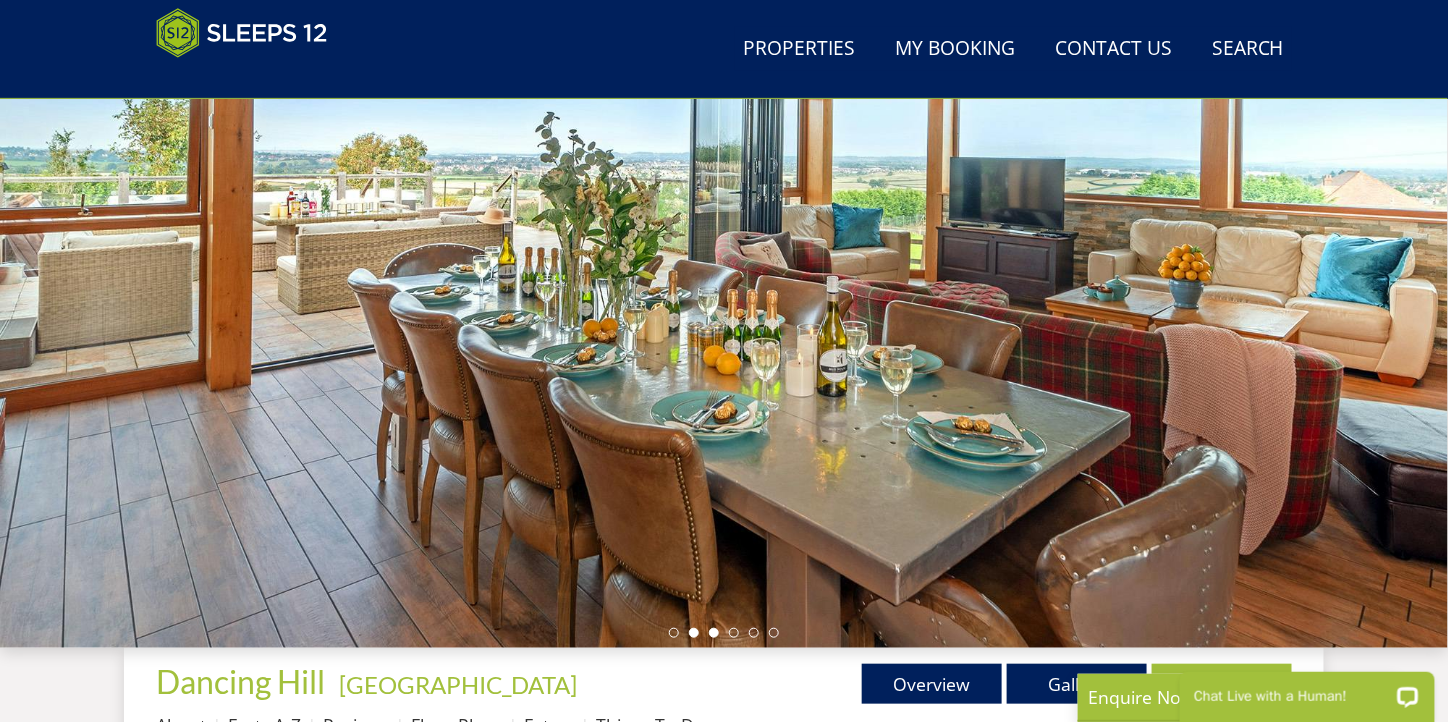click at bounding box center [714, 633] 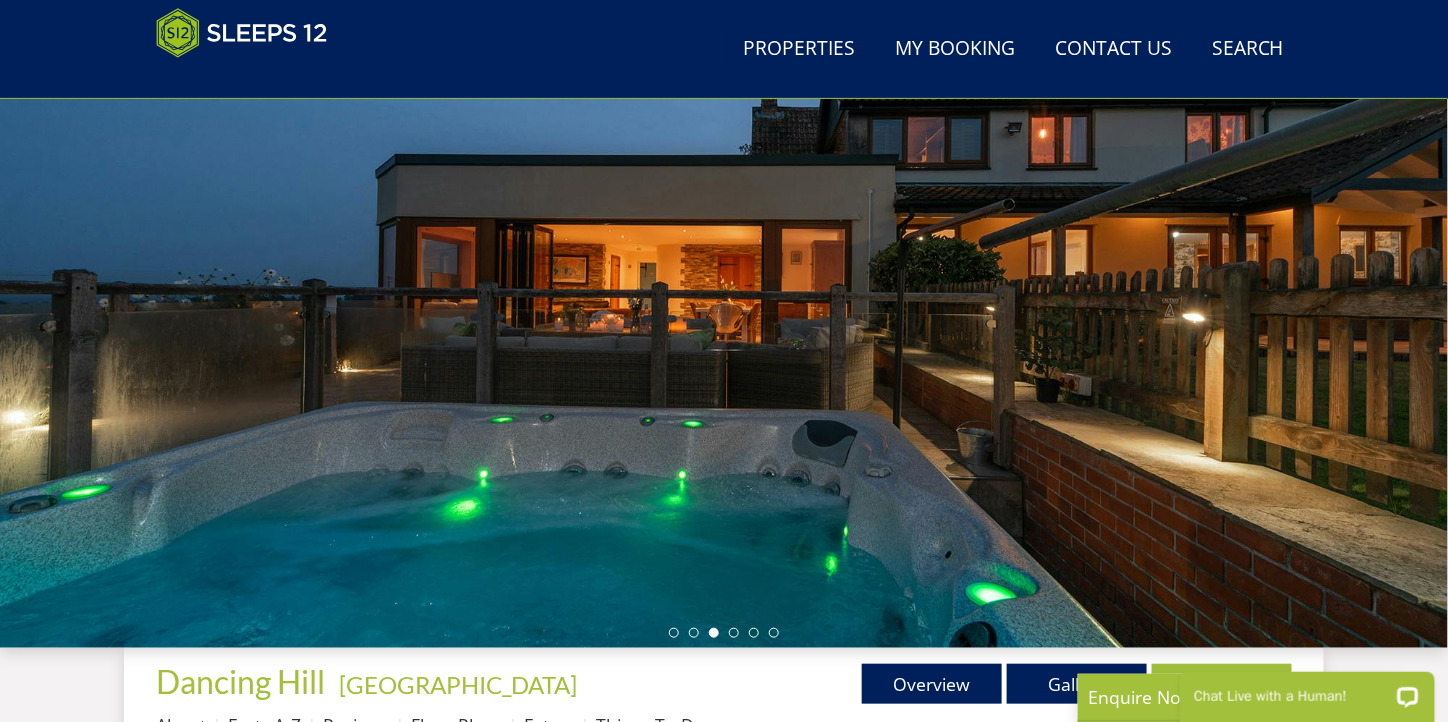 click at bounding box center [724, 633] 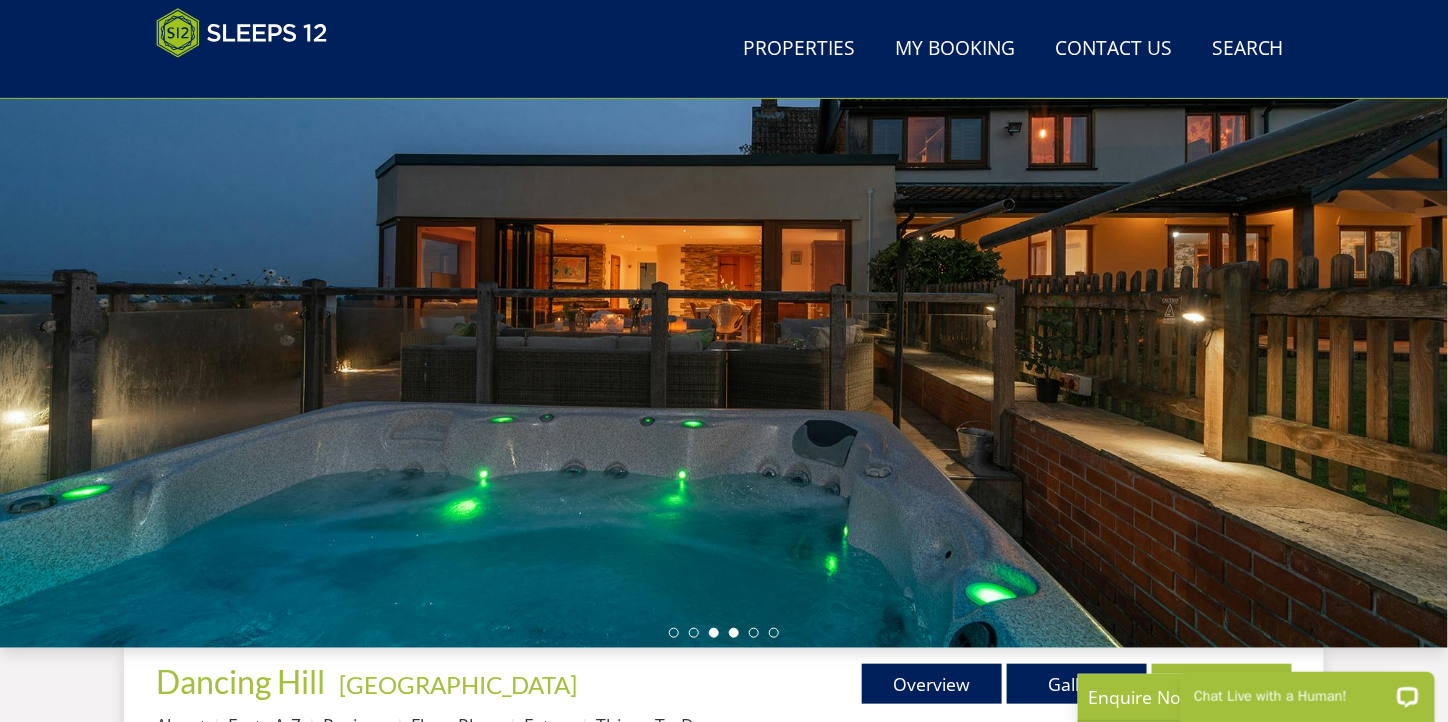 click at bounding box center (734, 633) 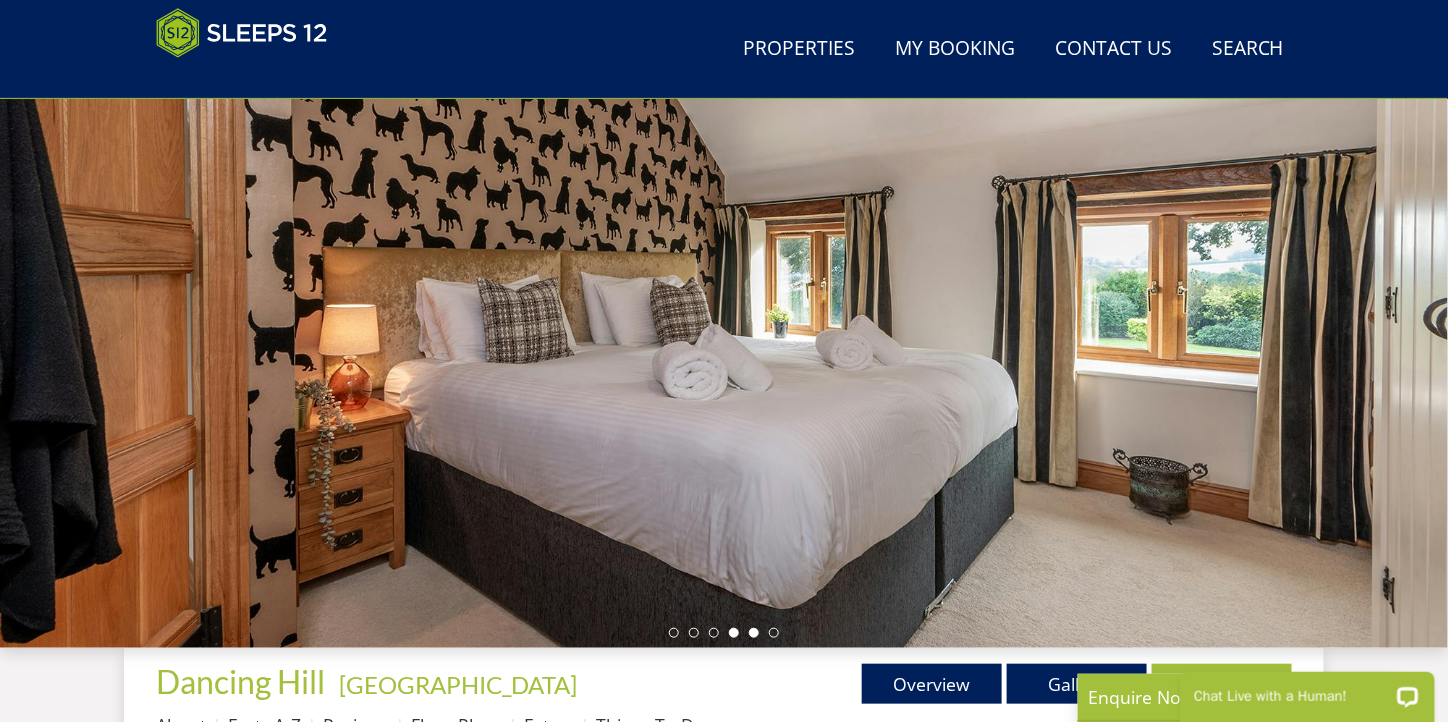 click at bounding box center [754, 633] 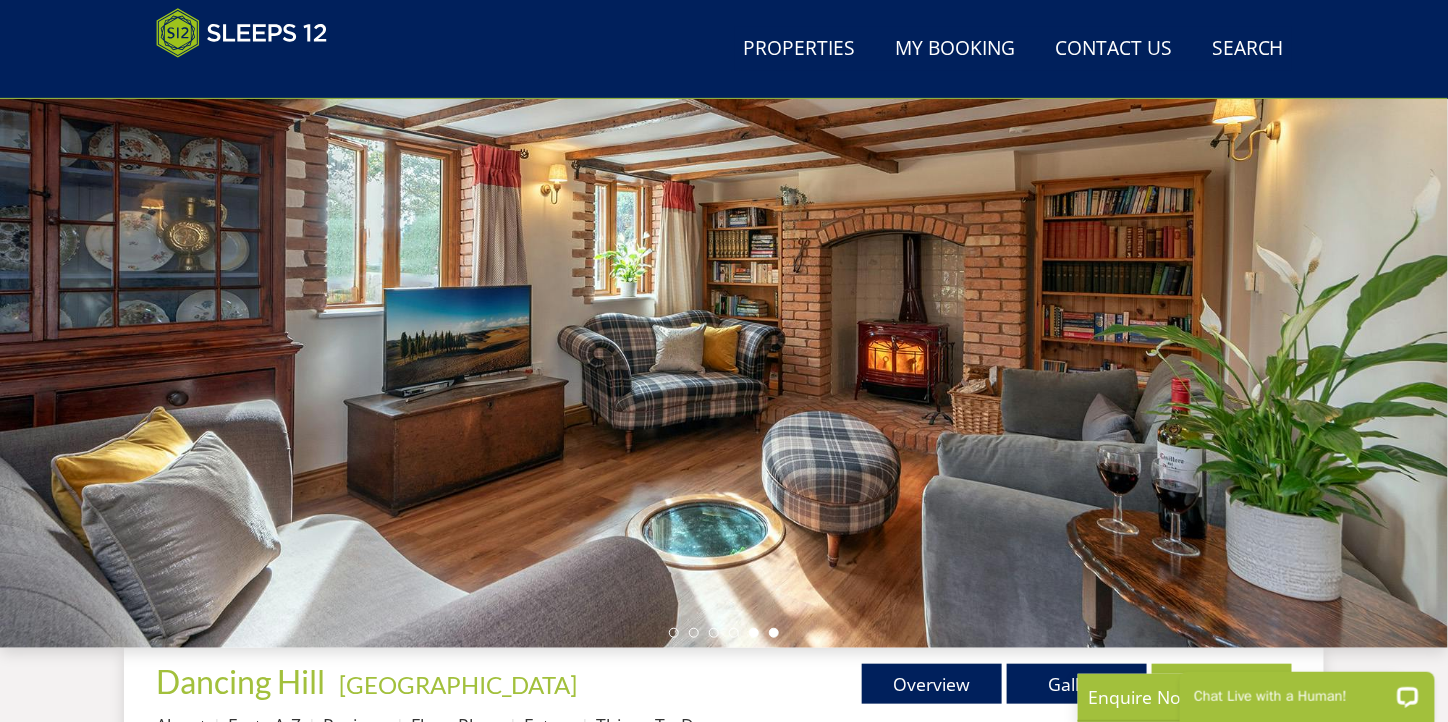 click at bounding box center (774, 633) 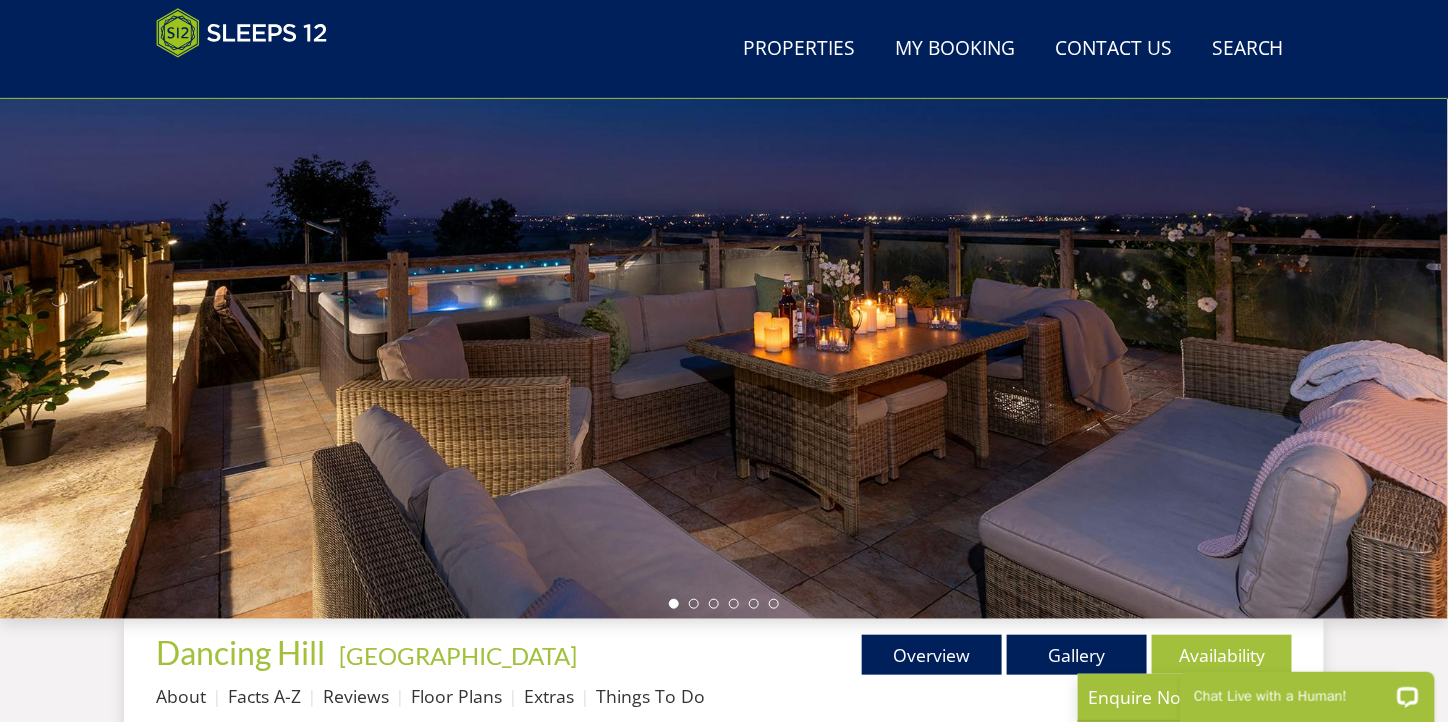 scroll, scrollTop: 293, scrollLeft: 0, axis: vertical 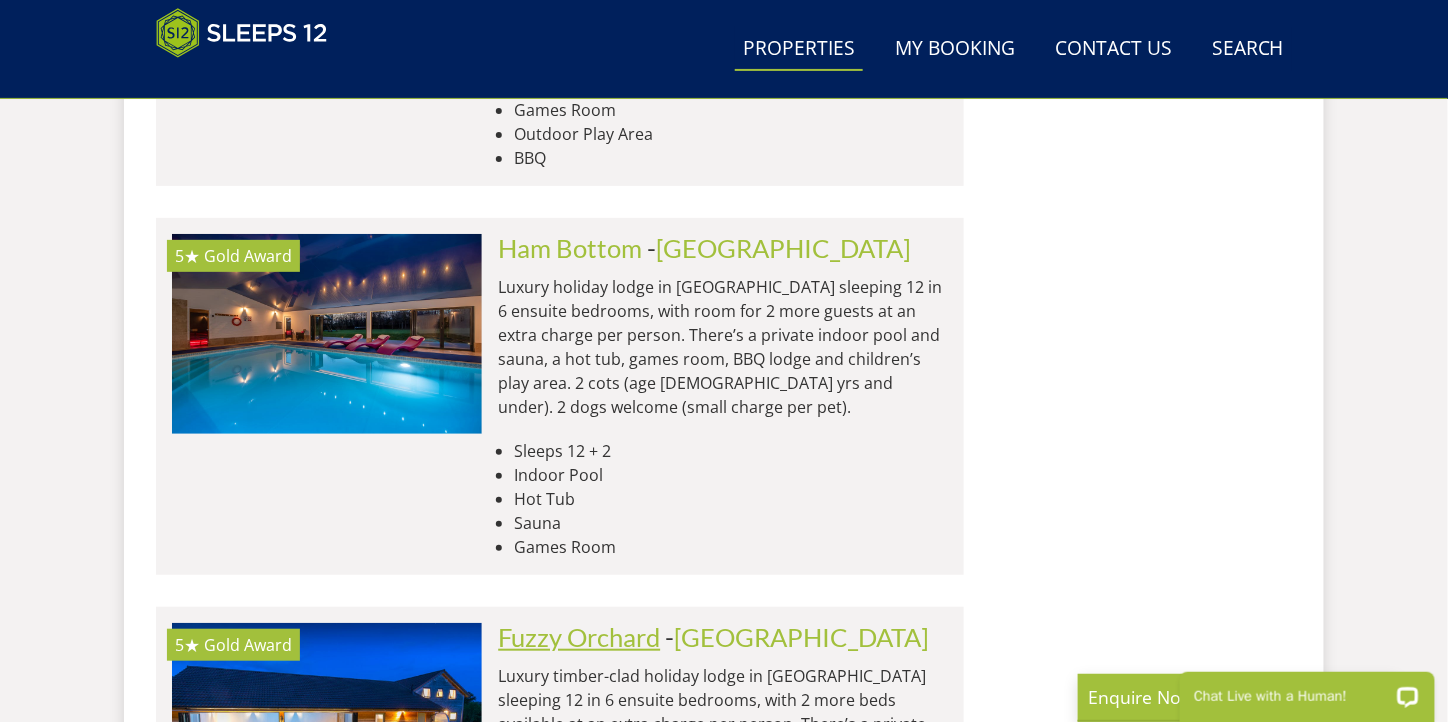 click on "Fuzzy Orchard" at bounding box center [579, 637] 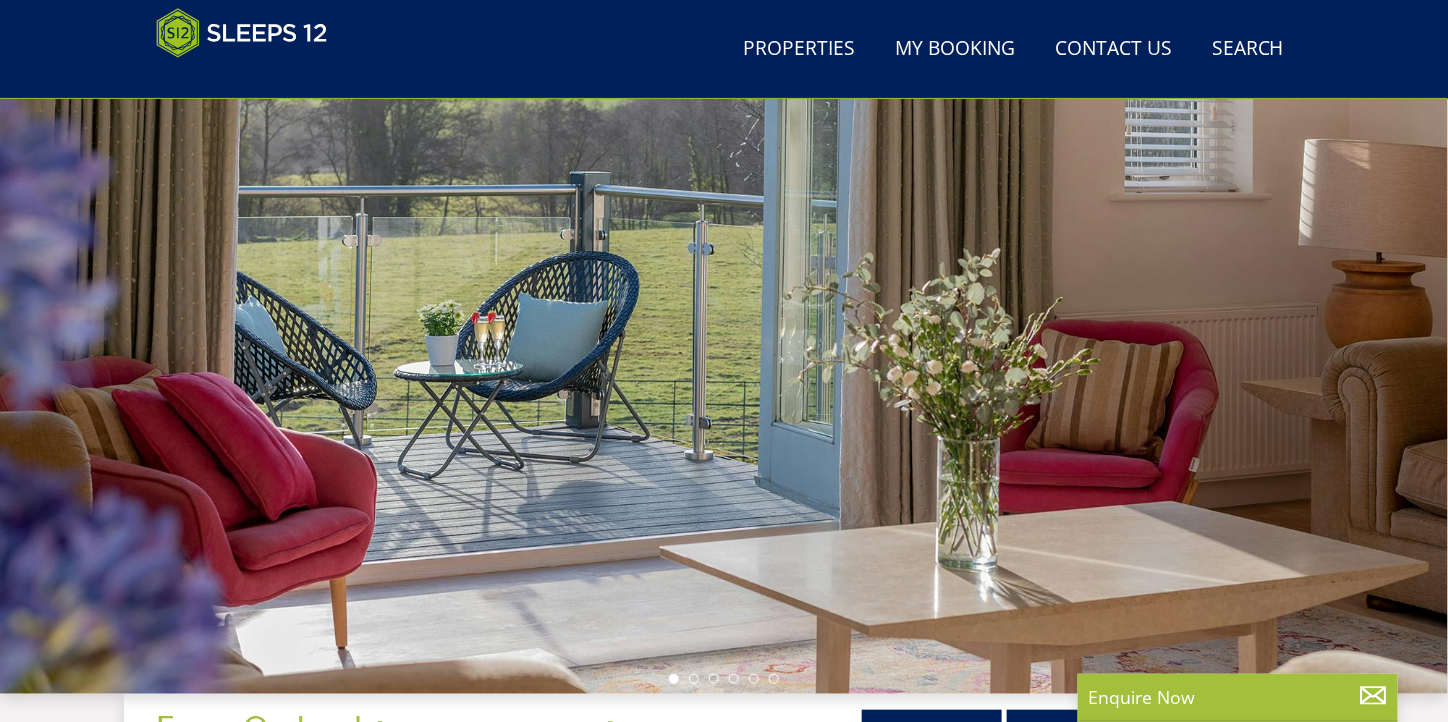 scroll, scrollTop: 293, scrollLeft: 0, axis: vertical 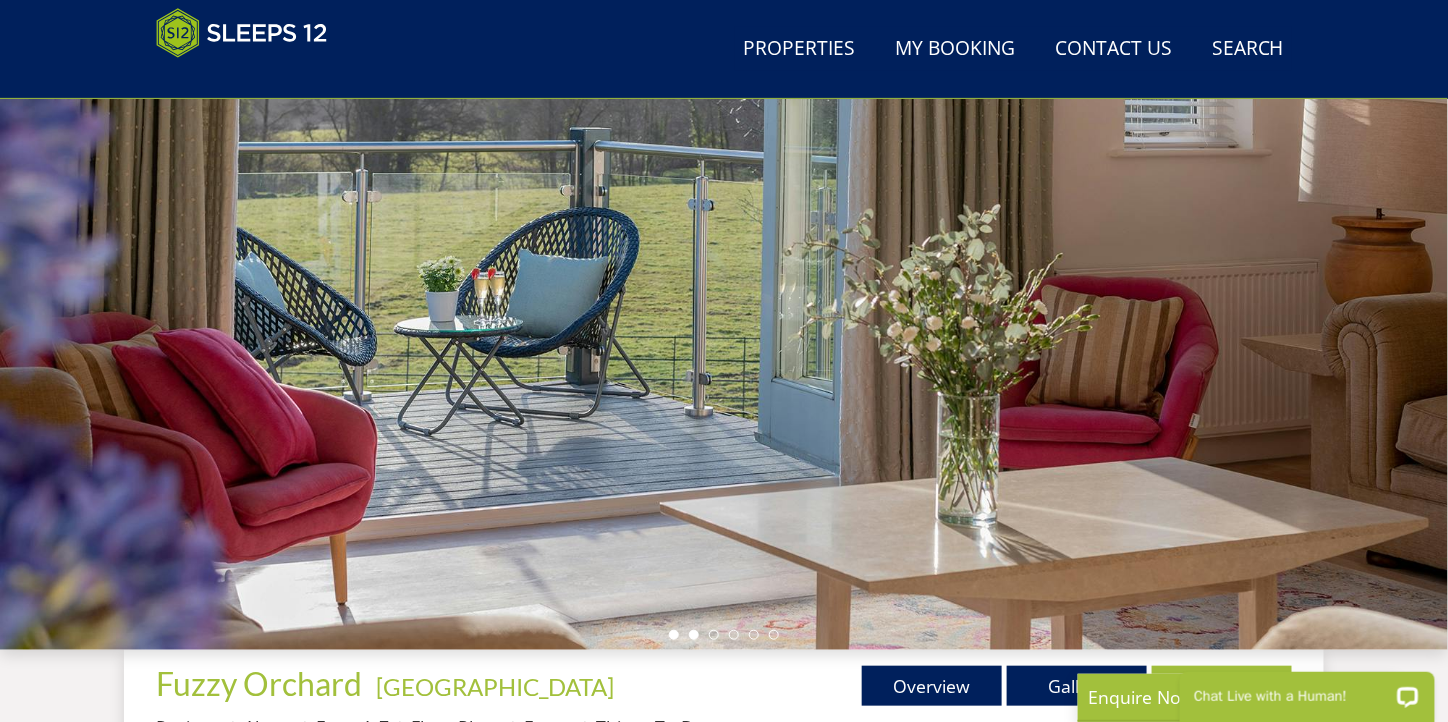 click at bounding box center [694, 635] 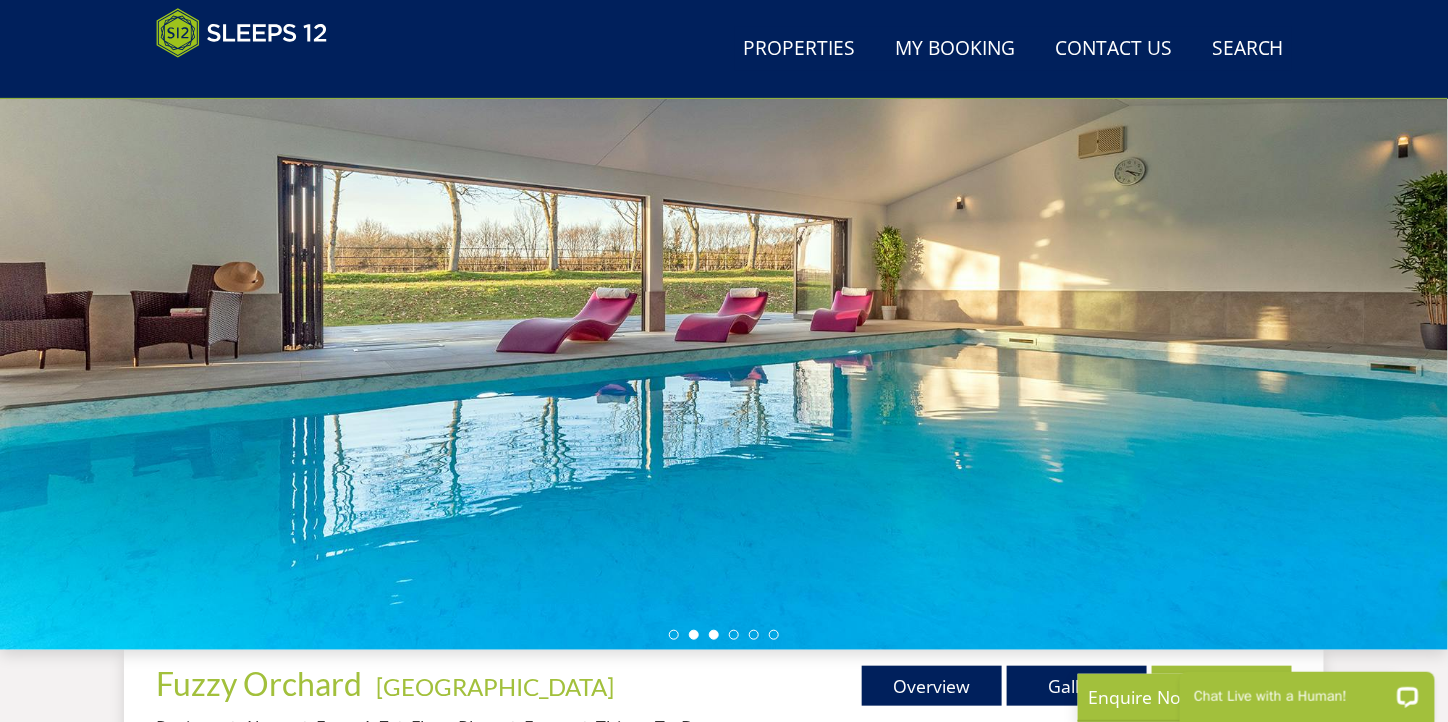 click at bounding box center [714, 635] 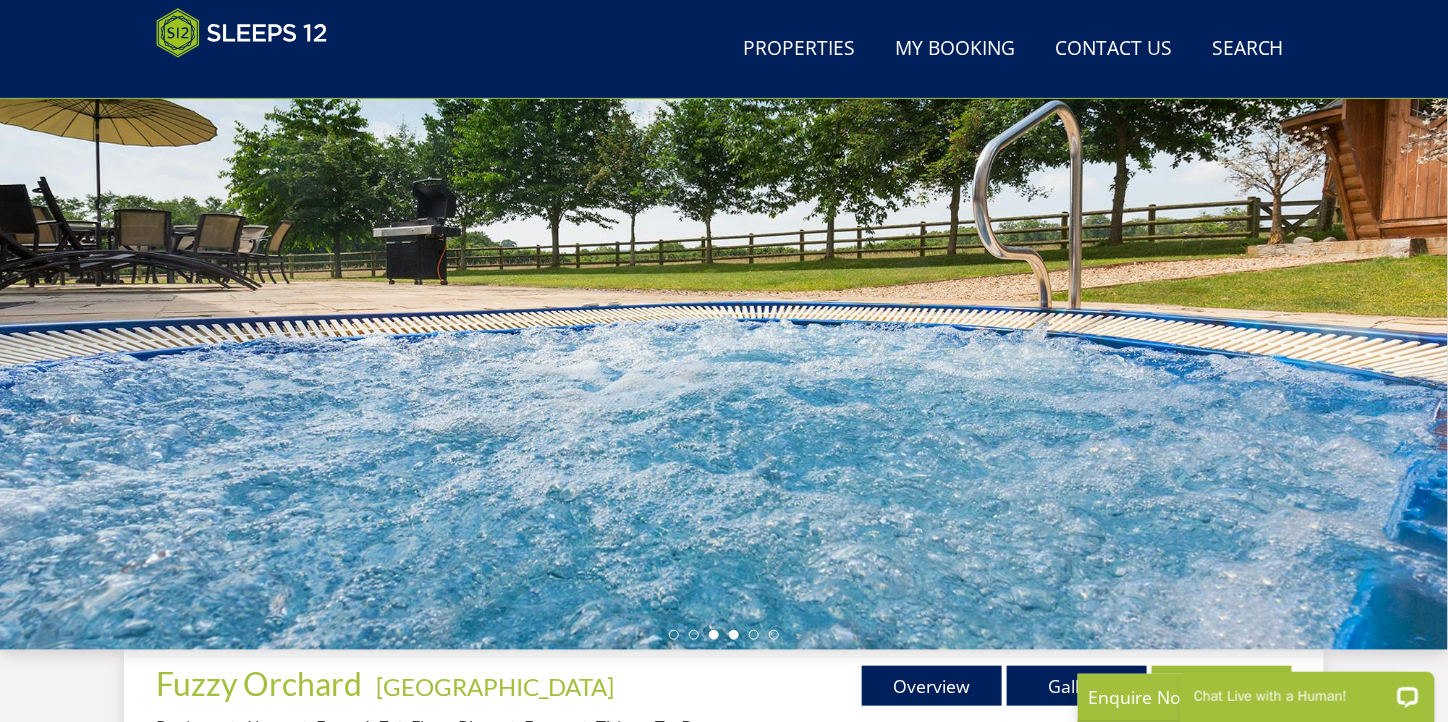 click at bounding box center (734, 635) 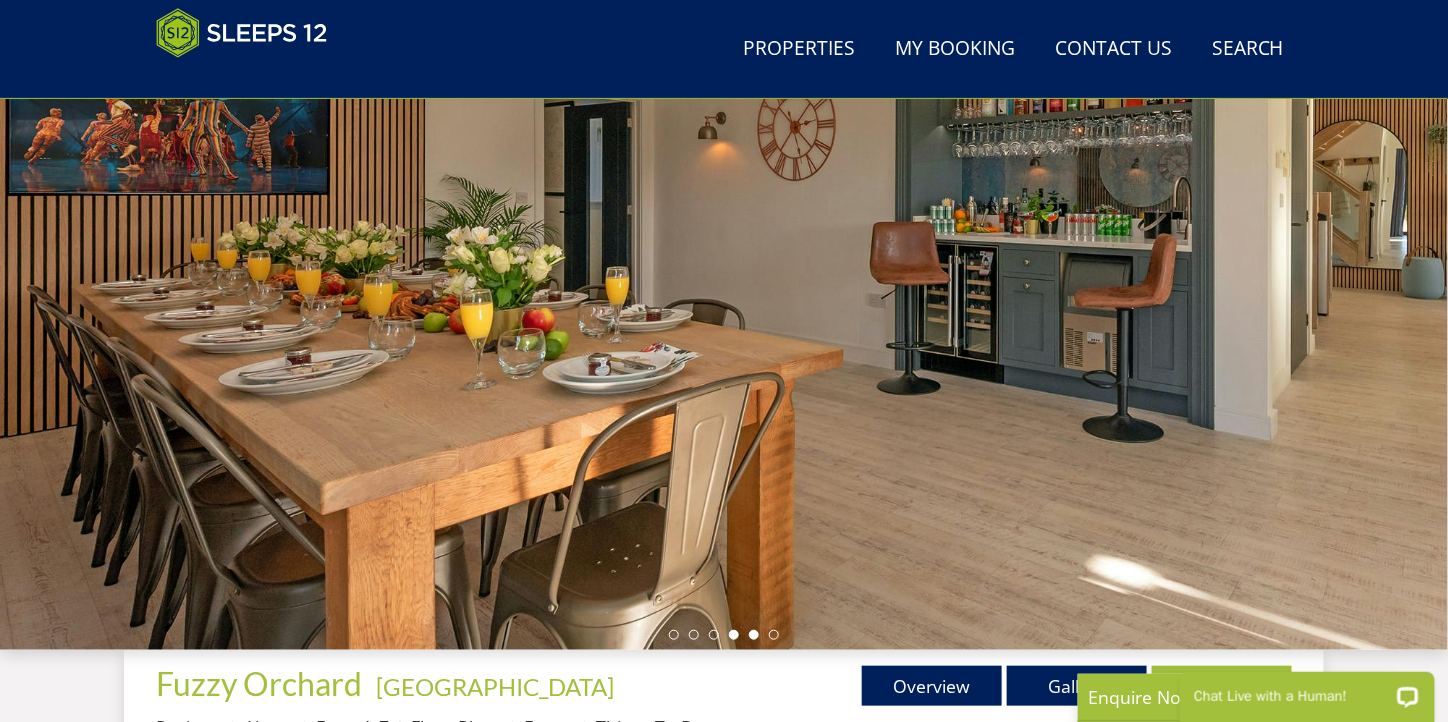 click at bounding box center [754, 635] 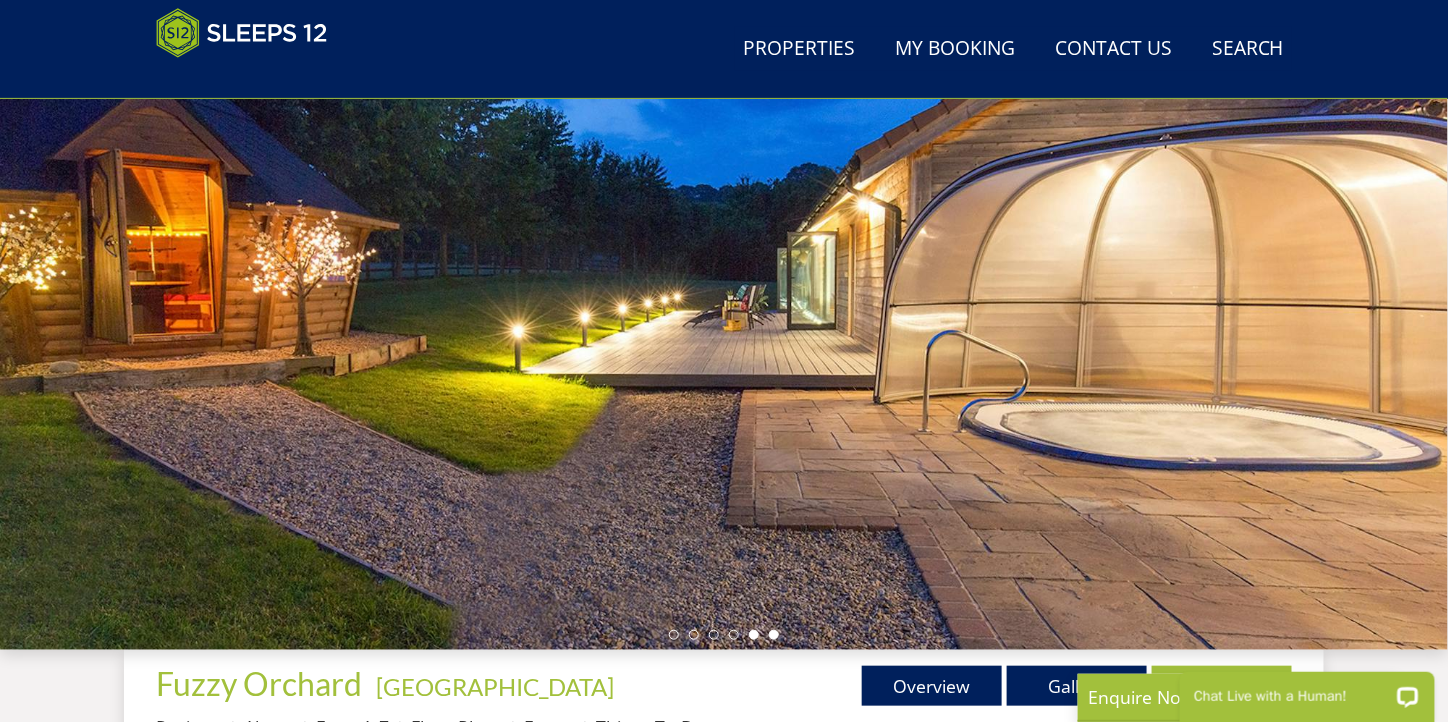 click at bounding box center [774, 635] 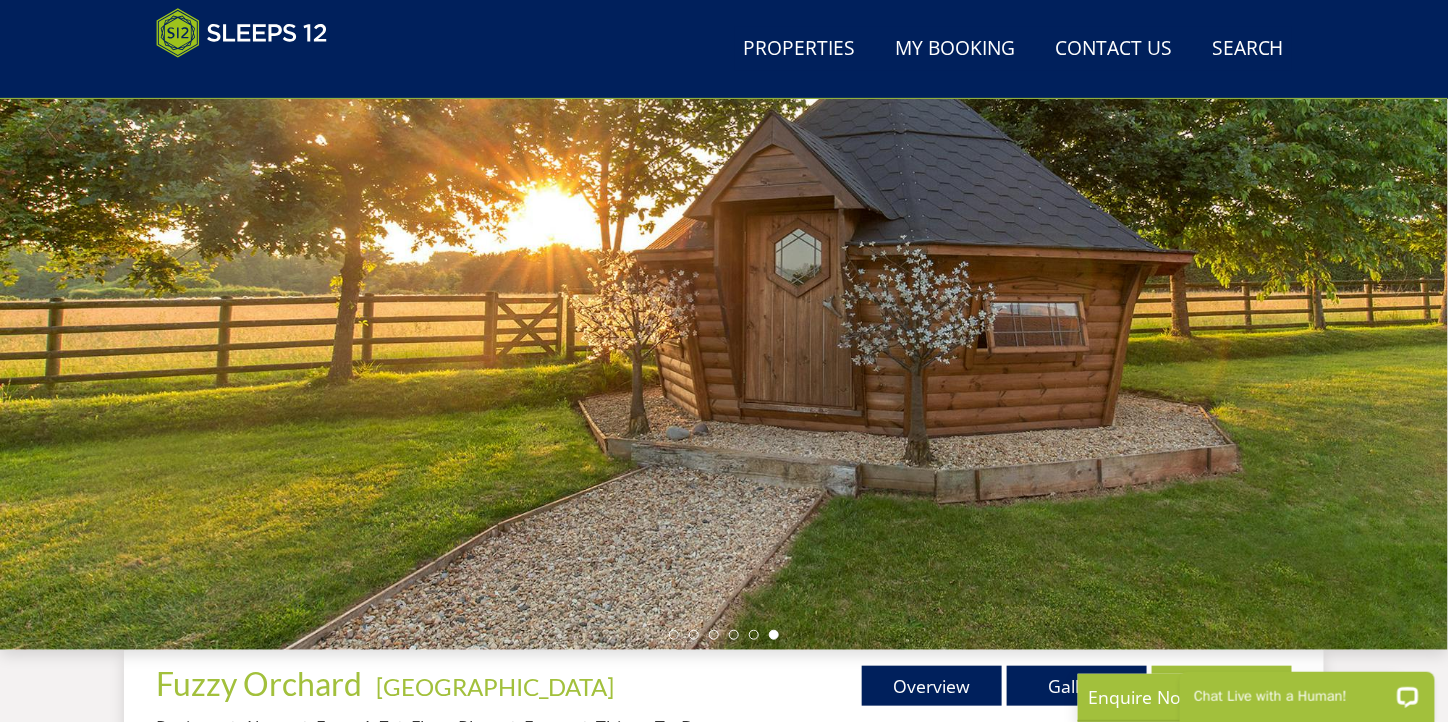 click at bounding box center (724, 300) 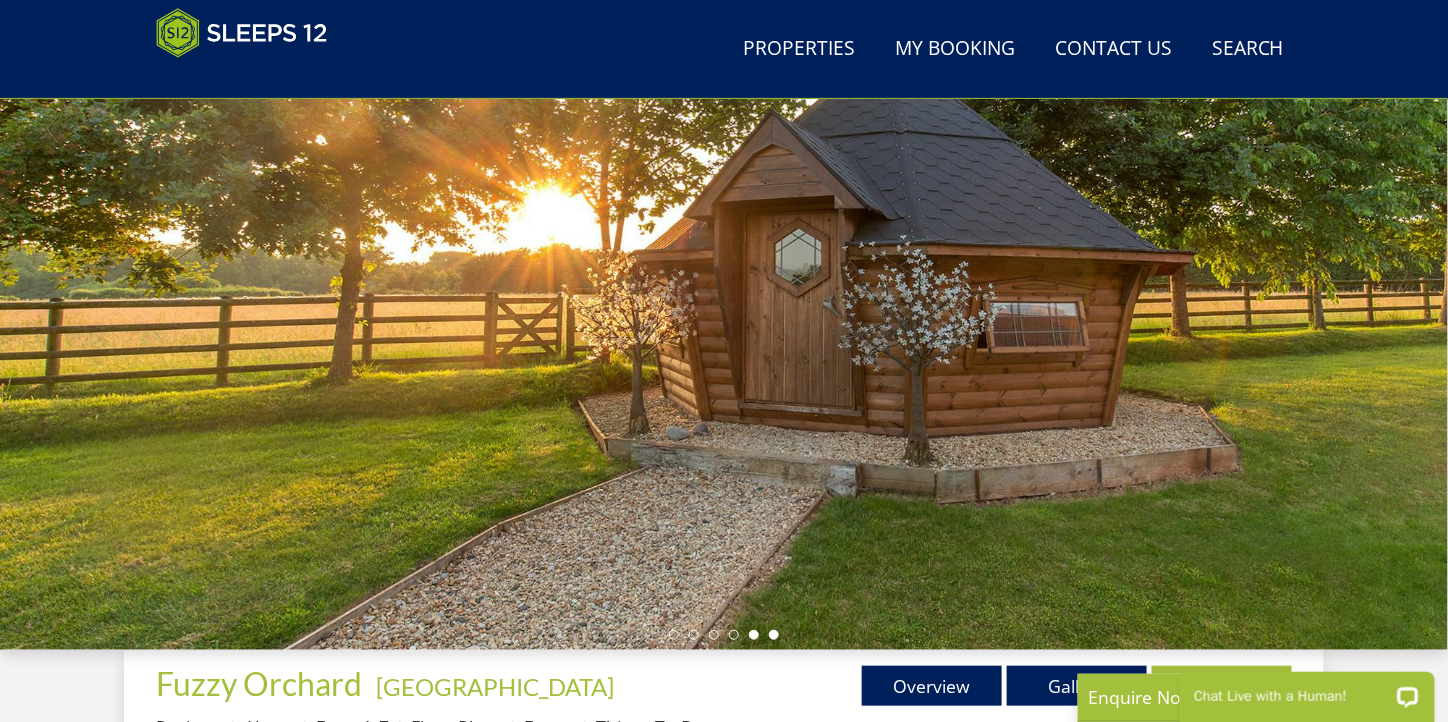 click at bounding box center [754, 635] 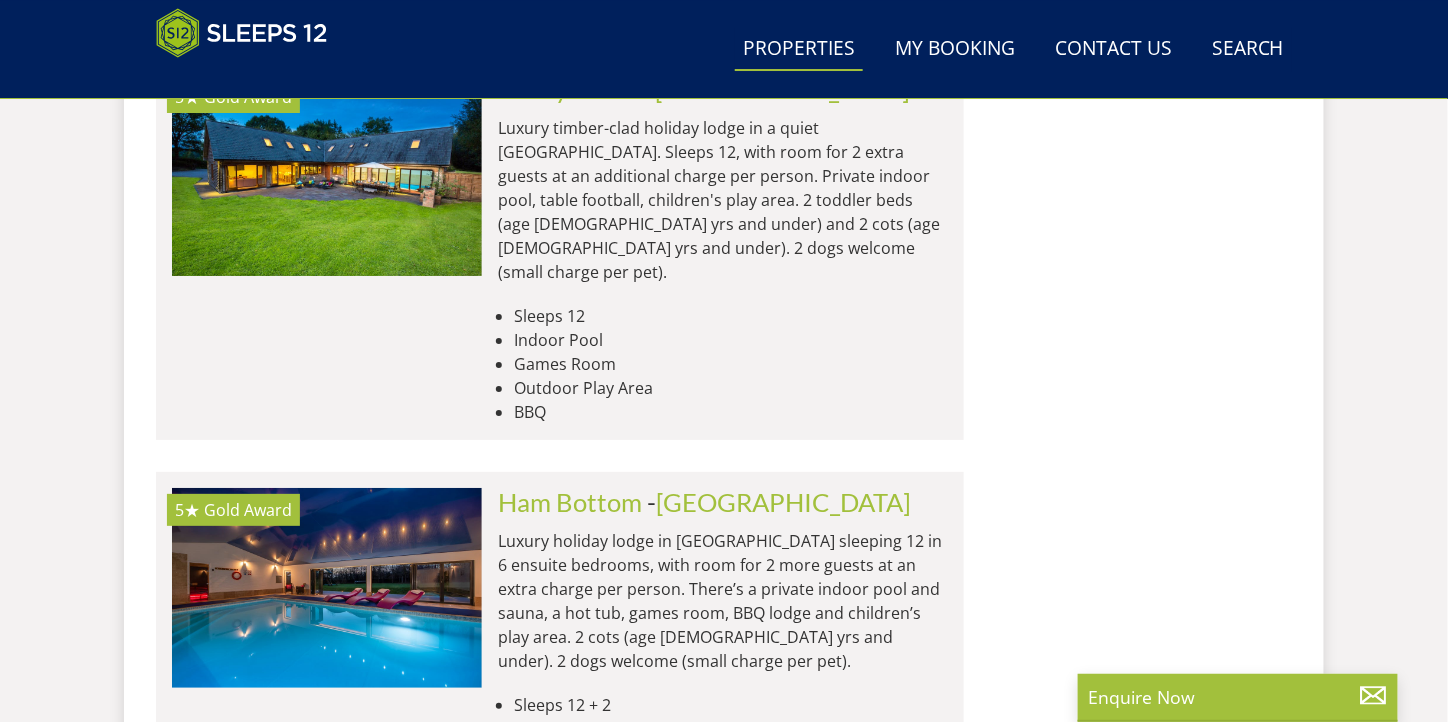 scroll, scrollTop: 4913, scrollLeft: 0, axis: vertical 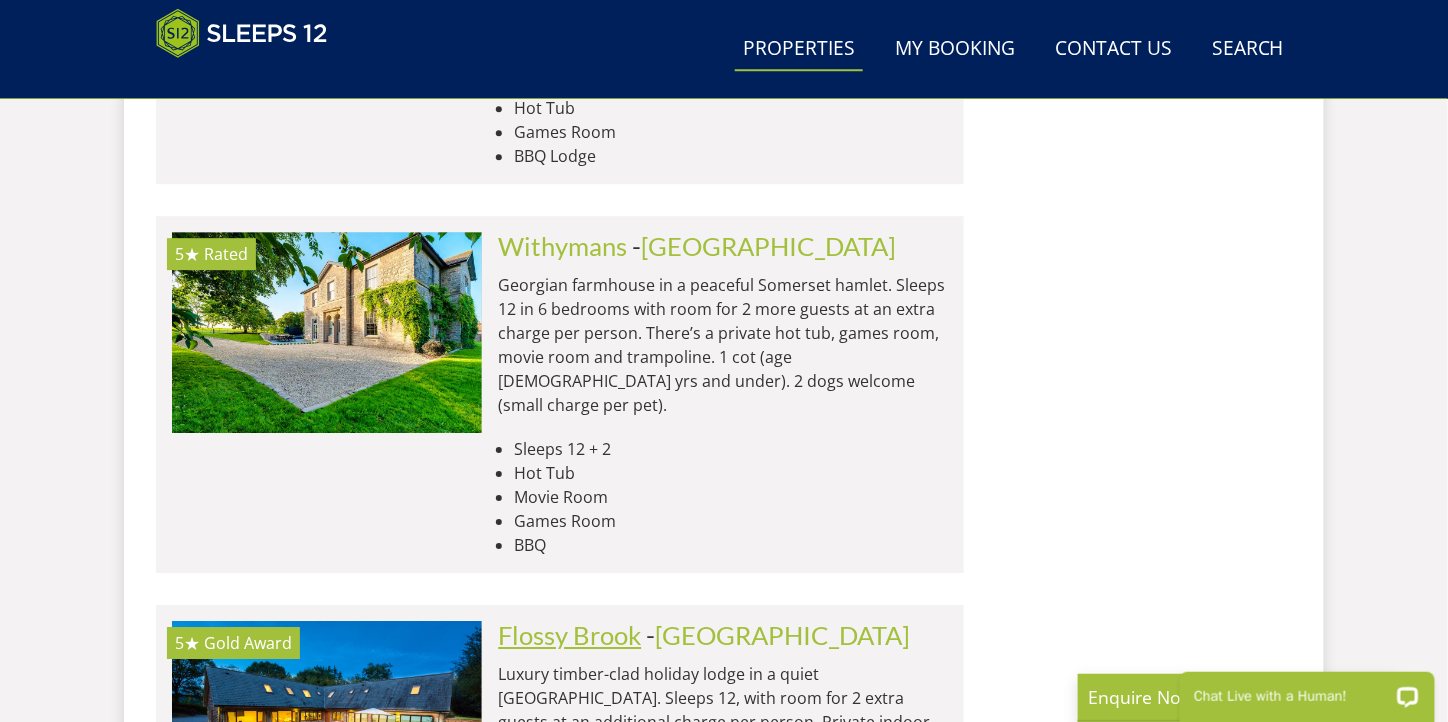 click on "Flossy Brook" at bounding box center (569, 635) 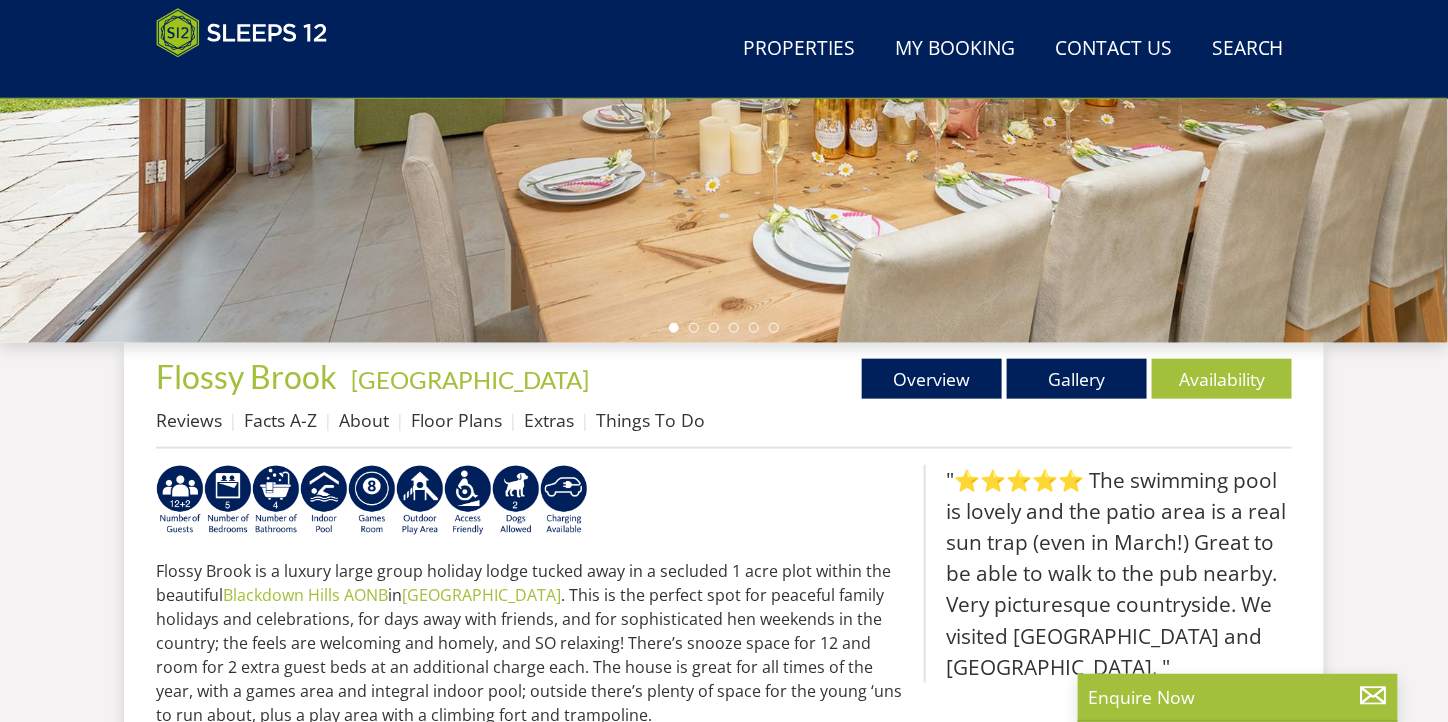 scroll, scrollTop: 411, scrollLeft: 0, axis: vertical 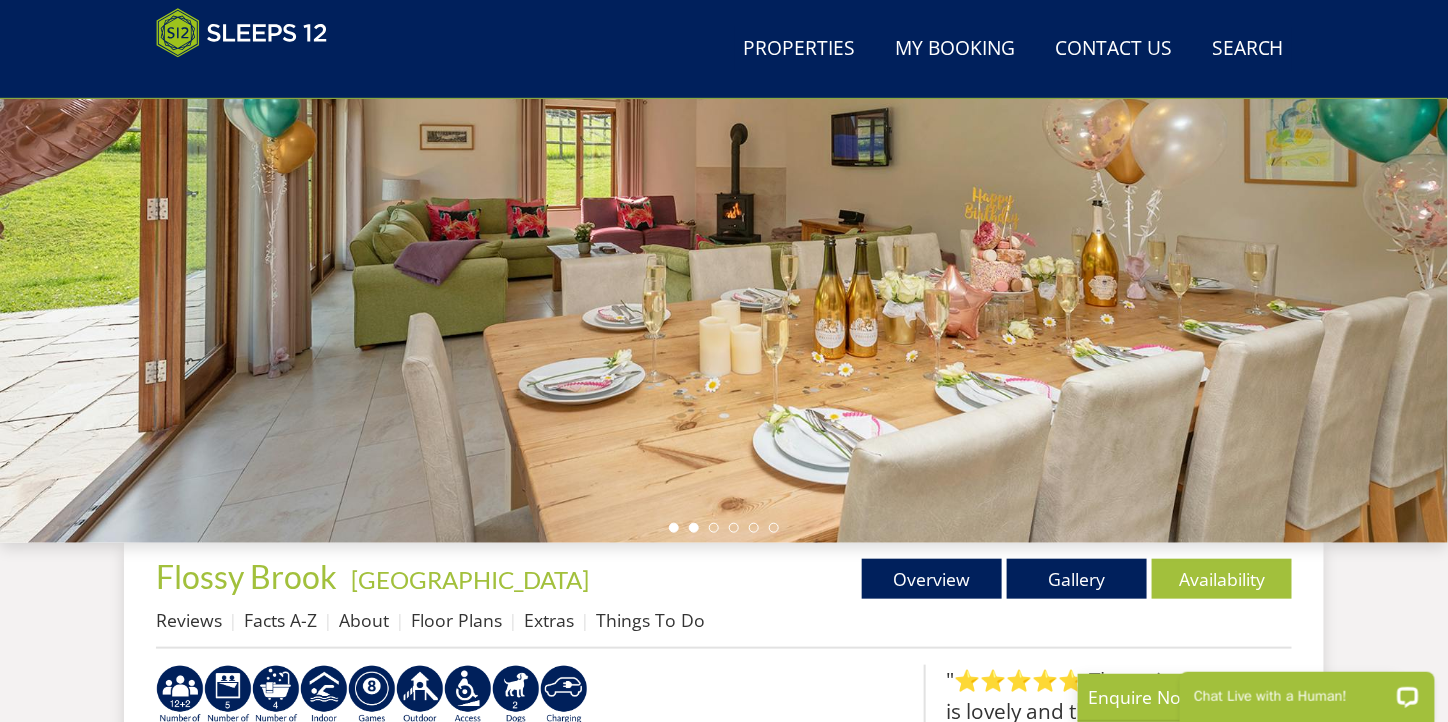 click at bounding box center [694, 528] 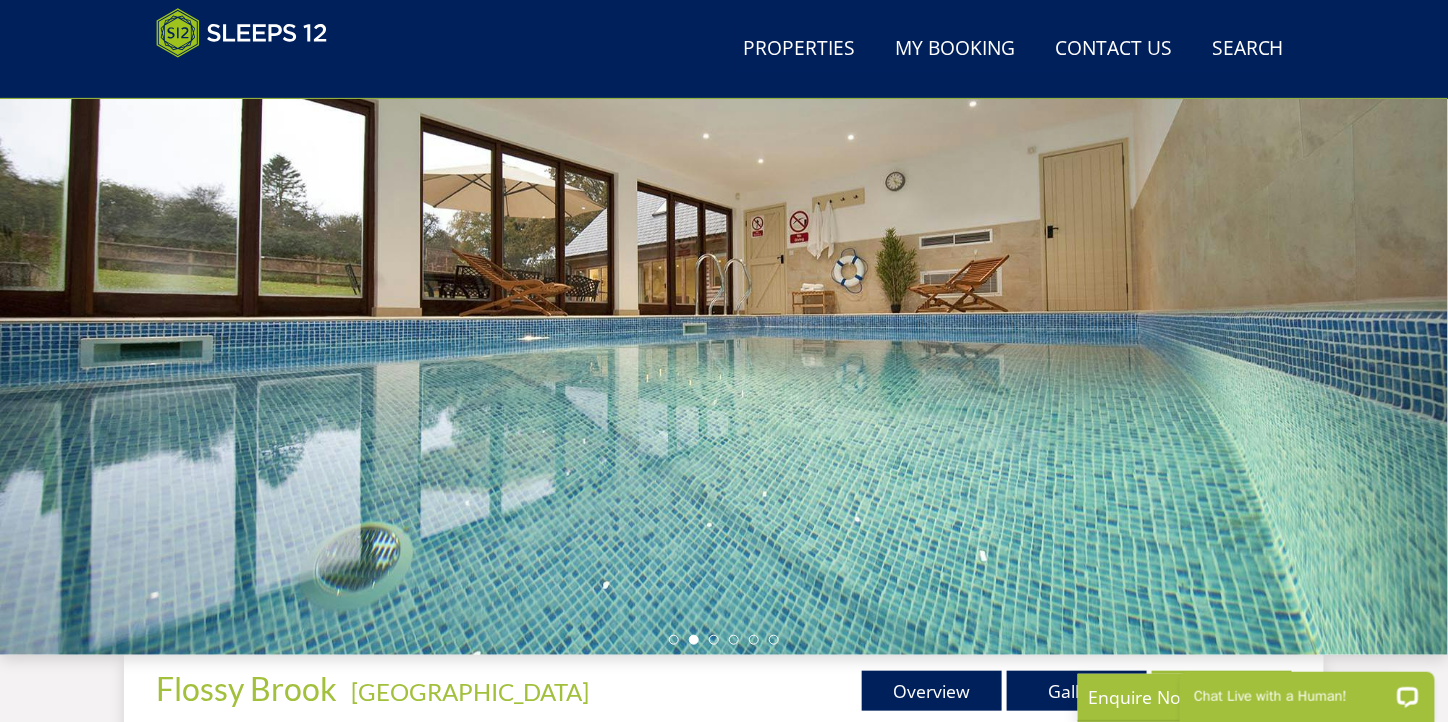 scroll, scrollTop: 188, scrollLeft: 0, axis: vertical 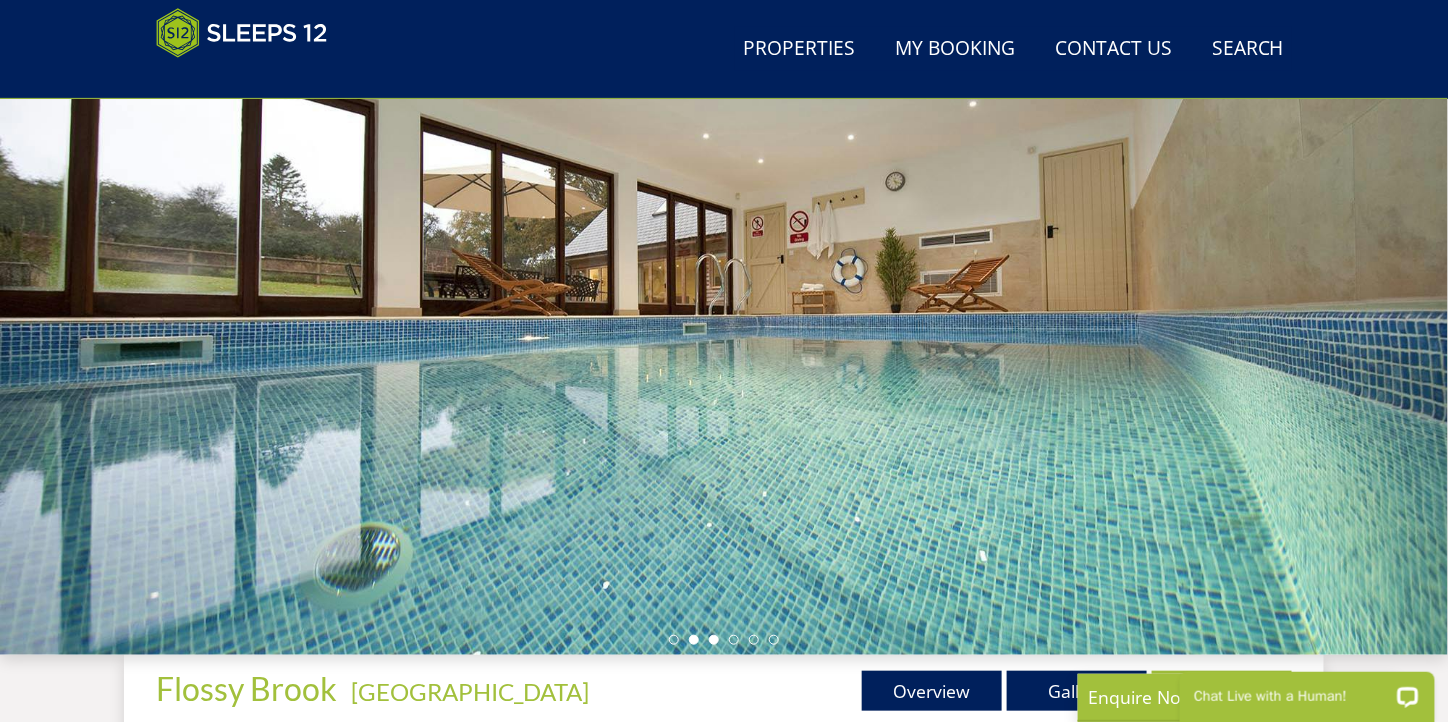 click at bounding box center (714, 640) 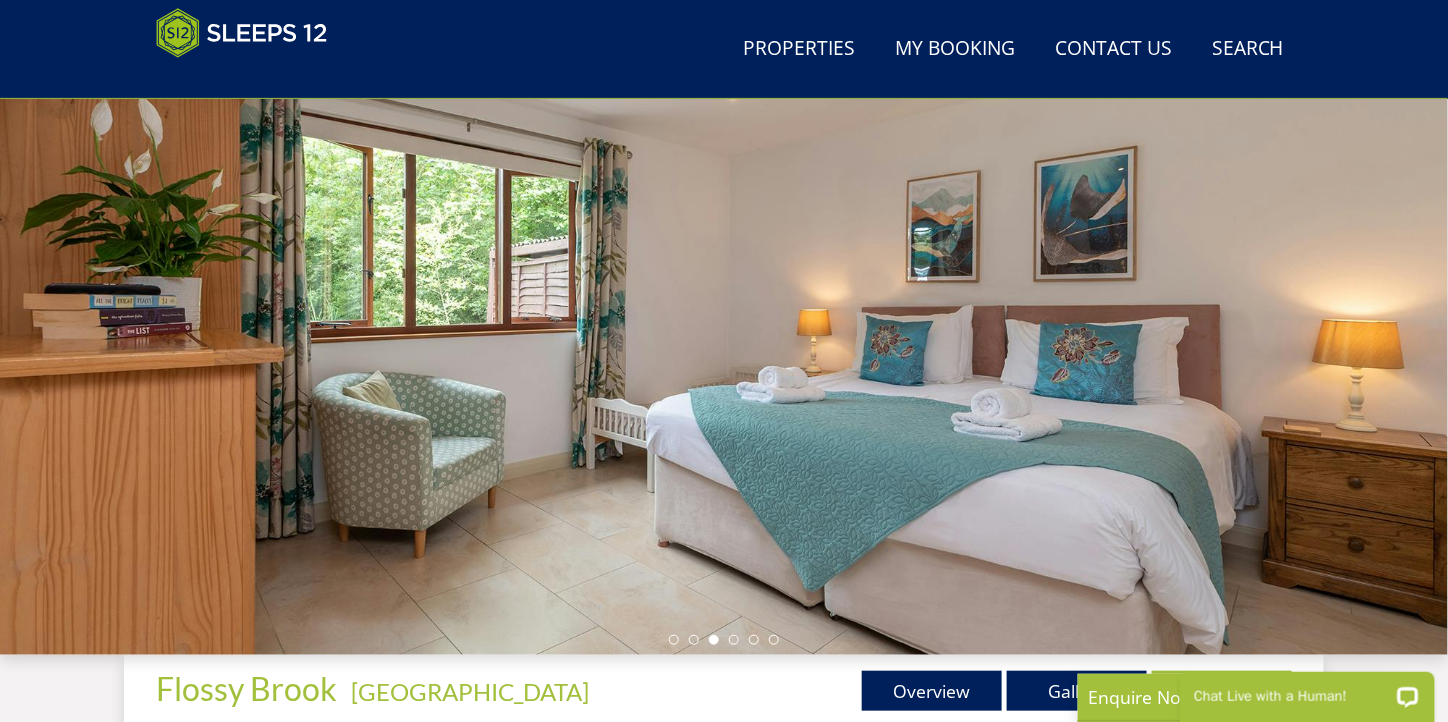 click at bounding box center (724, 640) 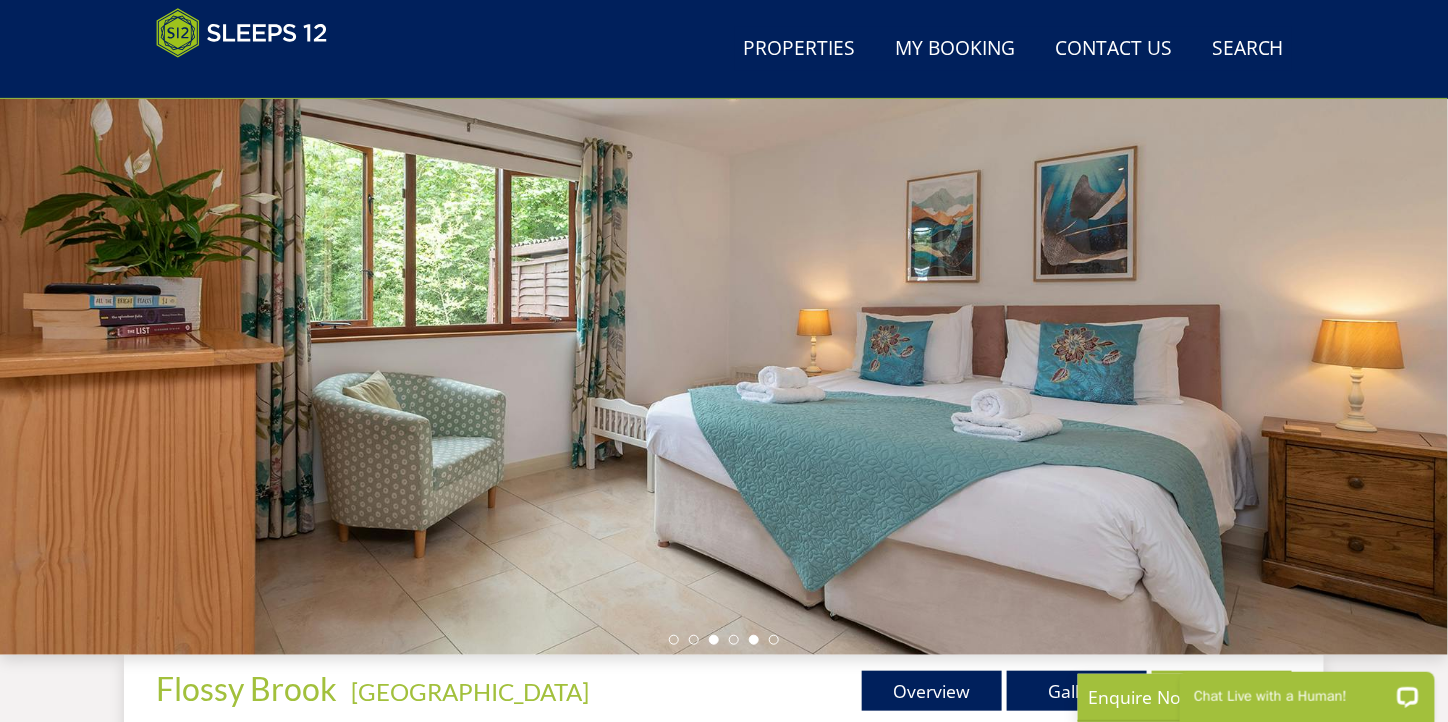 click at bounding box center (754, 640) 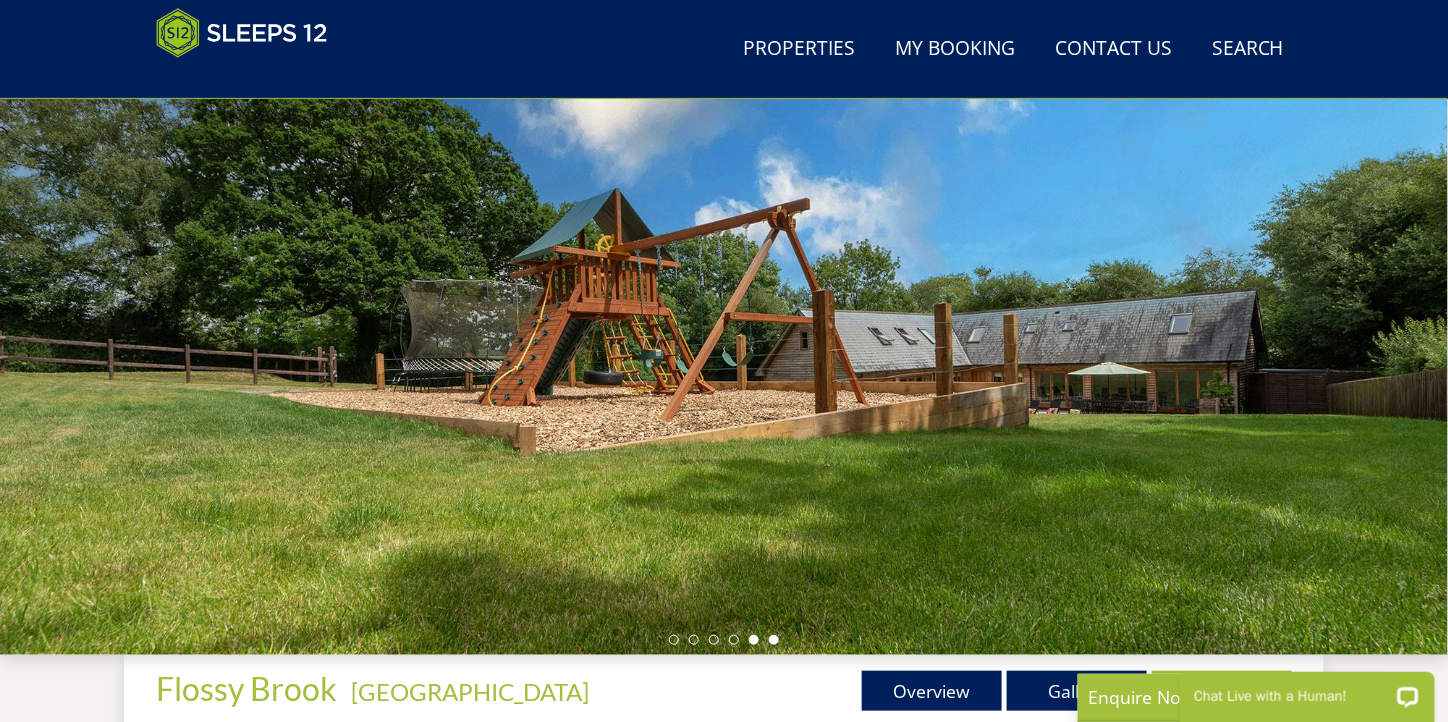 click at bounding box center [724, 640] 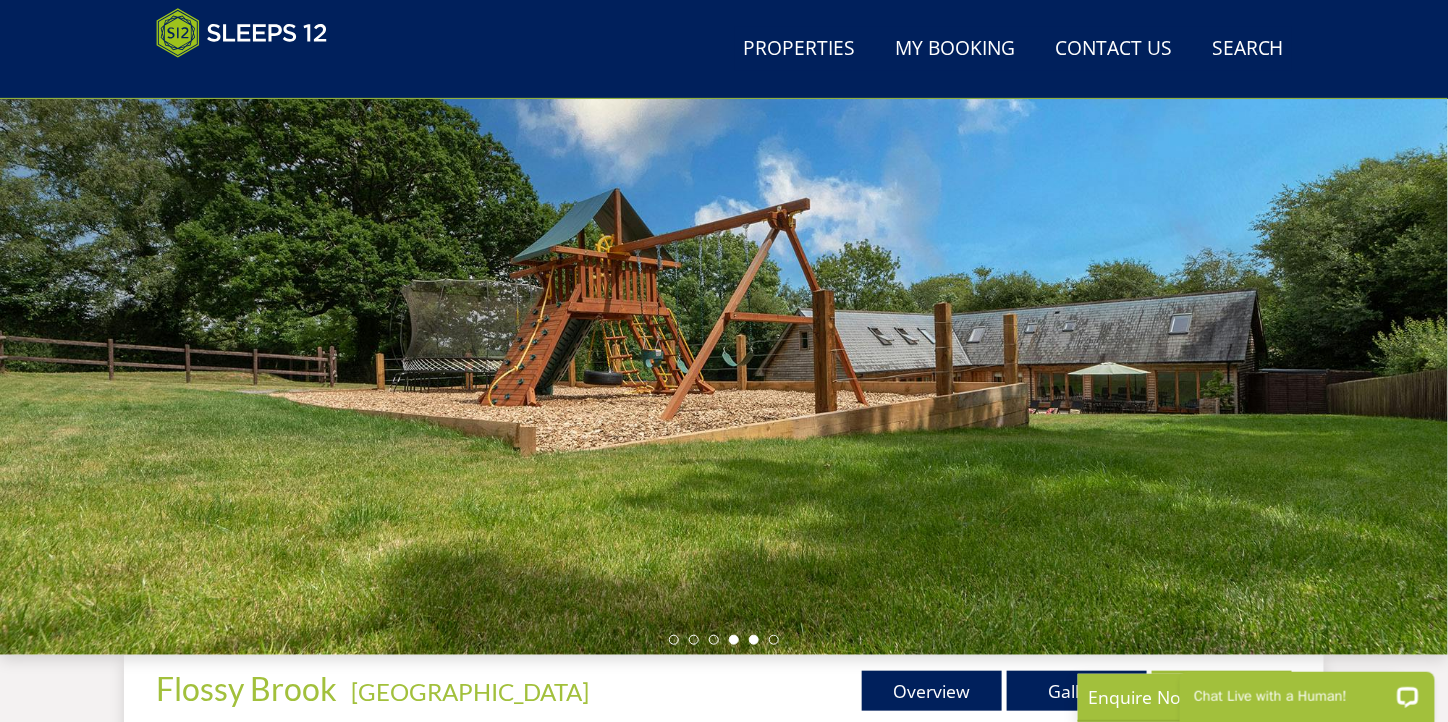 click at bounding box center (734, 640) 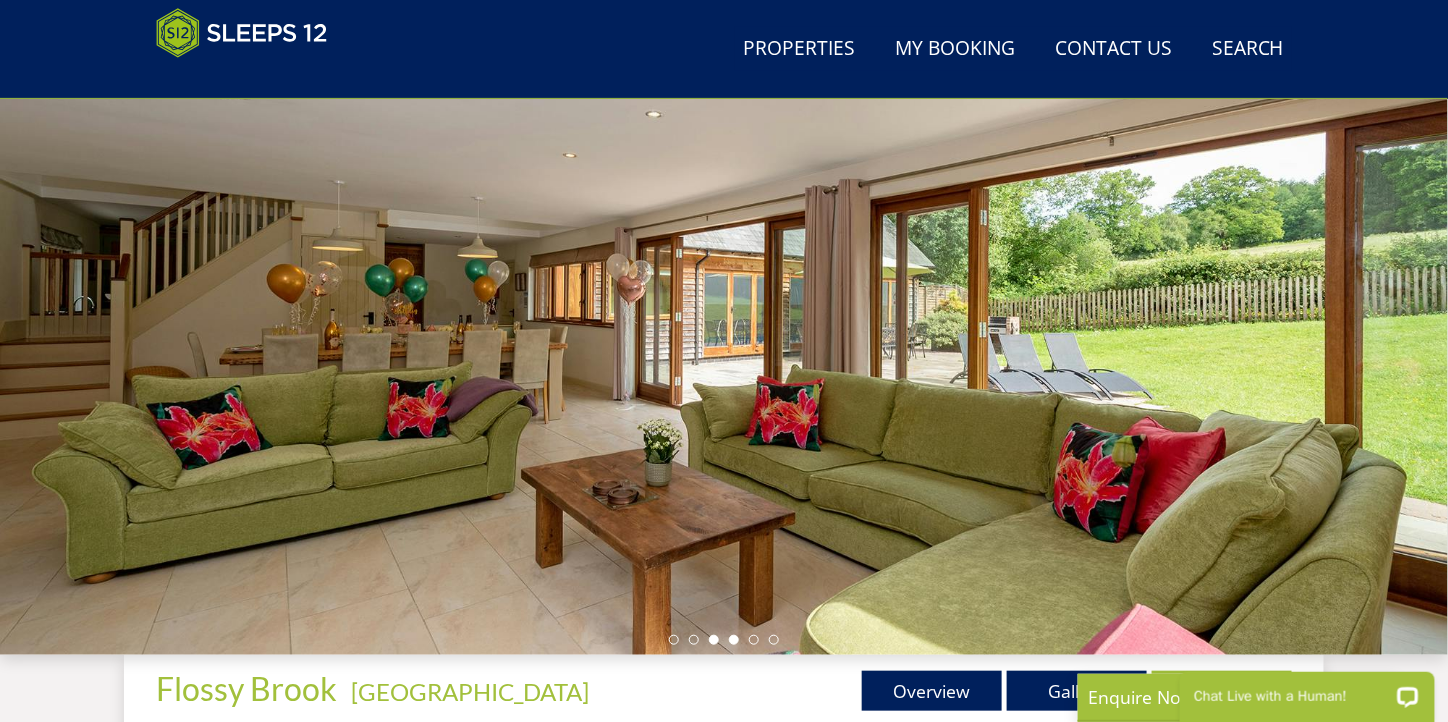click at bounding box center [714, 640] 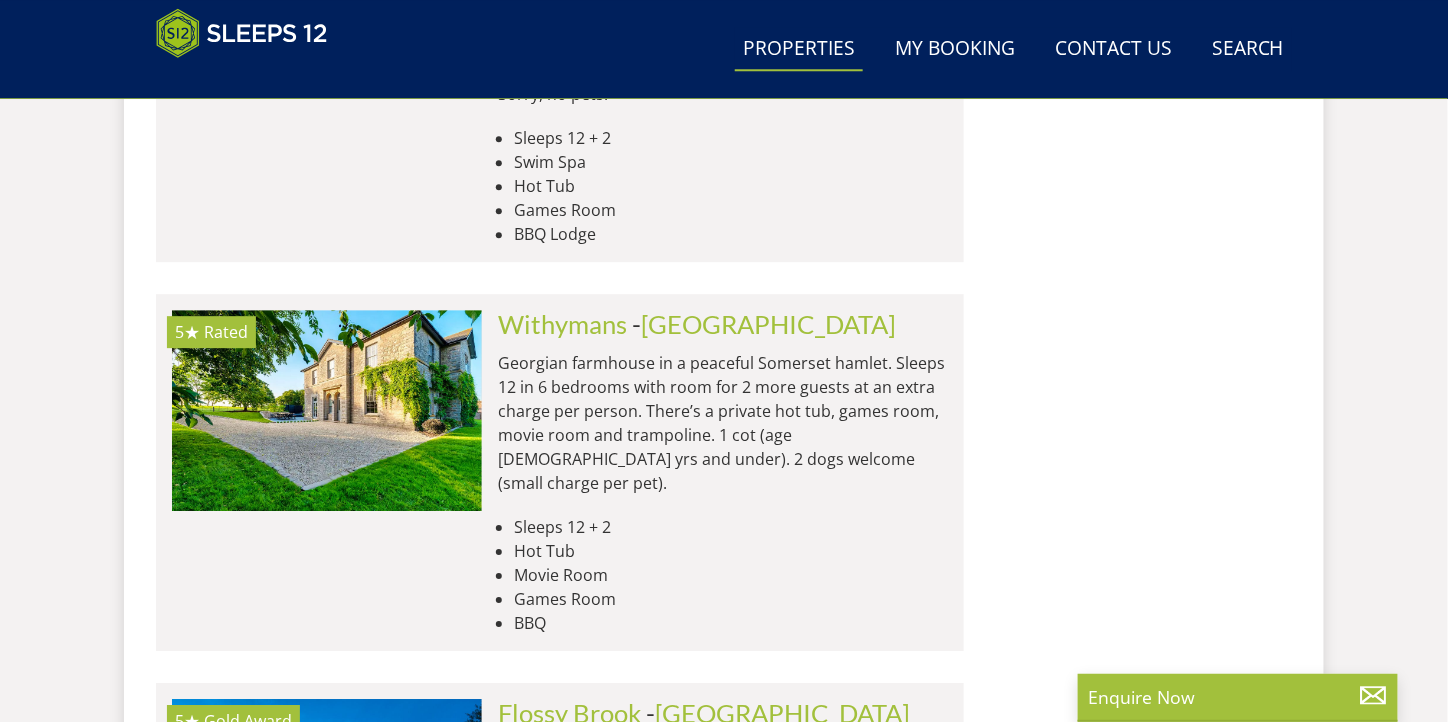 scroll, scrollTop: 4144, scrollLeft: 0, axis: vertical 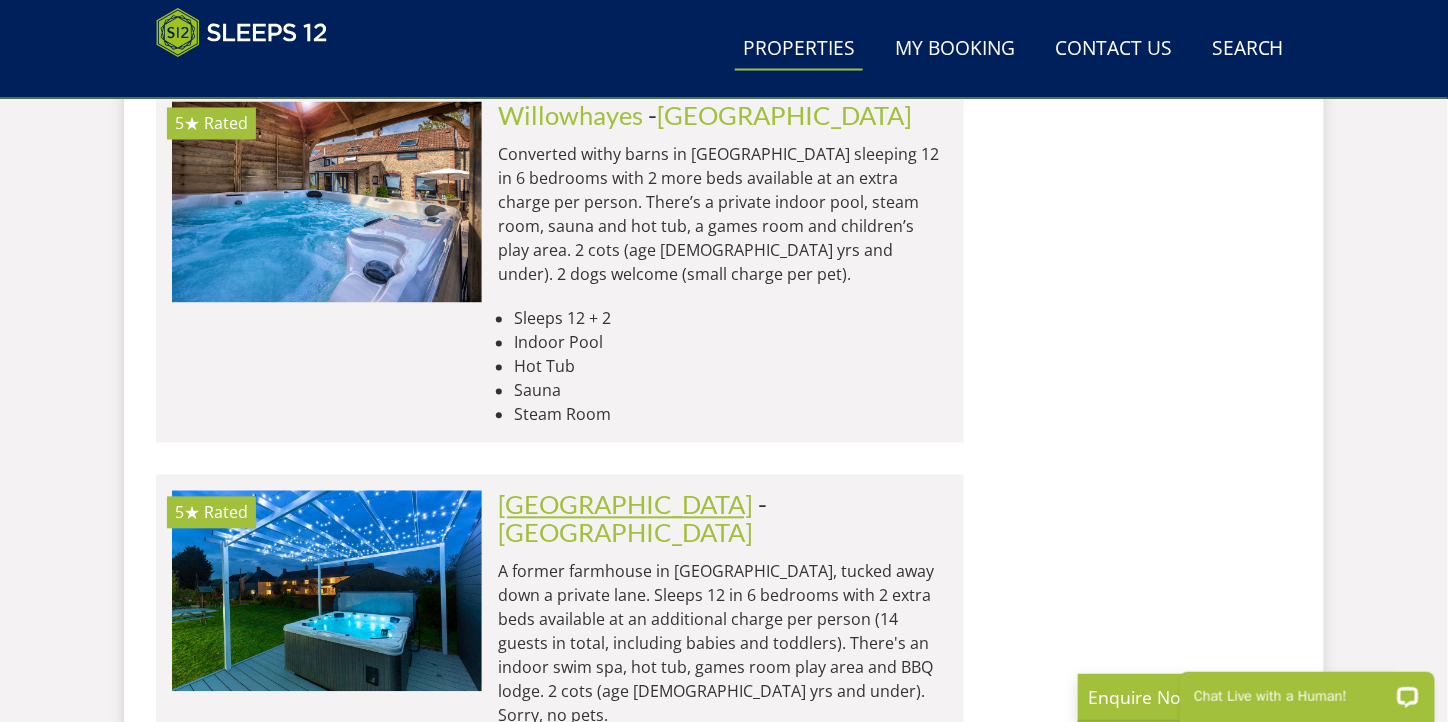 click on "[GEOGRAPHIC_DATA]" at bounding box center [625, 505] 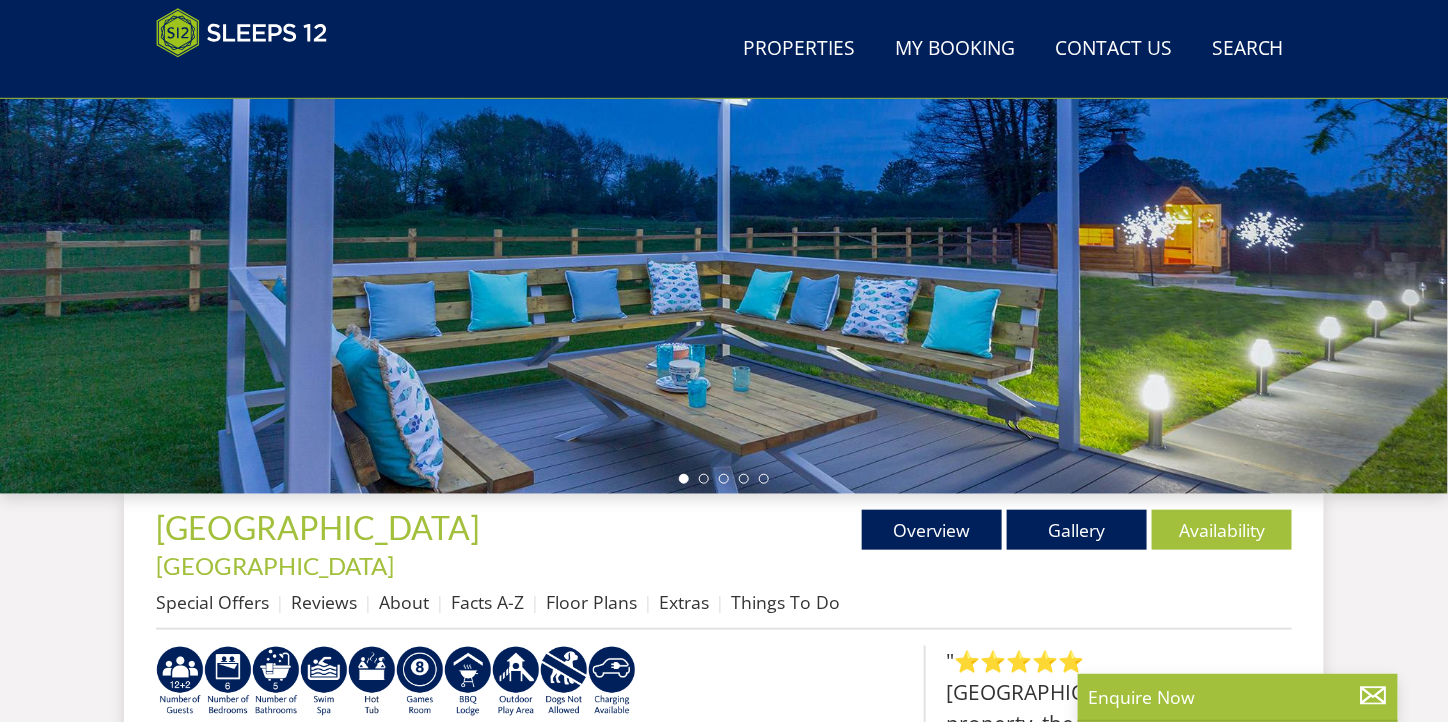 scroll, scrollTop: 227, scrollLeft: 0, axis: vertical 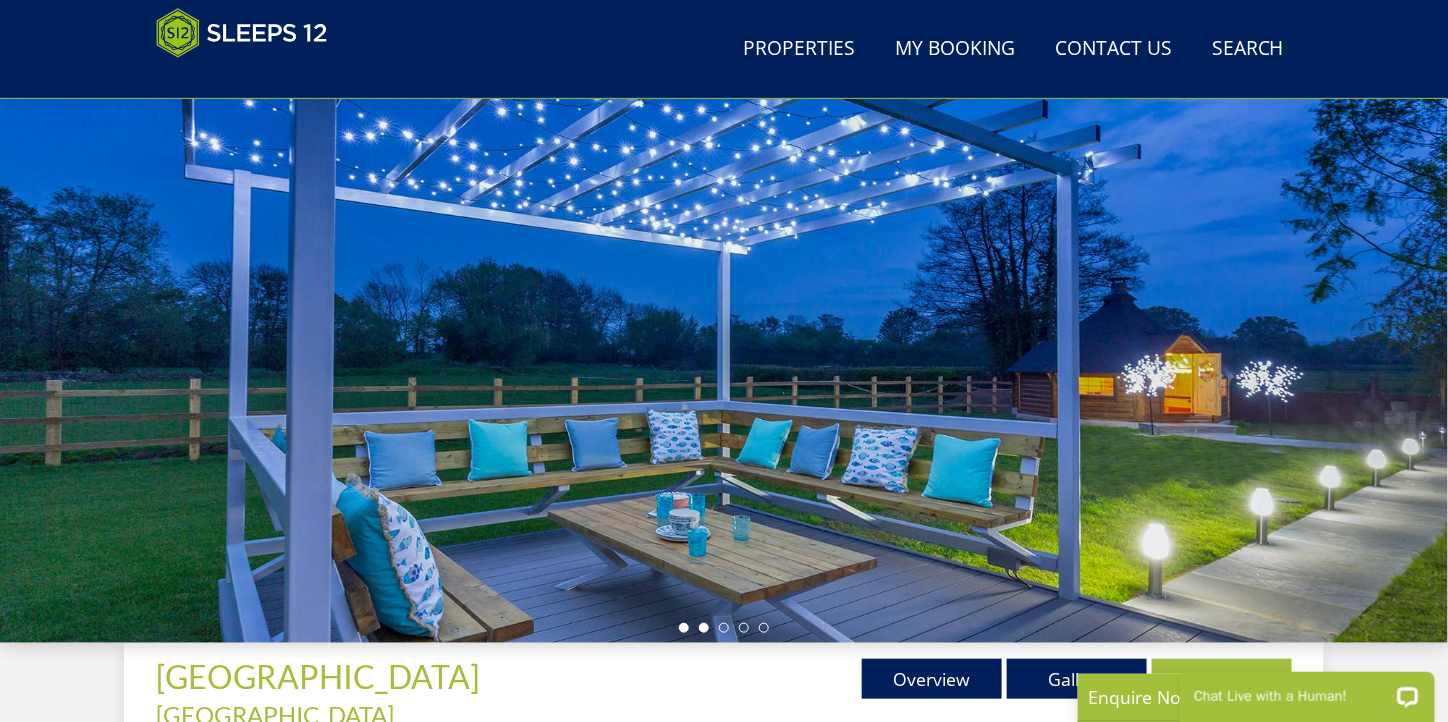 click at bounding box center (704, 628) 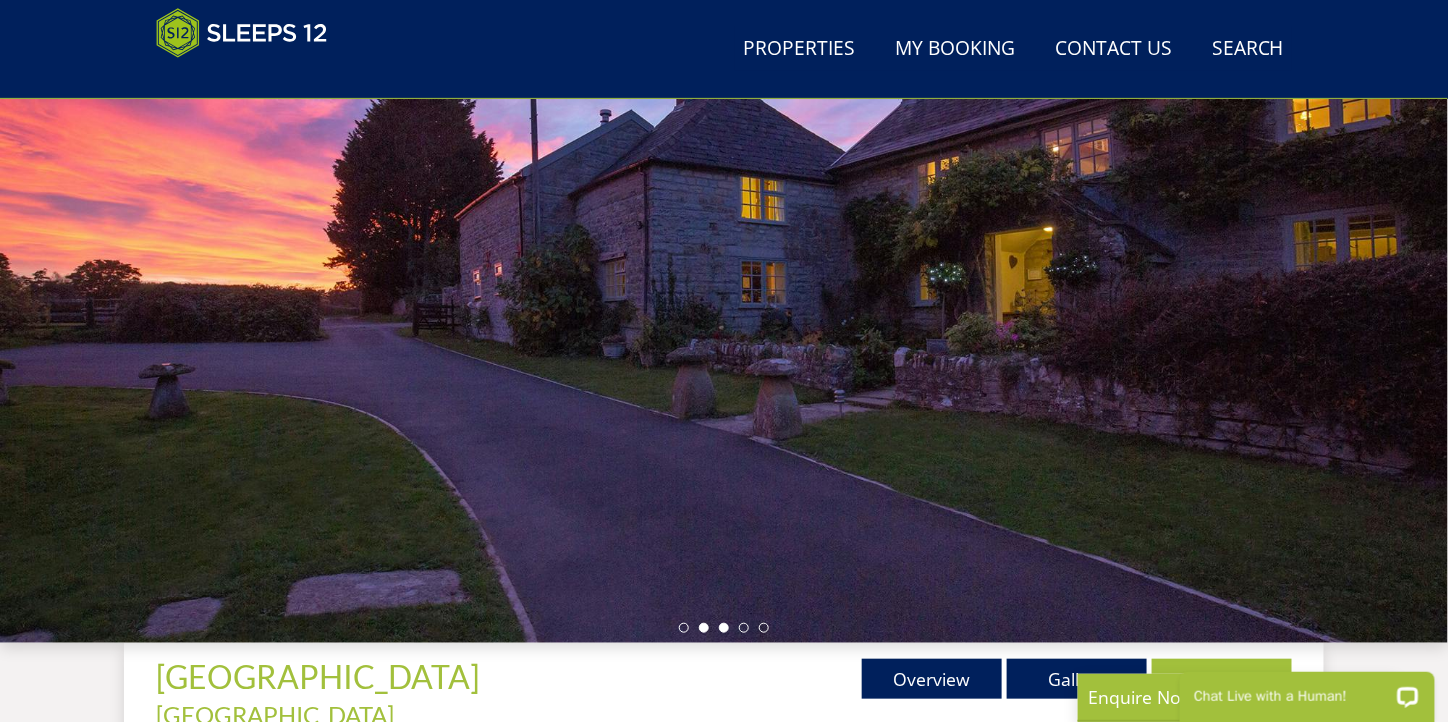 click at bounding box center [724, 628] 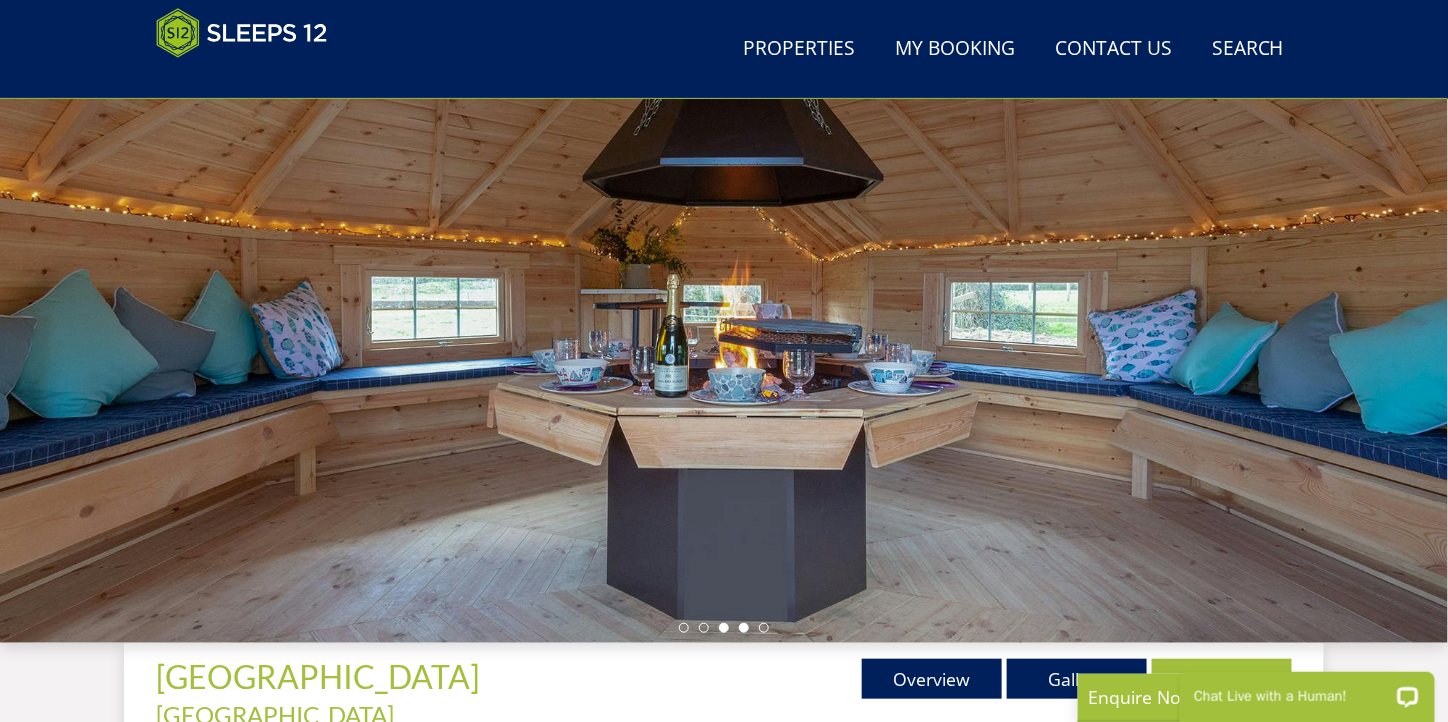 click at bounding box center [744, 628] 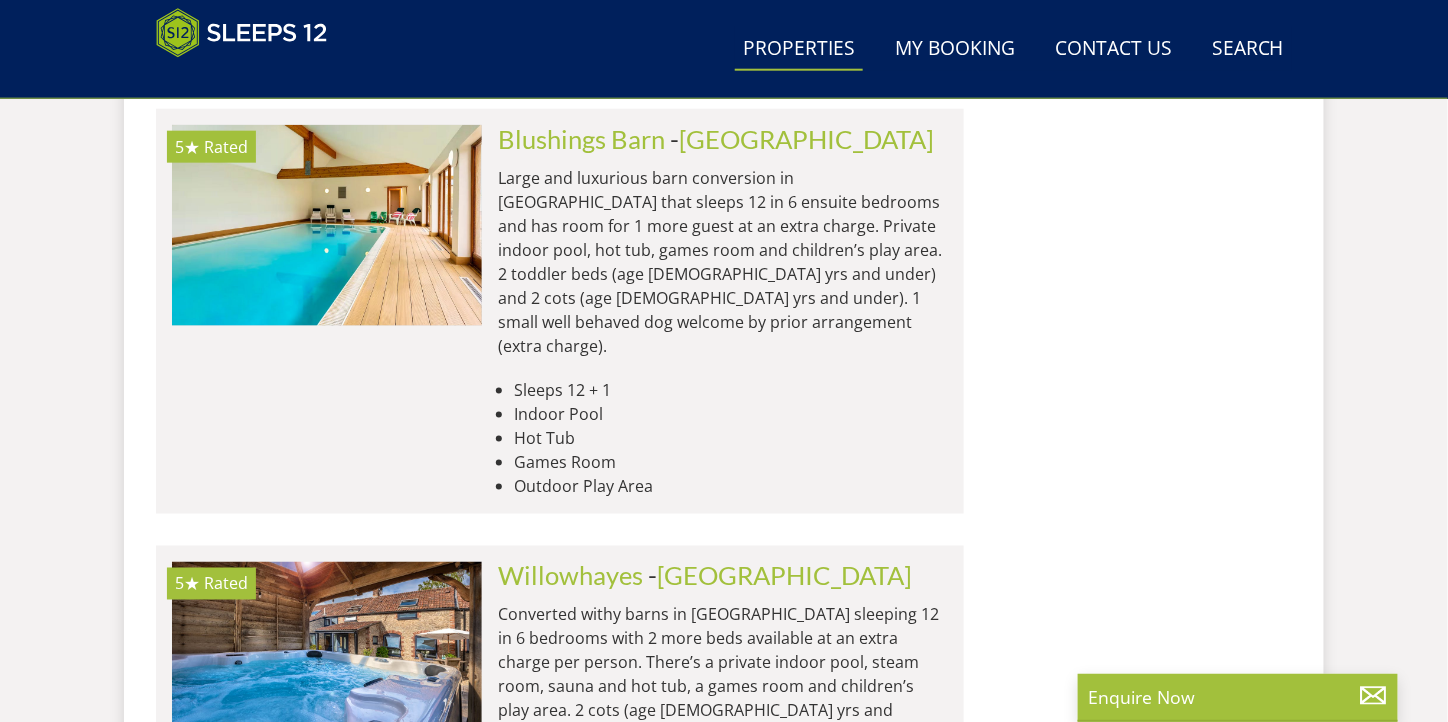 scroll, scrollTop: 3213, scrollLeft: 0, axis: vertical 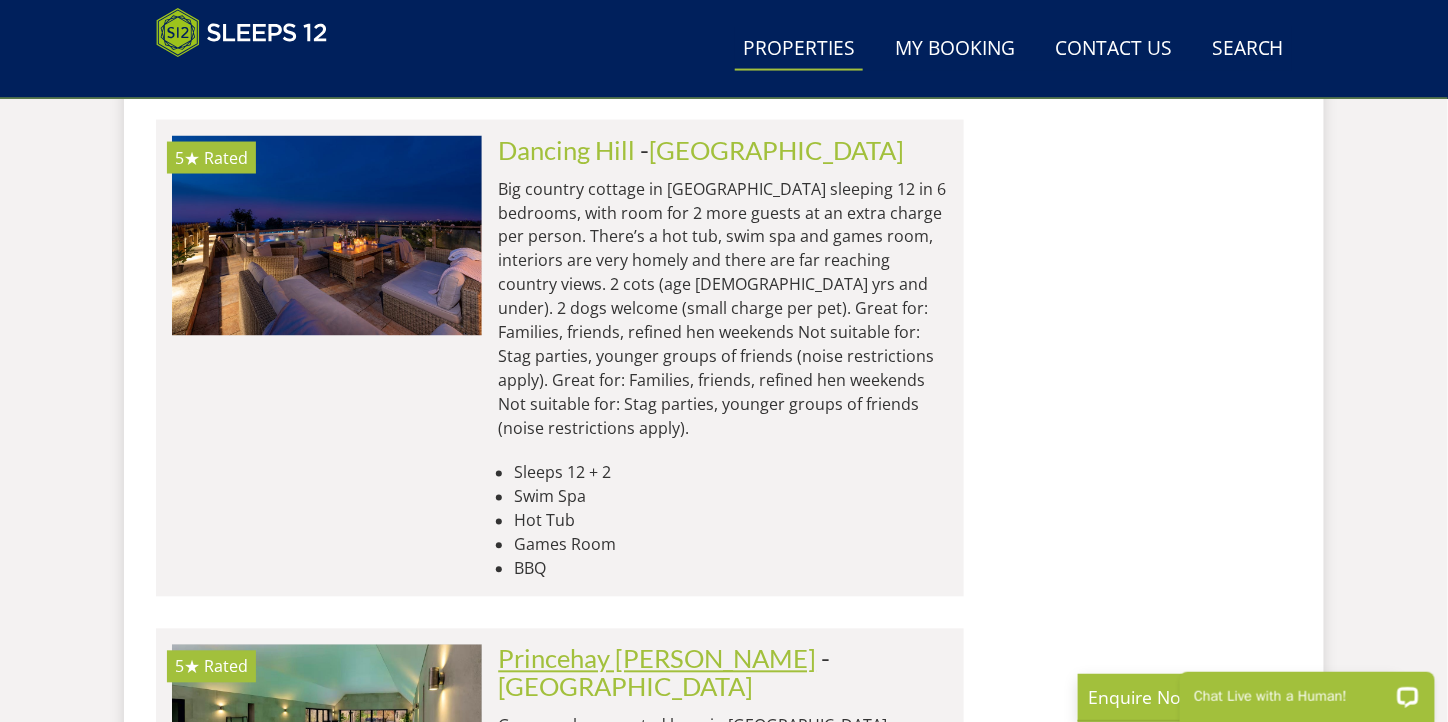 click on "Princehay [PERSON_NAME]" at bounding box center (657, 659) 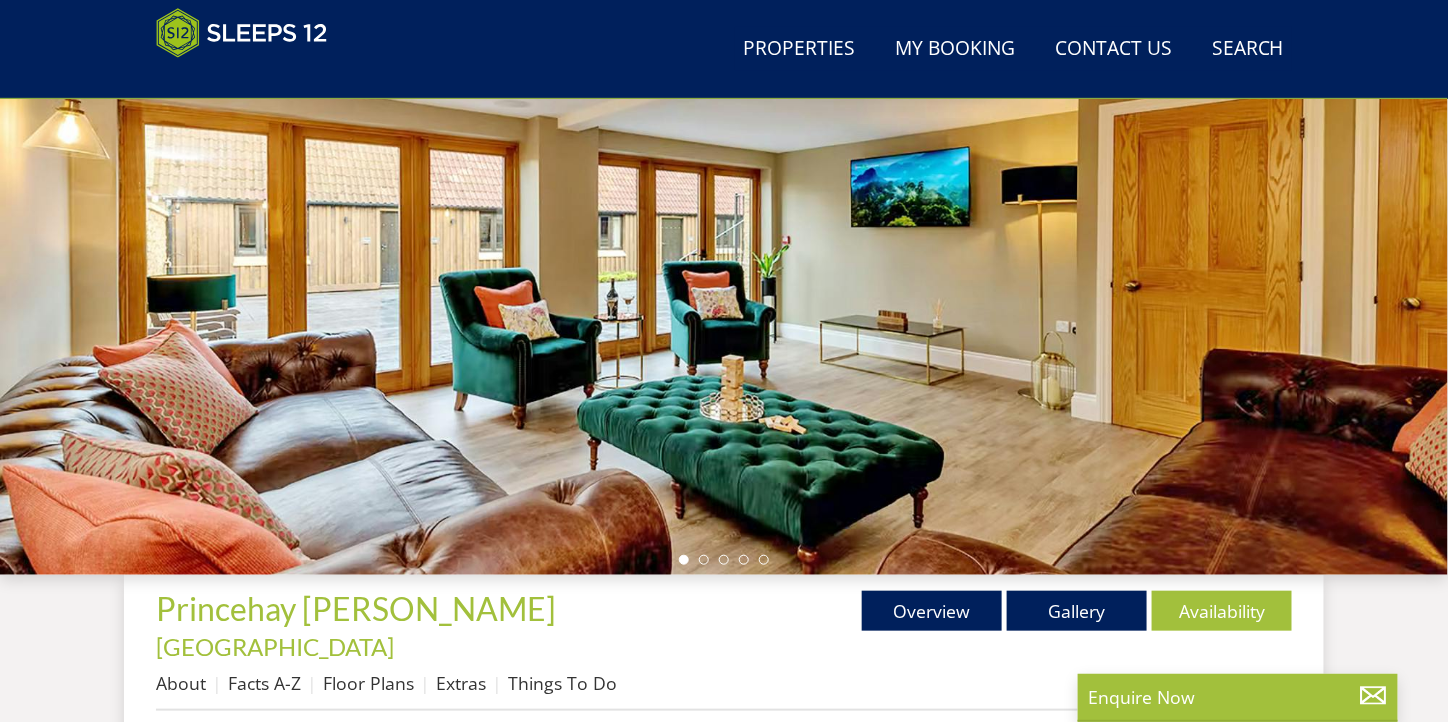 scroll, scrollTop: 300, scrollLeft: 0, axis: vertical 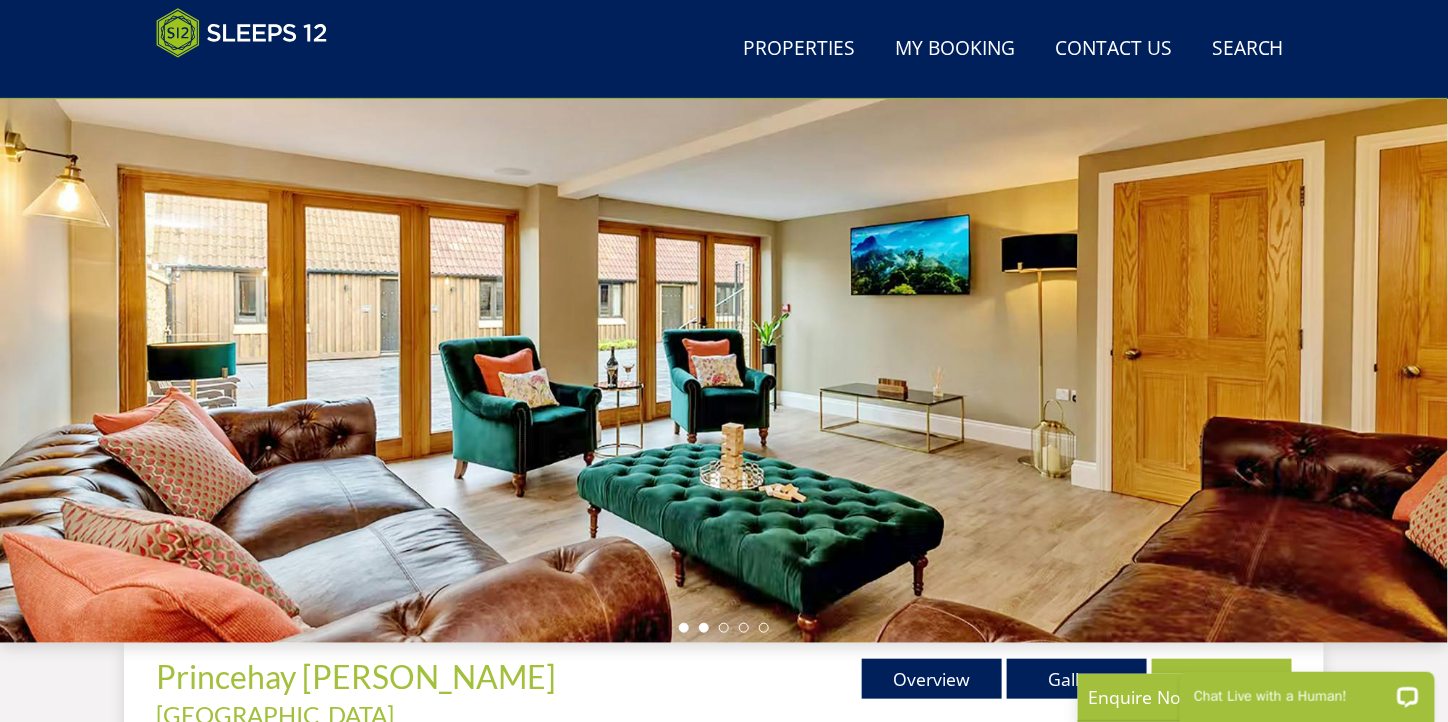 click at bounding box center [704, 628] 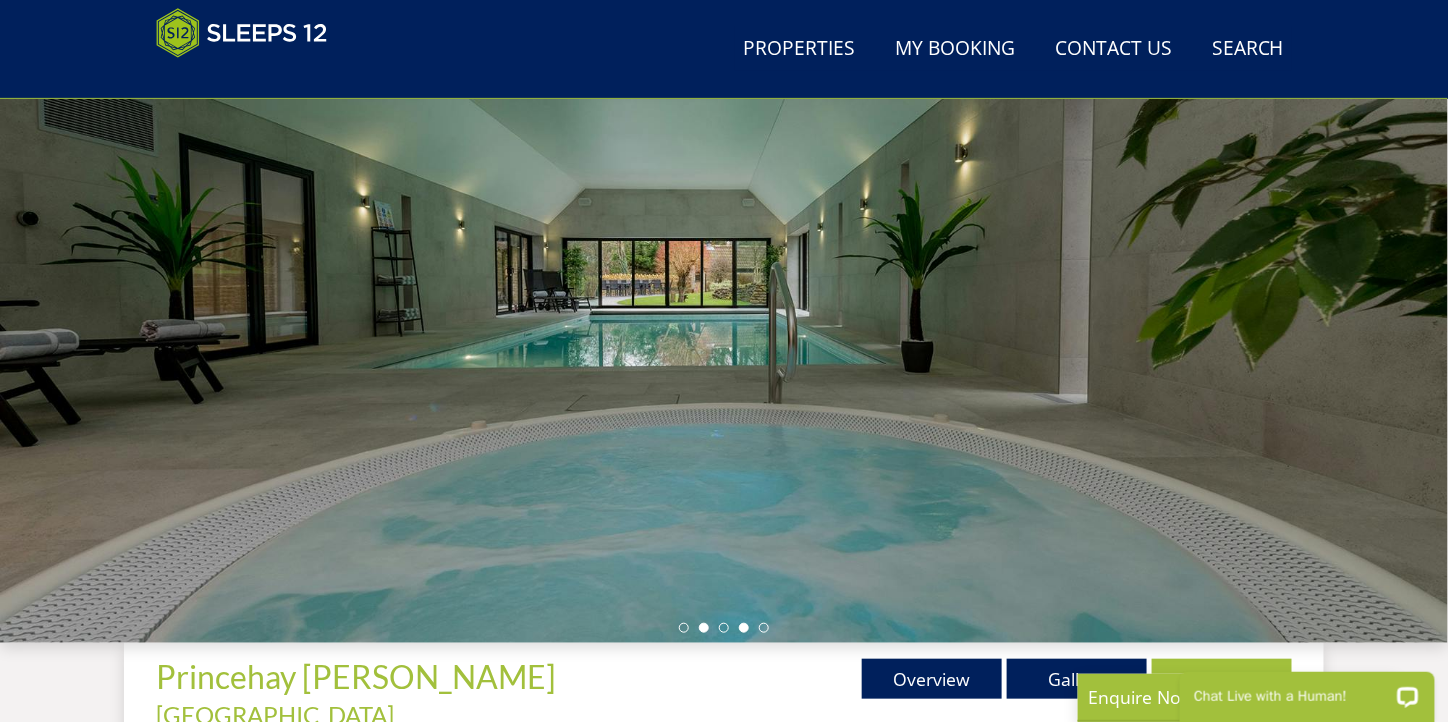 click at bounding box center [744, 628] 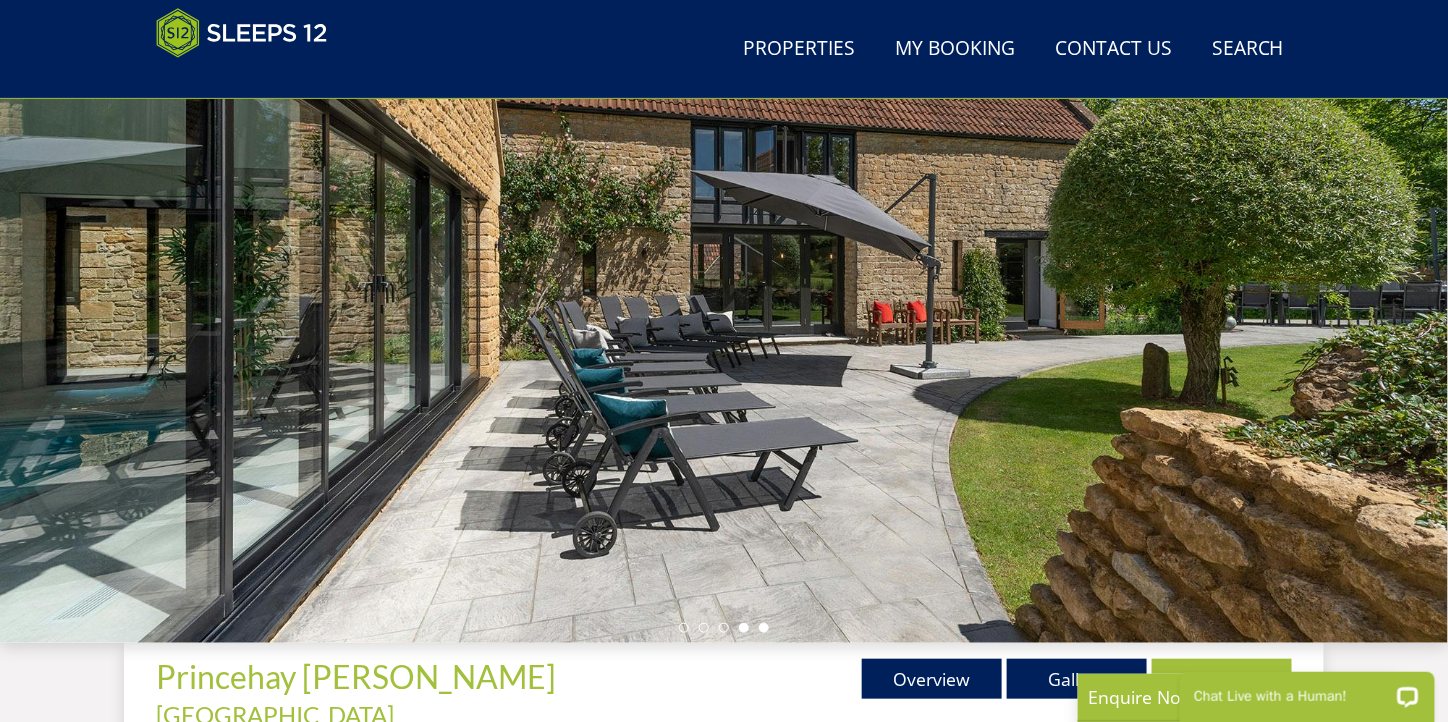 click at bounding box center [764, 628] 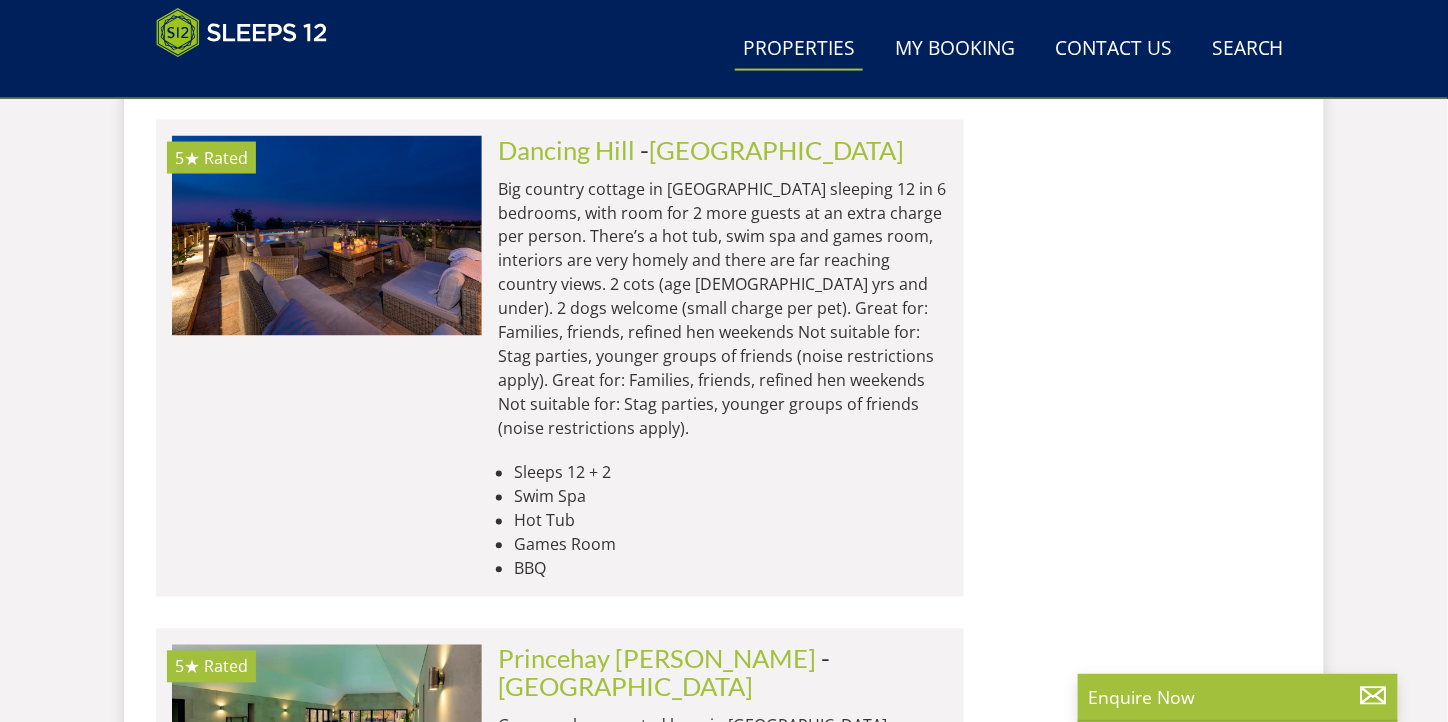 scroll, scrollTop: 6613, scrollLeft: 0, axis: vertical 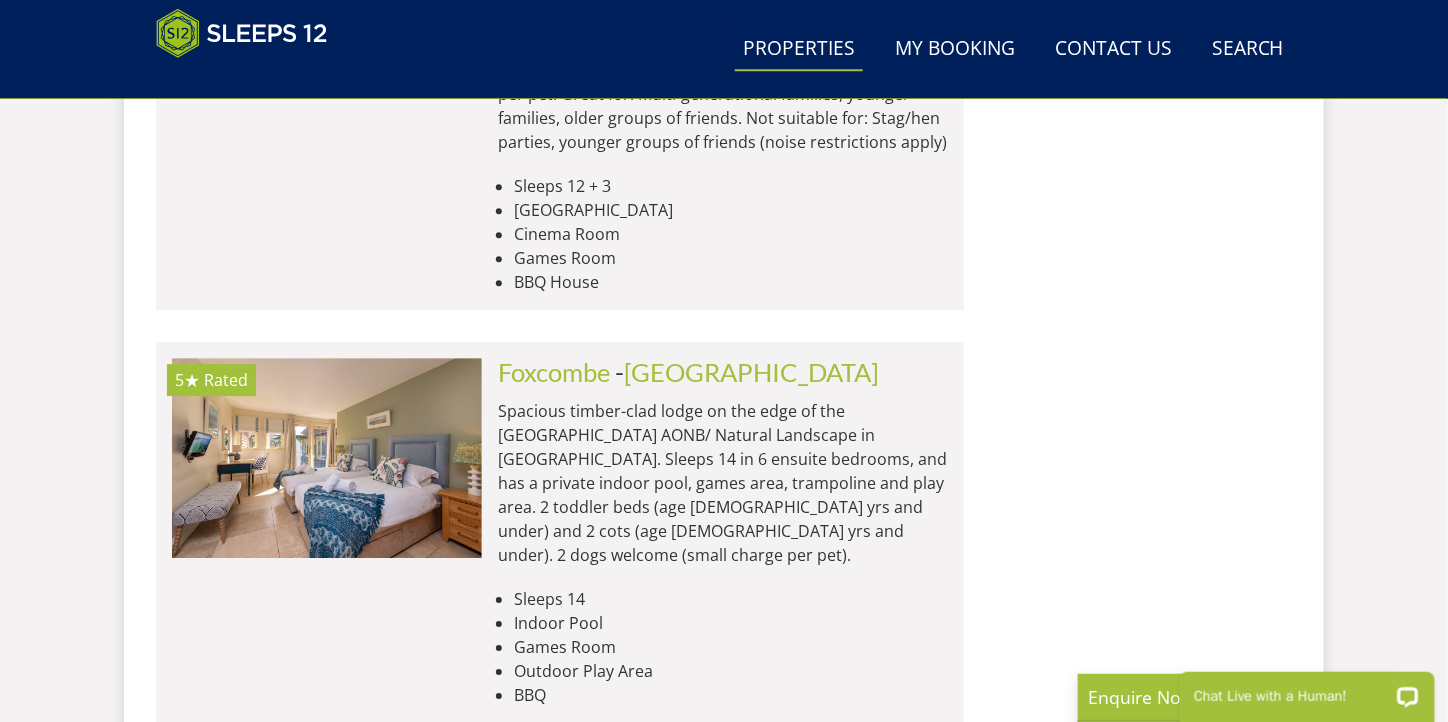 click on "[GEOGRAPHIC_DATA]" at bounding box center [625, 785] 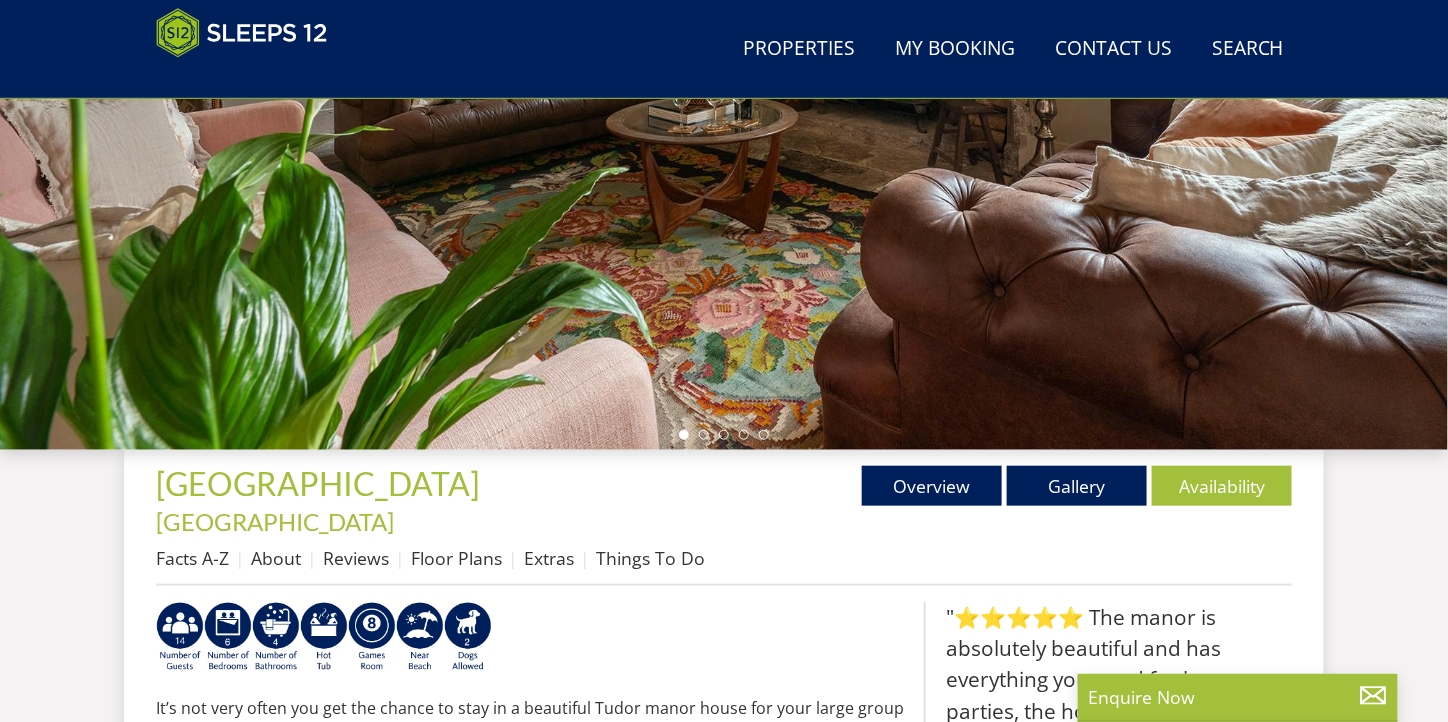 scroll, scrollTop: 199, scrollLeft: 0, axis: vertical 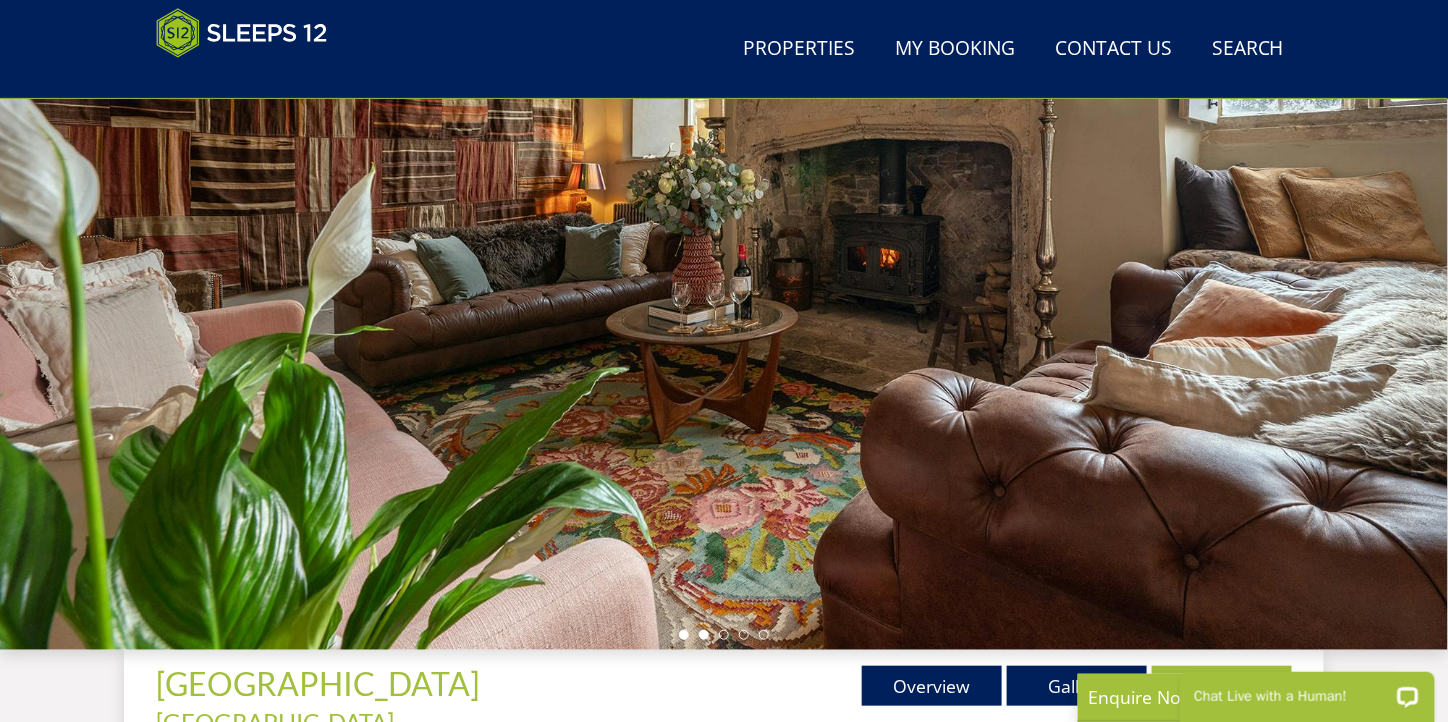 click at bounding box center (704, 635) 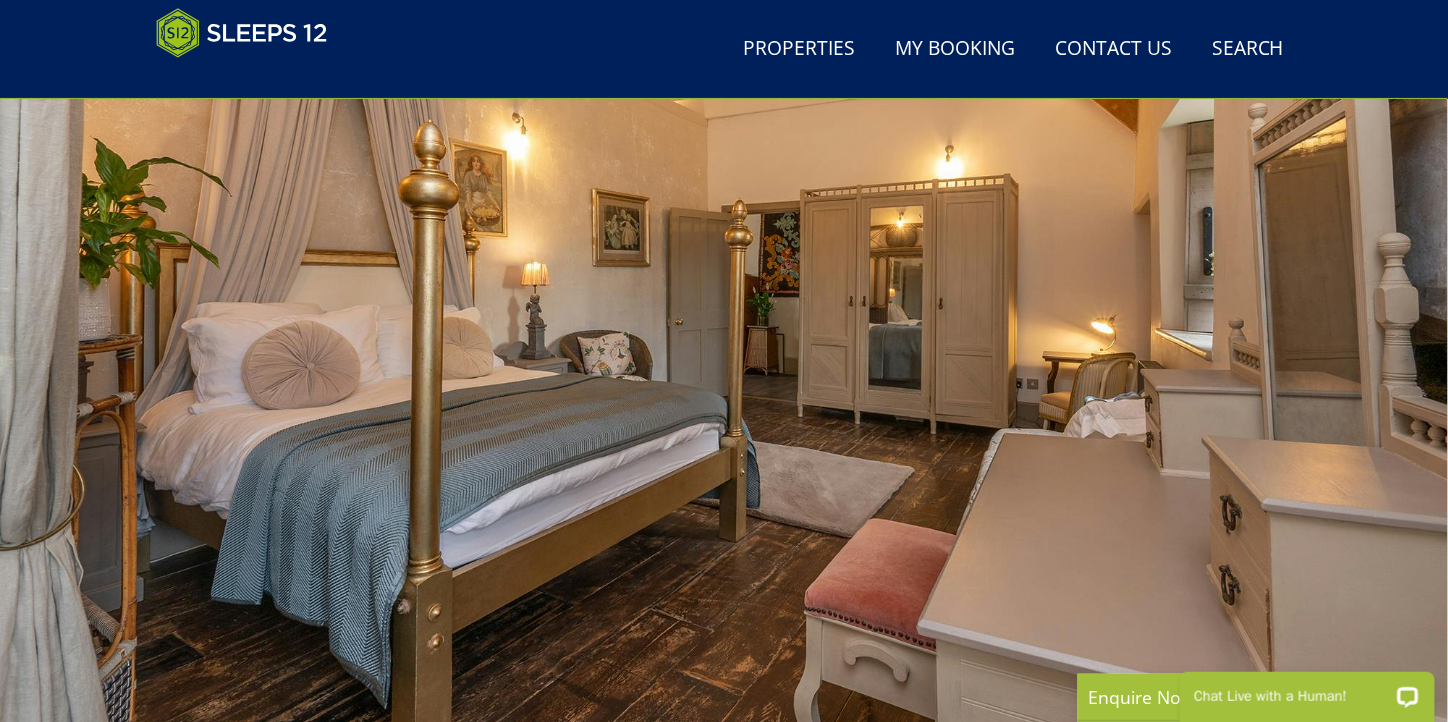 scroll, scrollTop: 293, scrollLeft: 0, axis: vertical 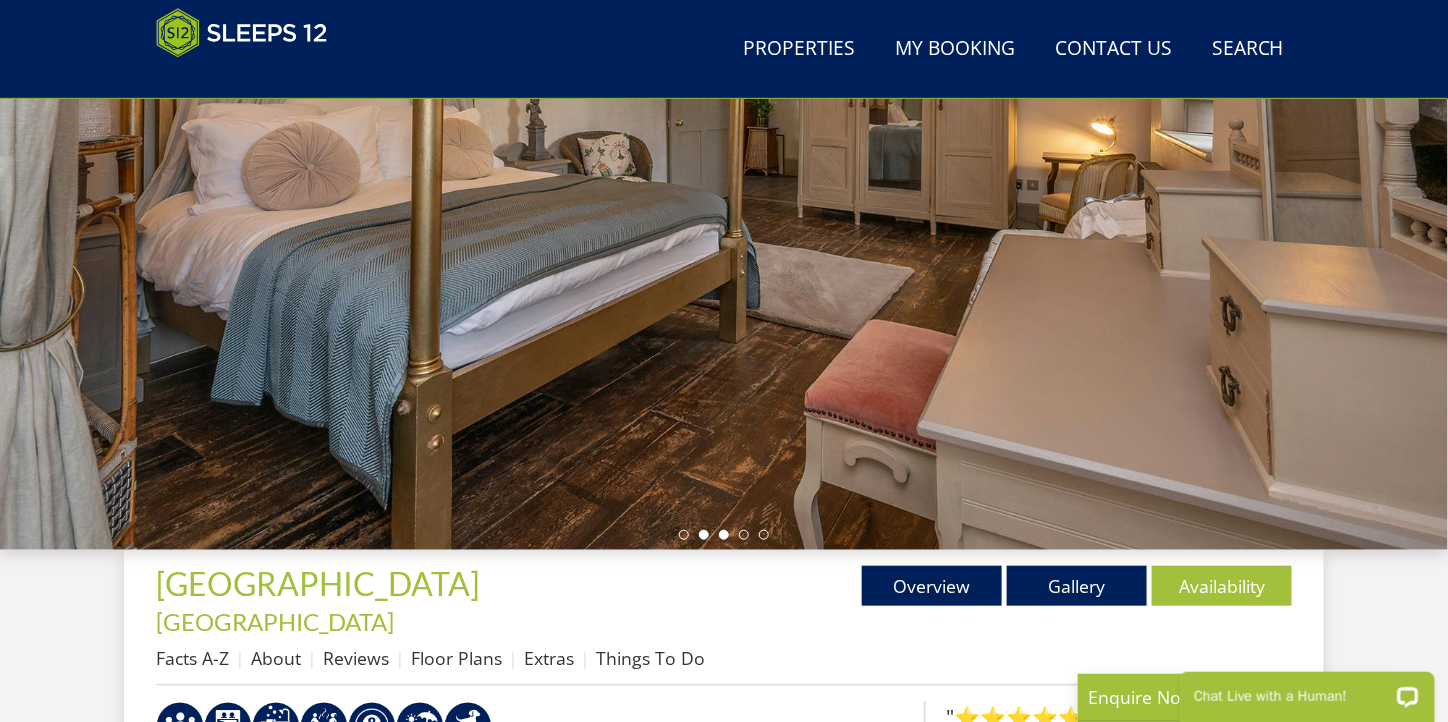 click at bounding box center (724, 535) 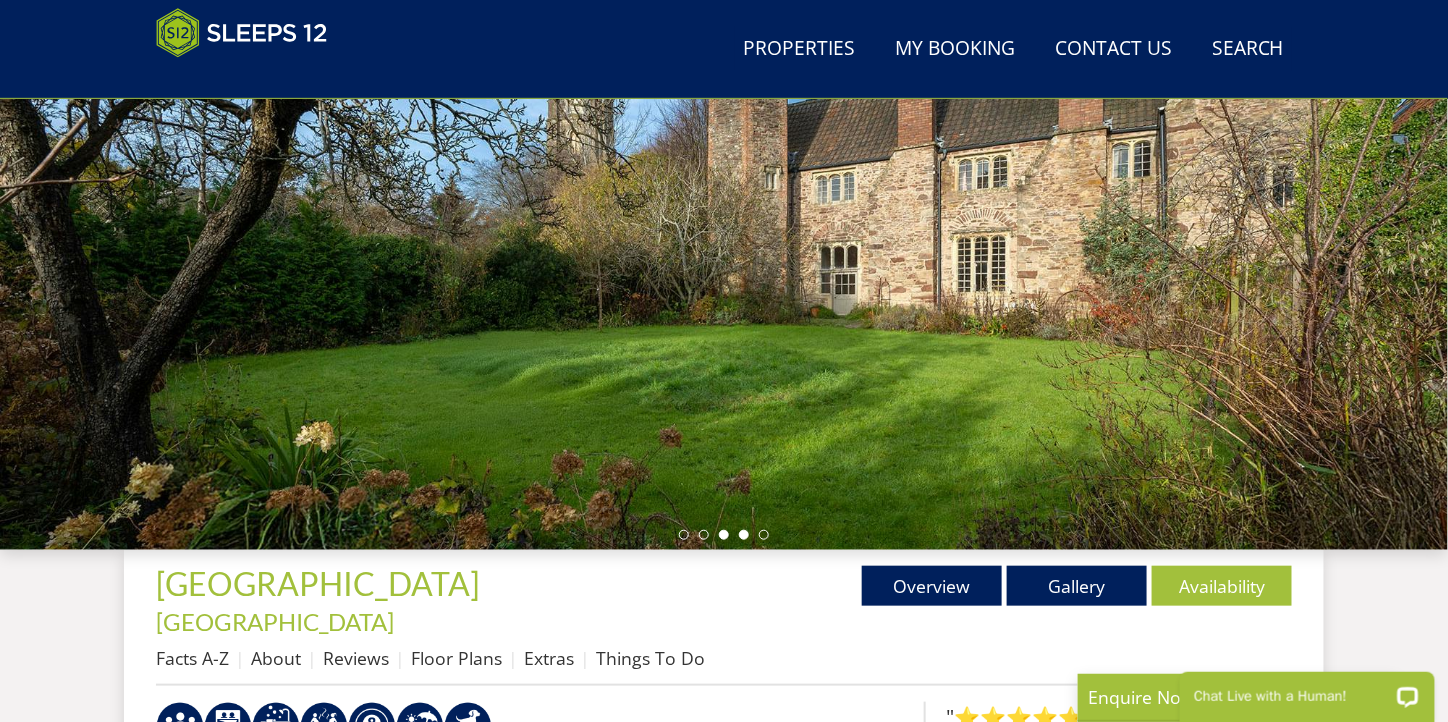 click at bounding box center (744, 535) 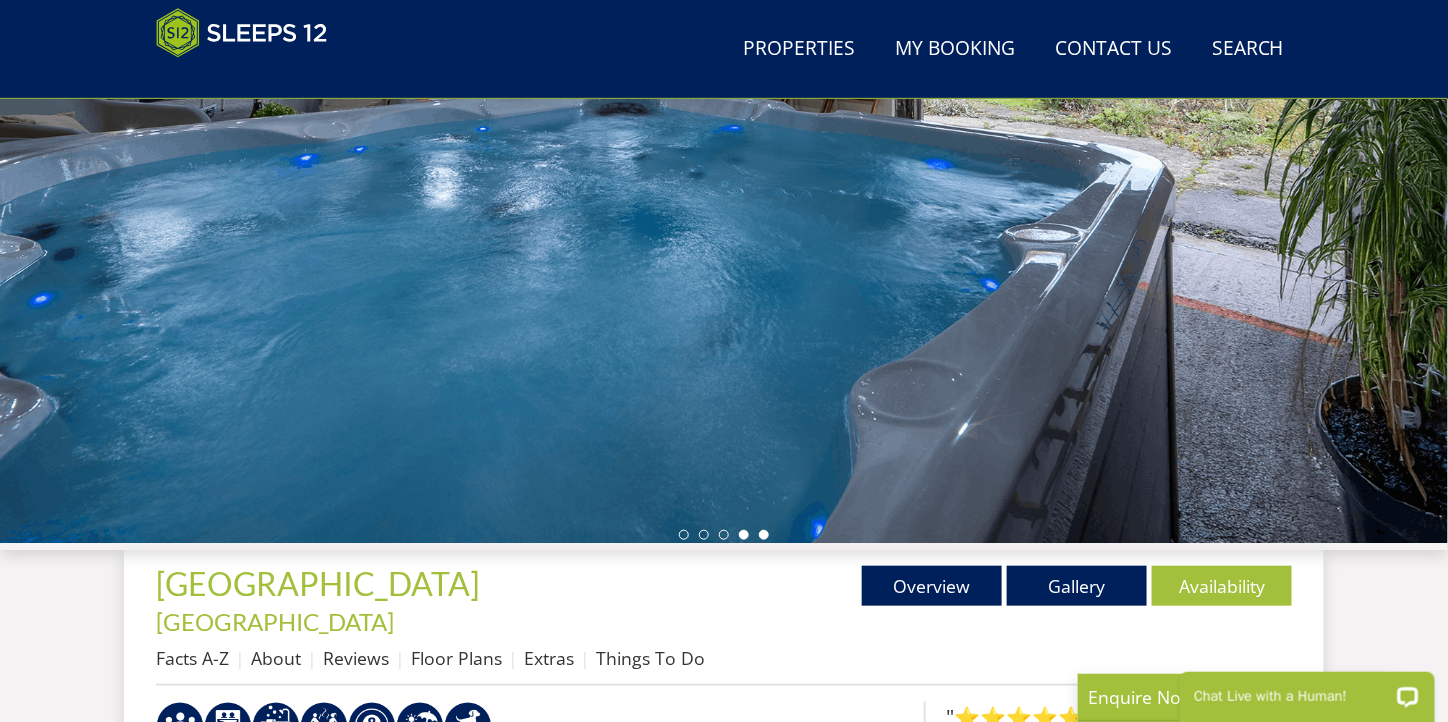click at bounding box center [764, 535] 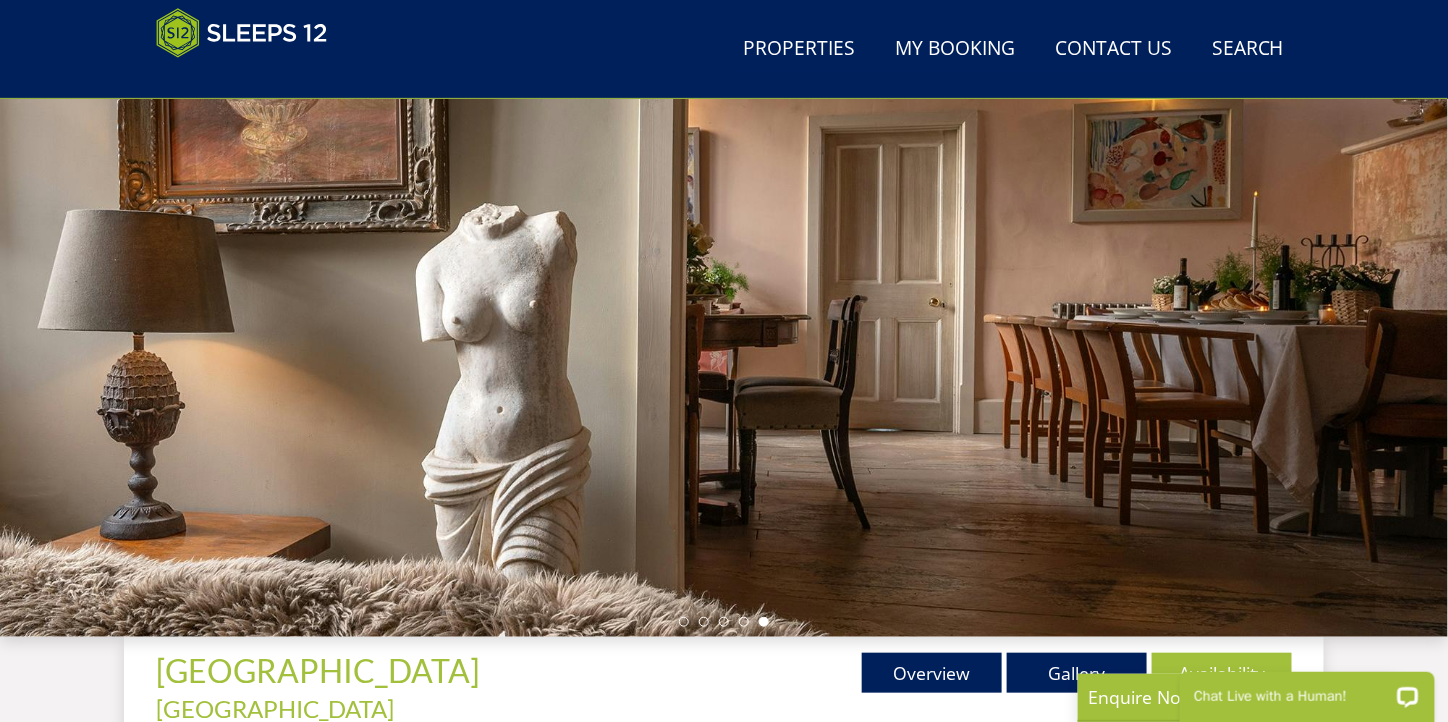 scroll, scrollTop: 0, scrollLeft: 0, axis: both 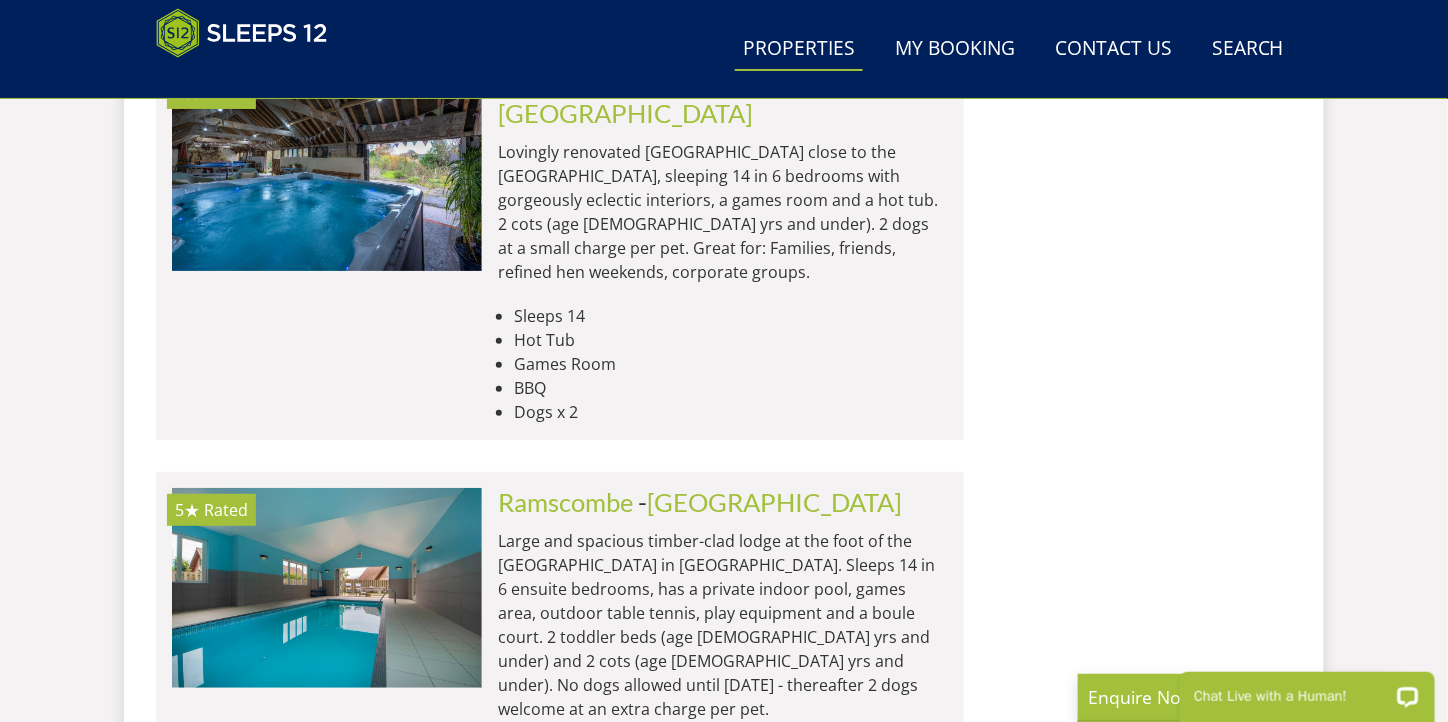 click on "Overbrooks" at bounding box center [564, 939] 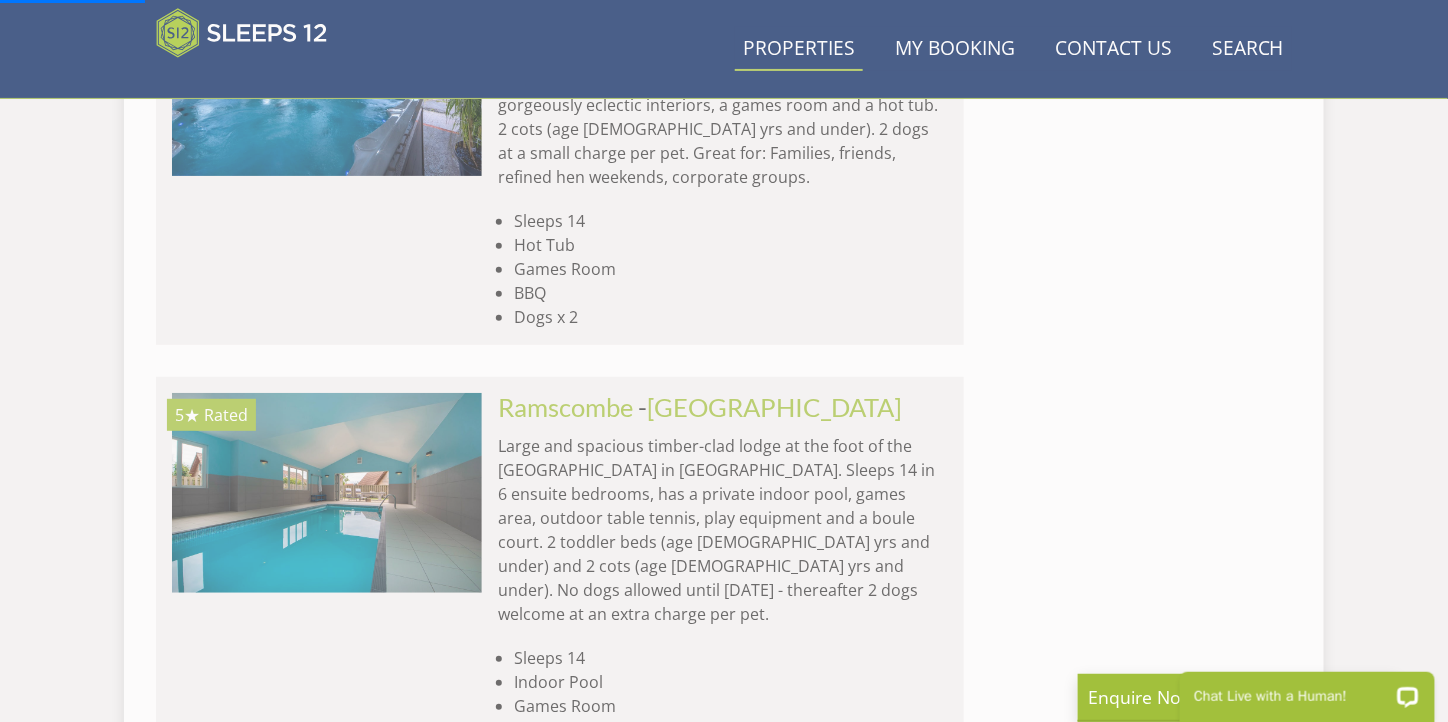 scroll, scrollTop: 7713, scrollLeft: 0, axis: vertical 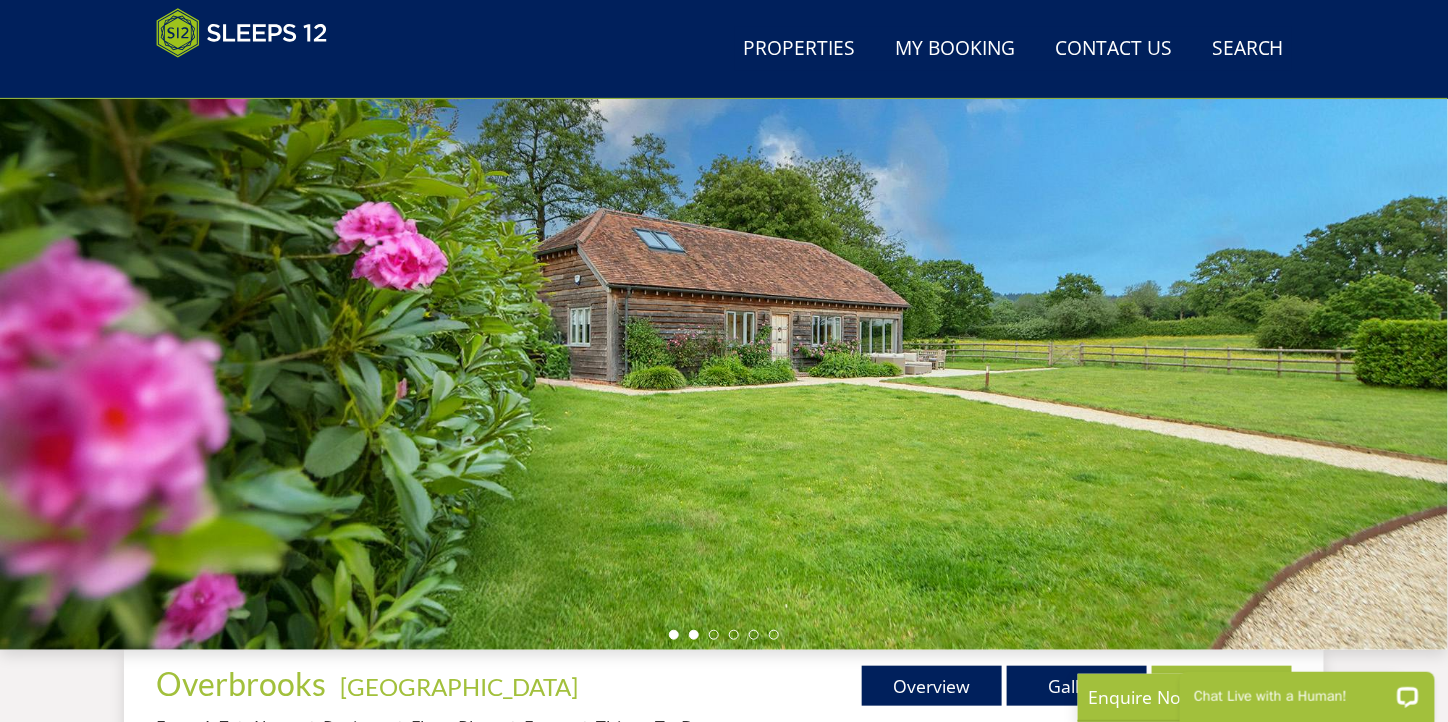 click at bounding box center [694, 635] 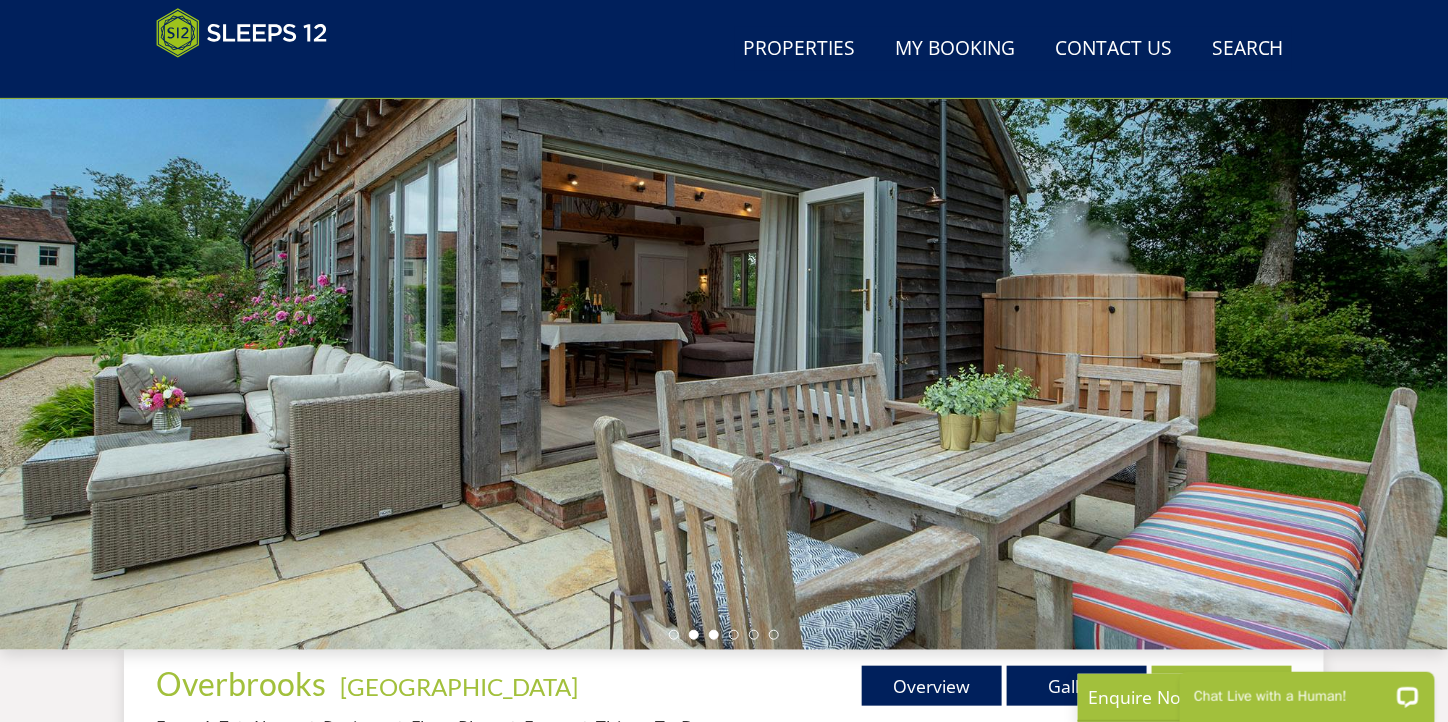 click at bounding box center (714, 635) 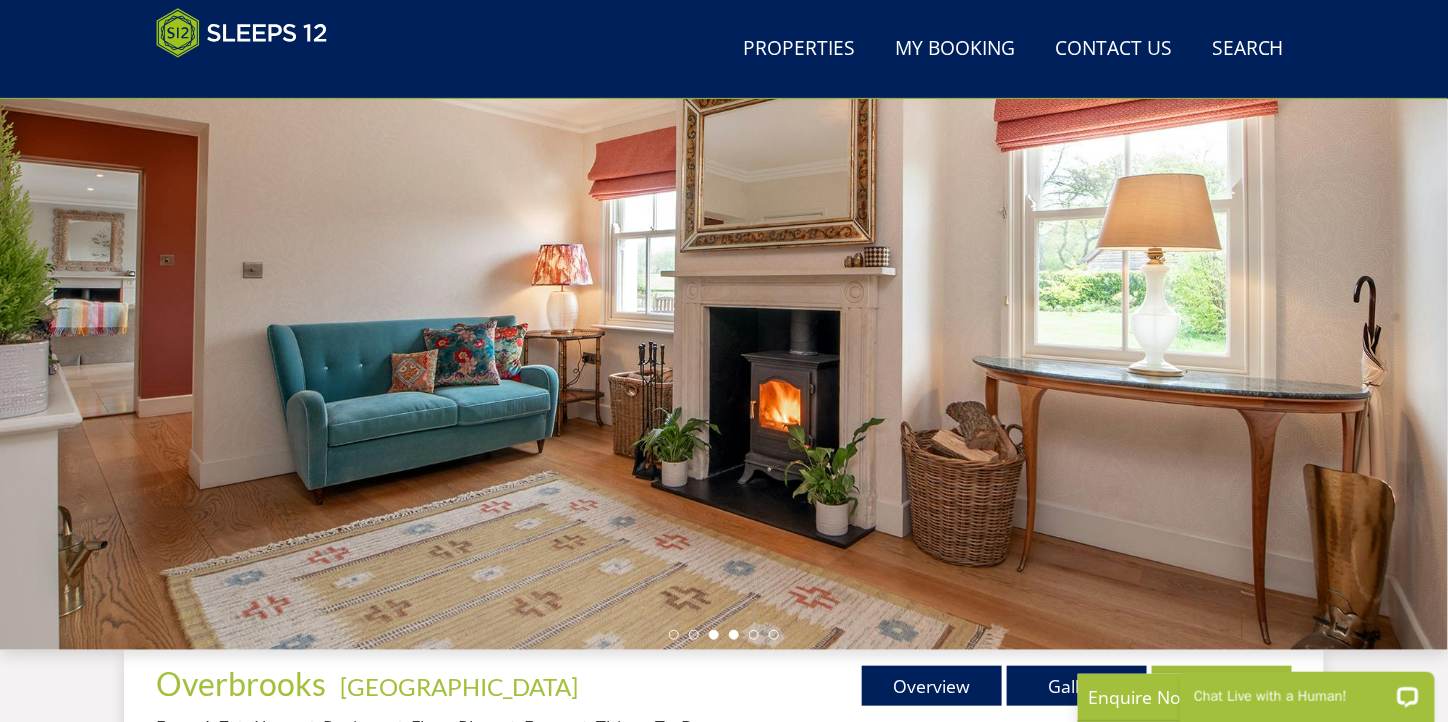 click at bounding box center (734, 635) 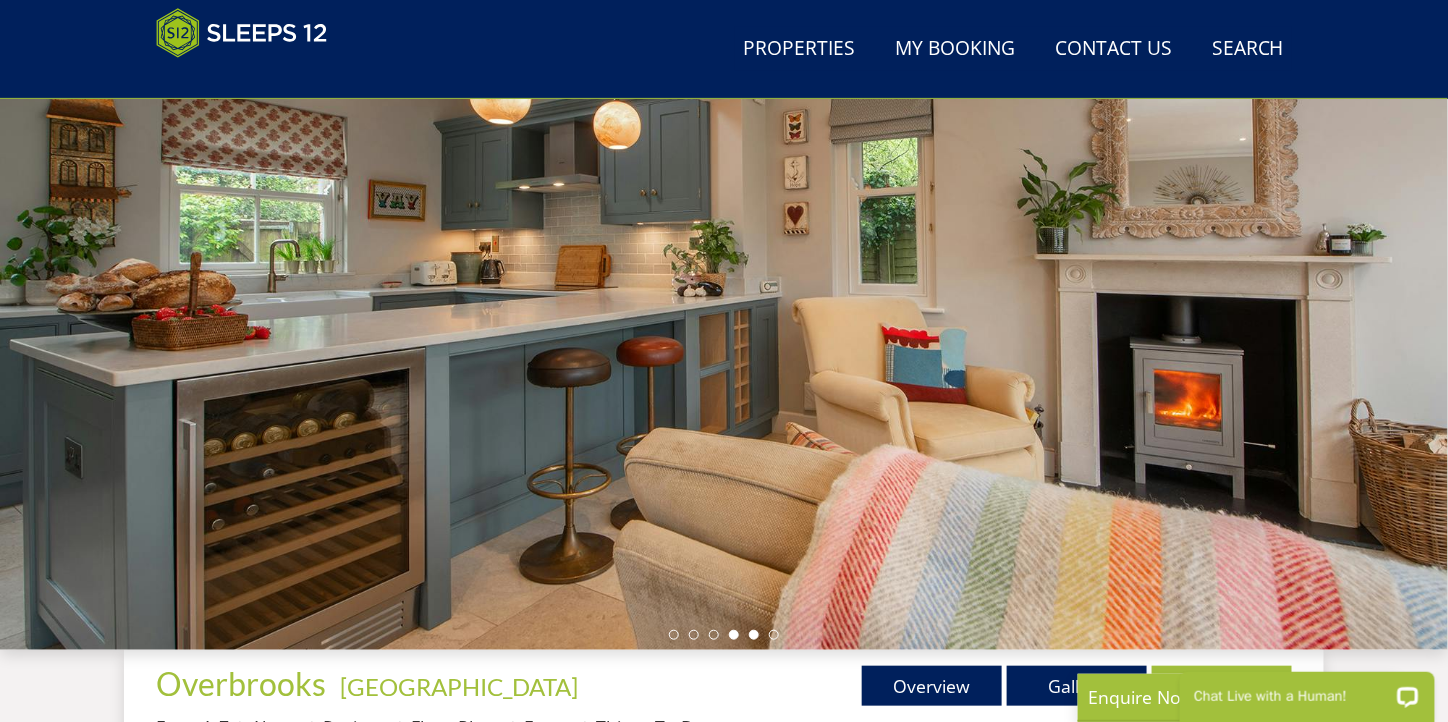 click at bounding box center [754, 635] 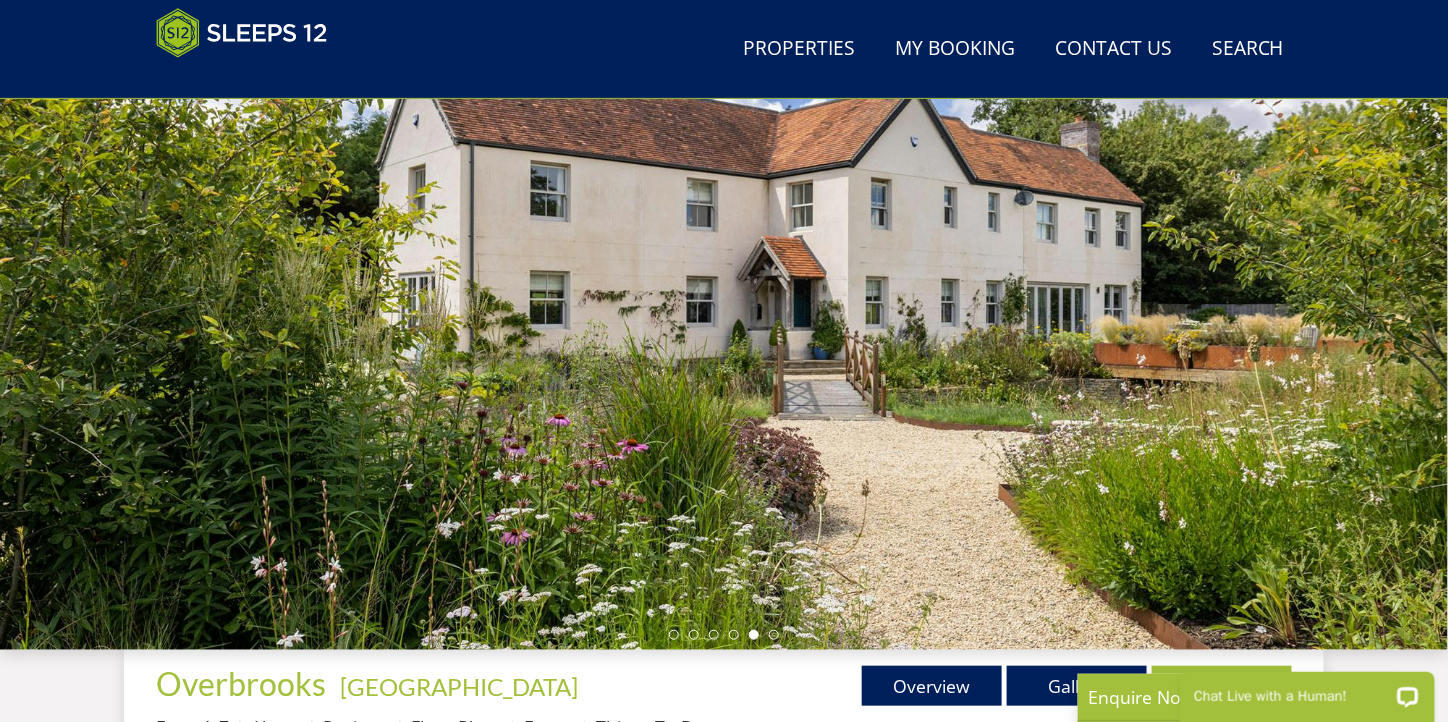click at bounding box center [724, 300] 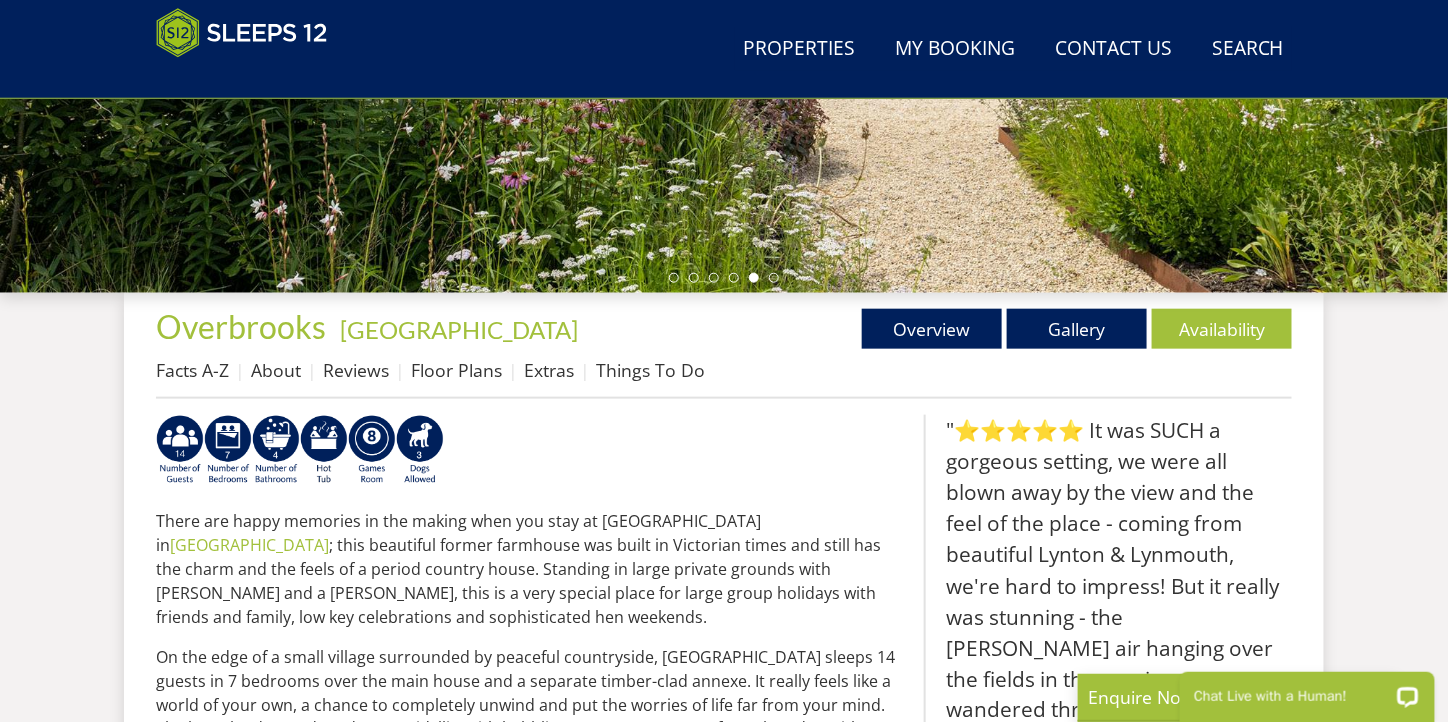 scroll, scrollTop: 593, scrollLeft: 0, axis: vertical 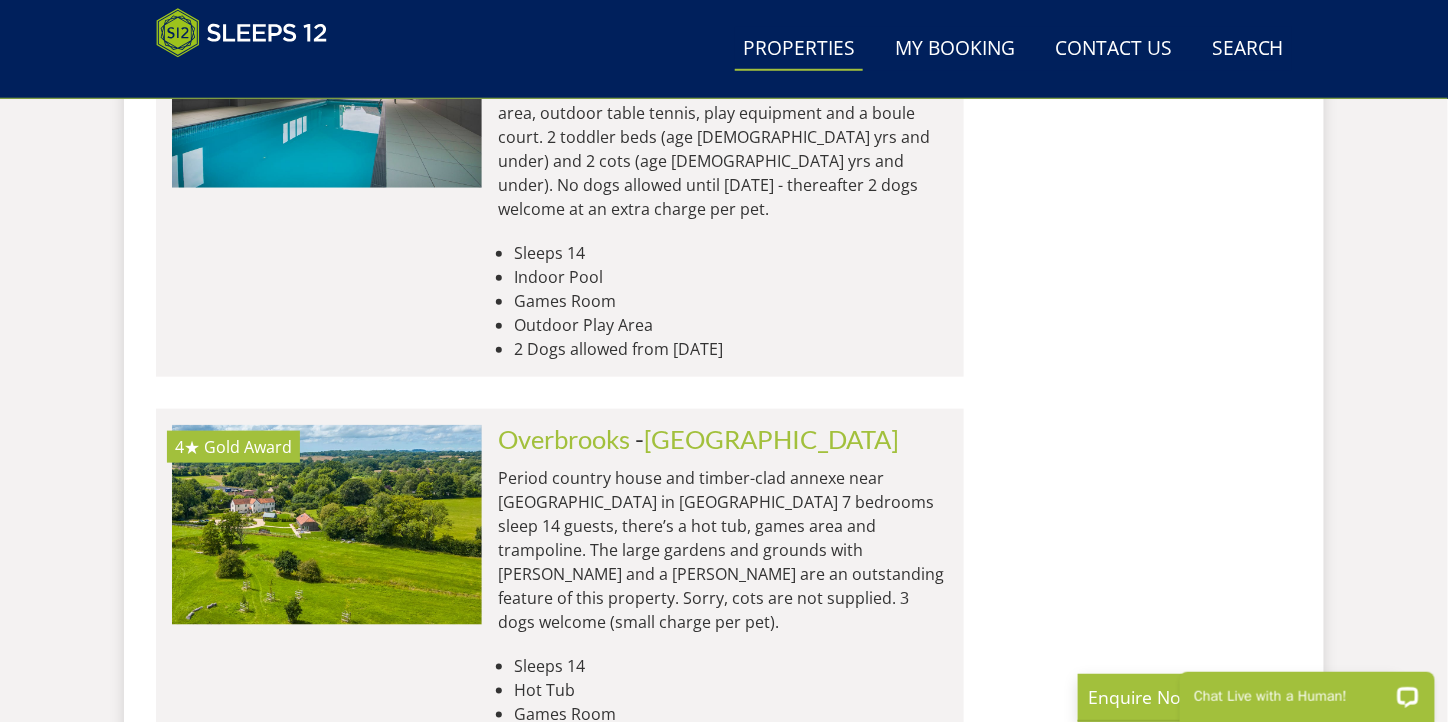 click on "Cockercombe" at bounding box center [574, 852] 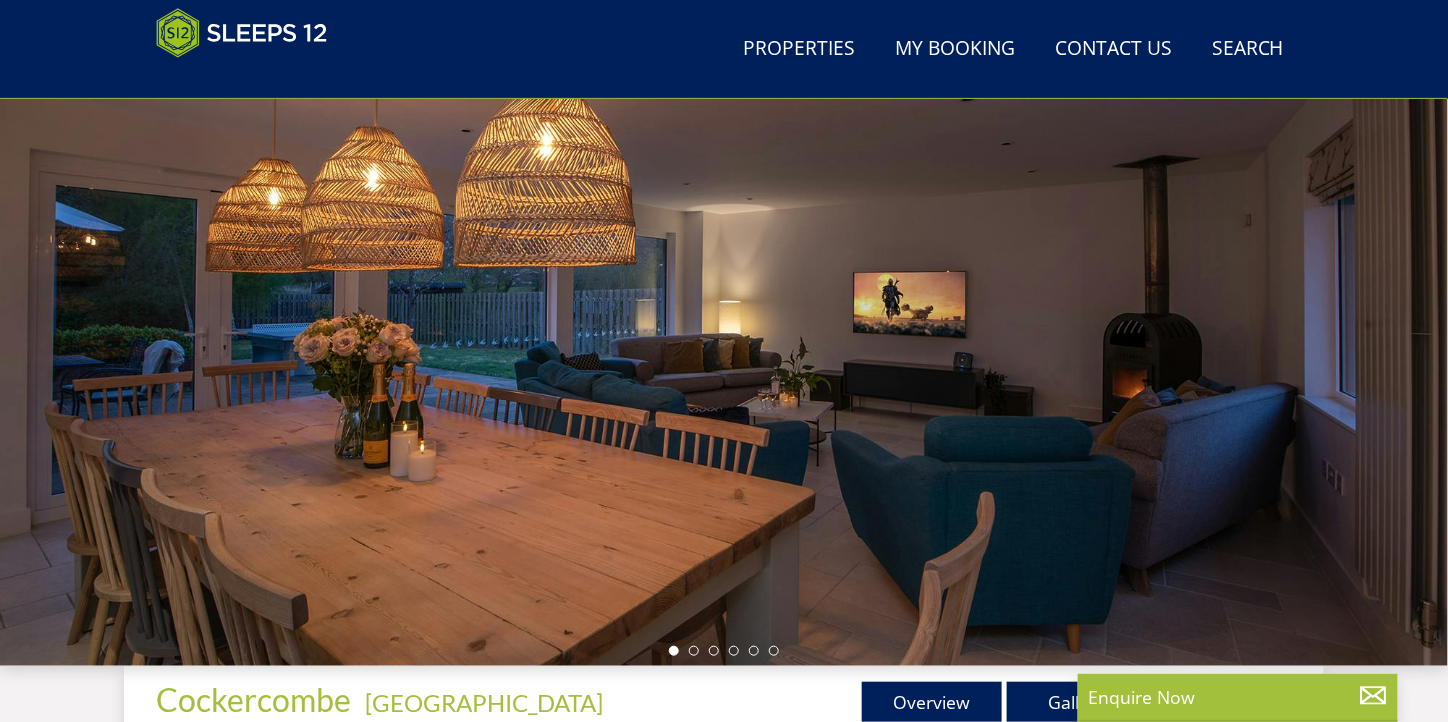 scroll, scrollTop: 293, scrollLeft: 0, axis: vertical 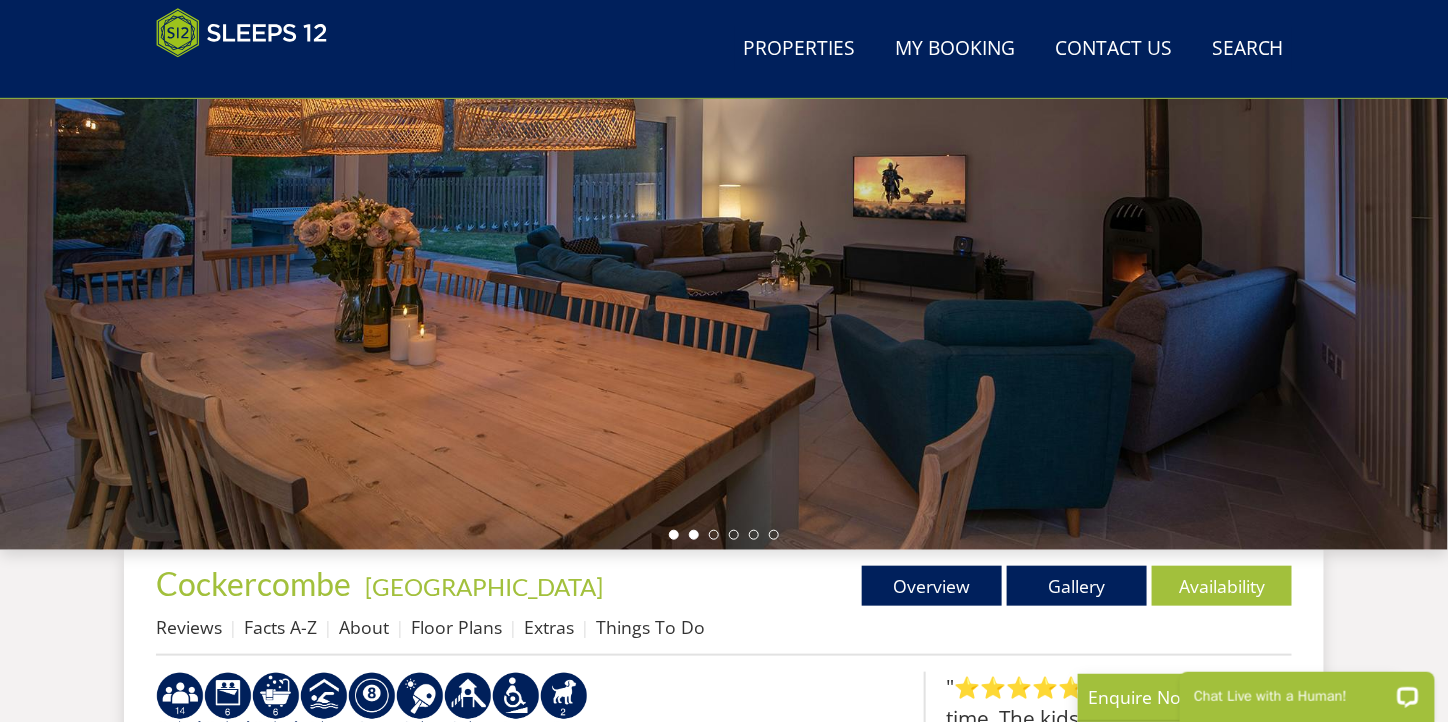 click at bounding box center [694, 535] 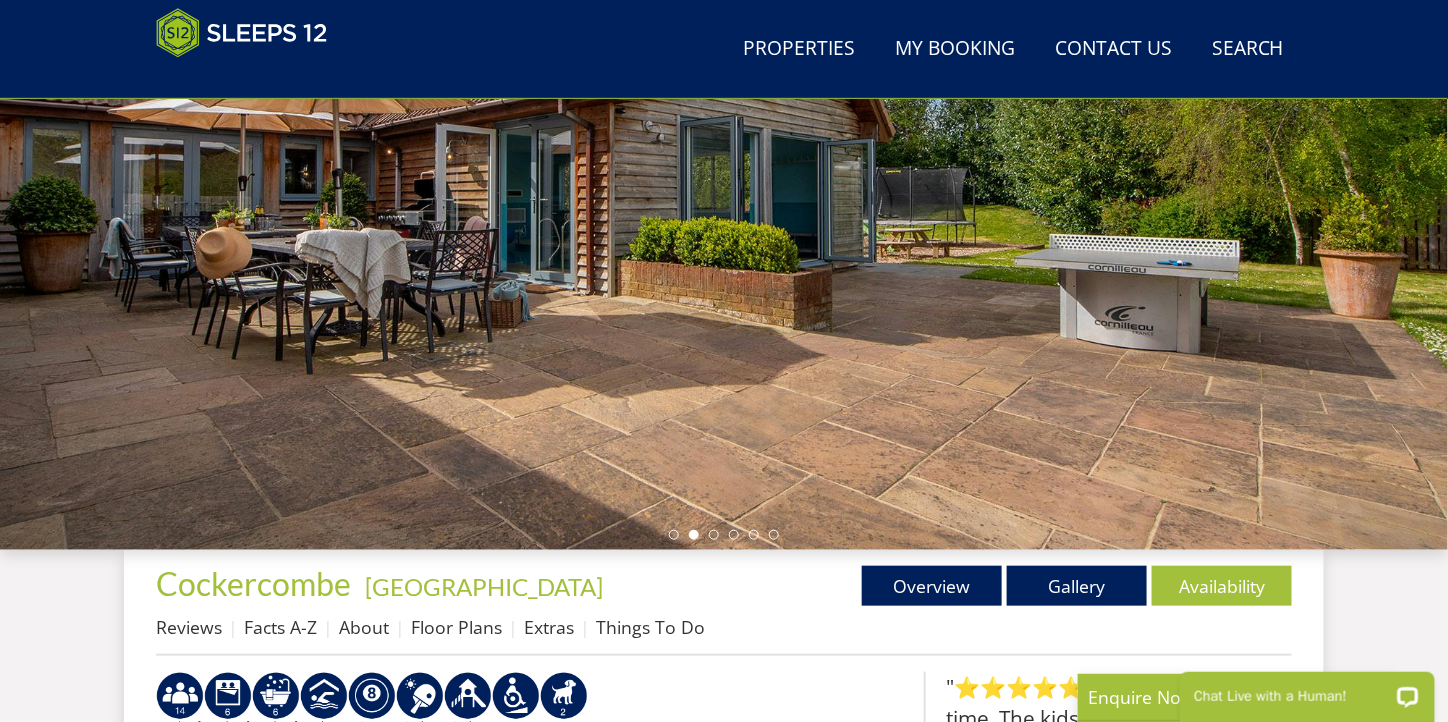 click at bounding box center [724, 535] 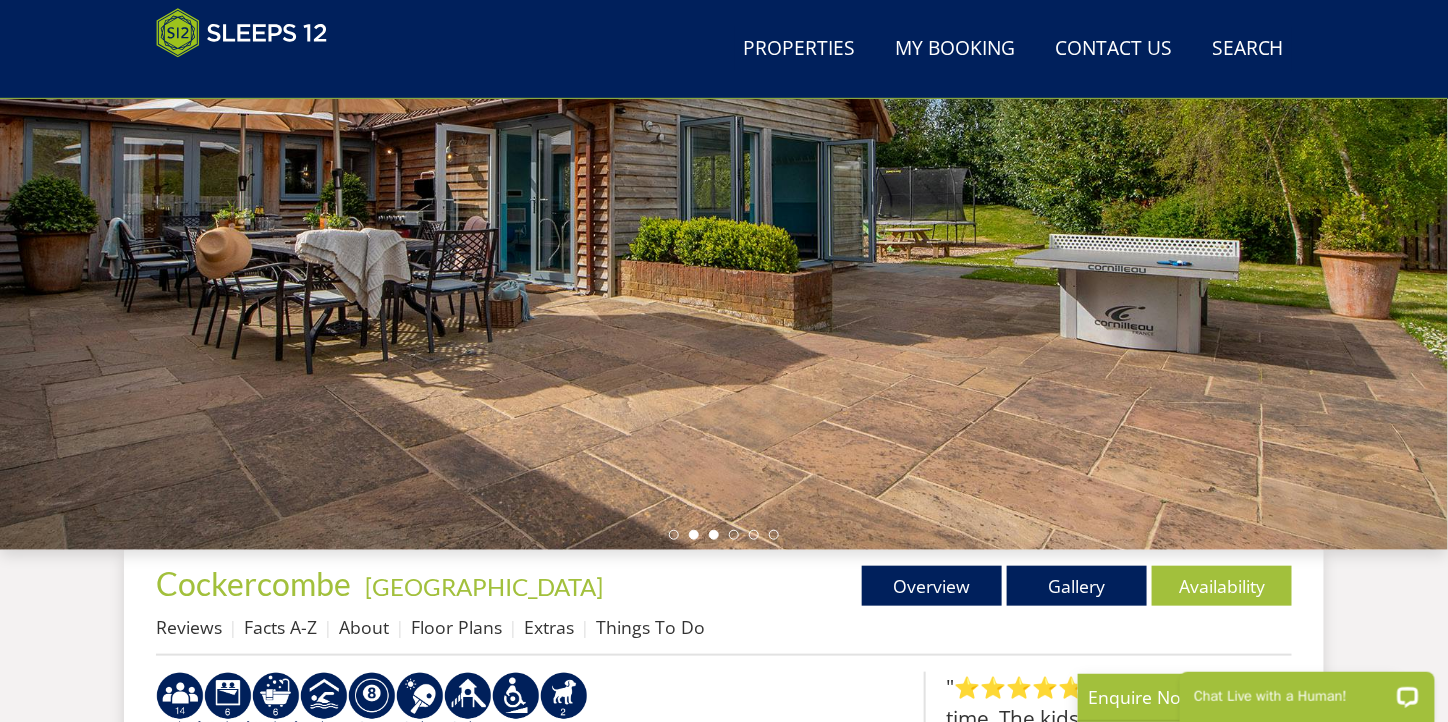 click at bounding box center [714, 535] 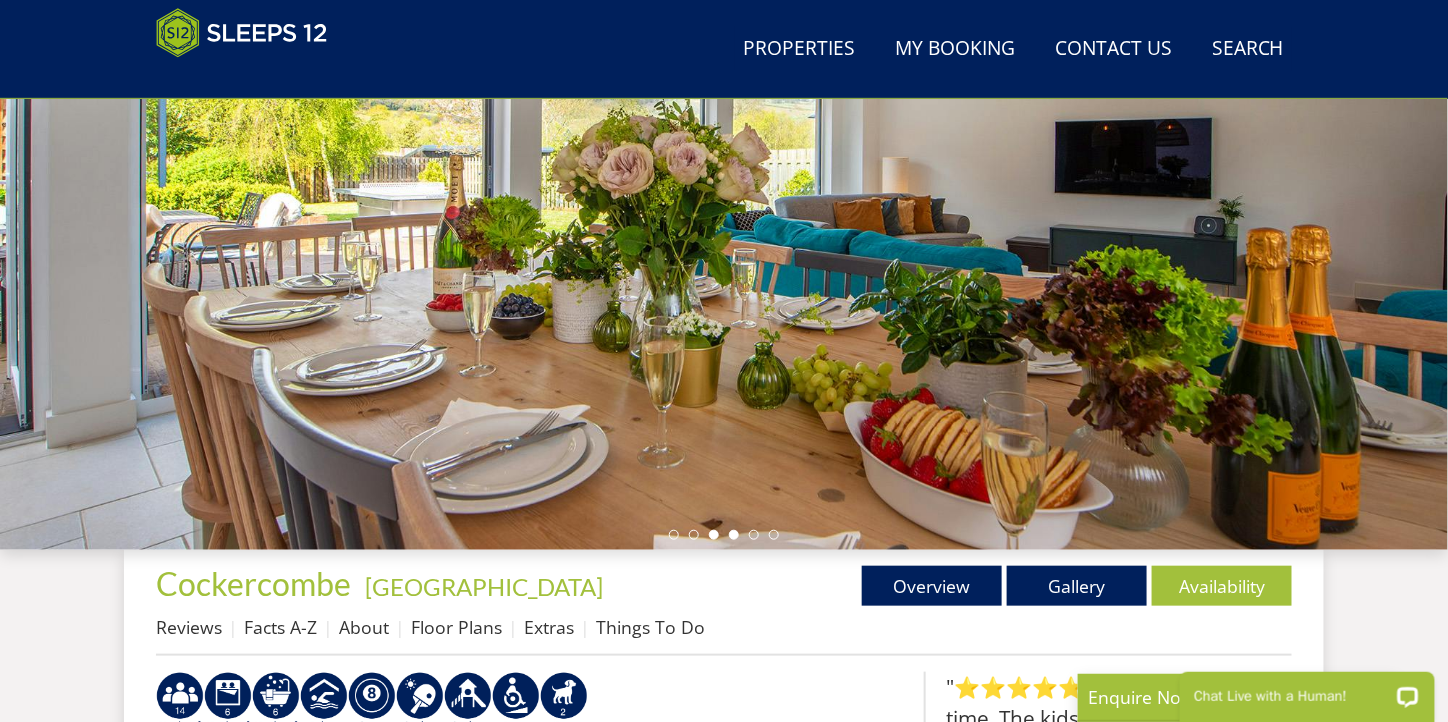 click at bounding box center (734, 535) 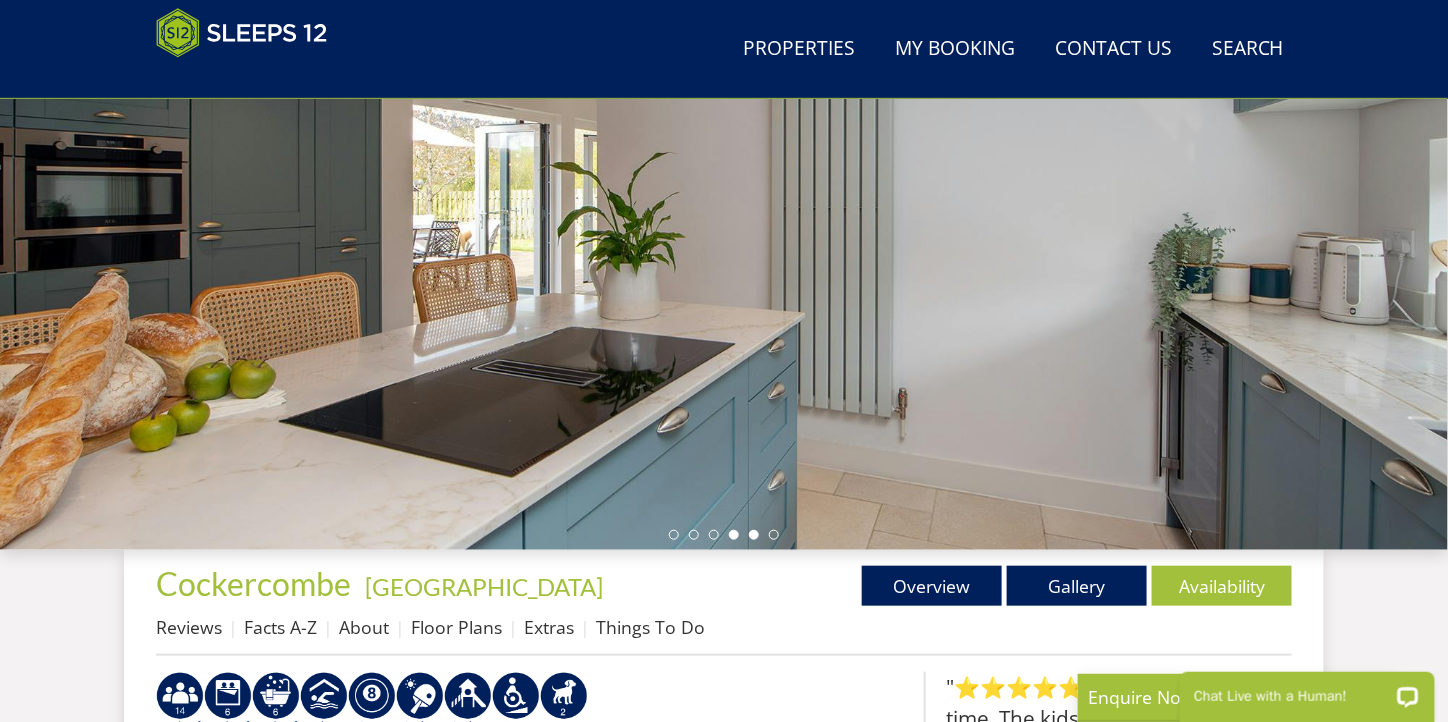 click at bounding box center [754, 535] 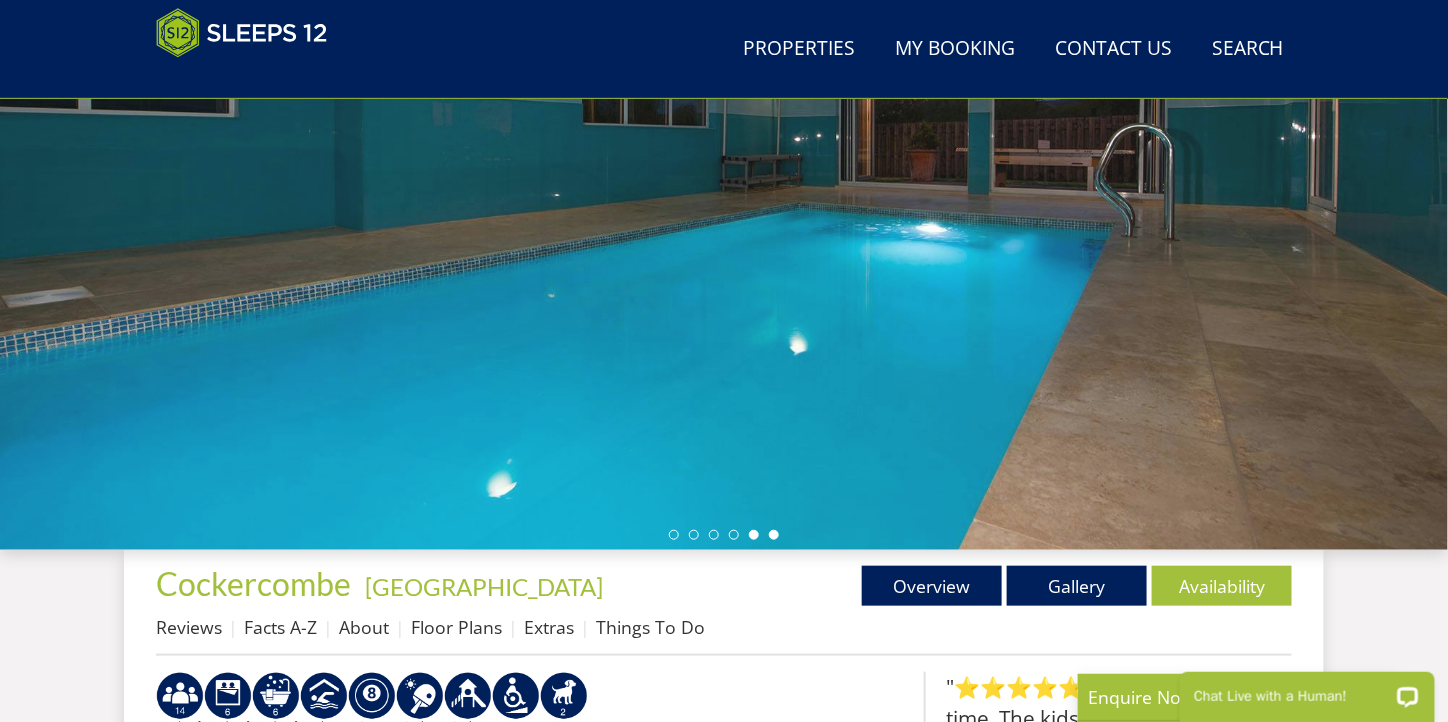 click at bounding box center (774, 535) 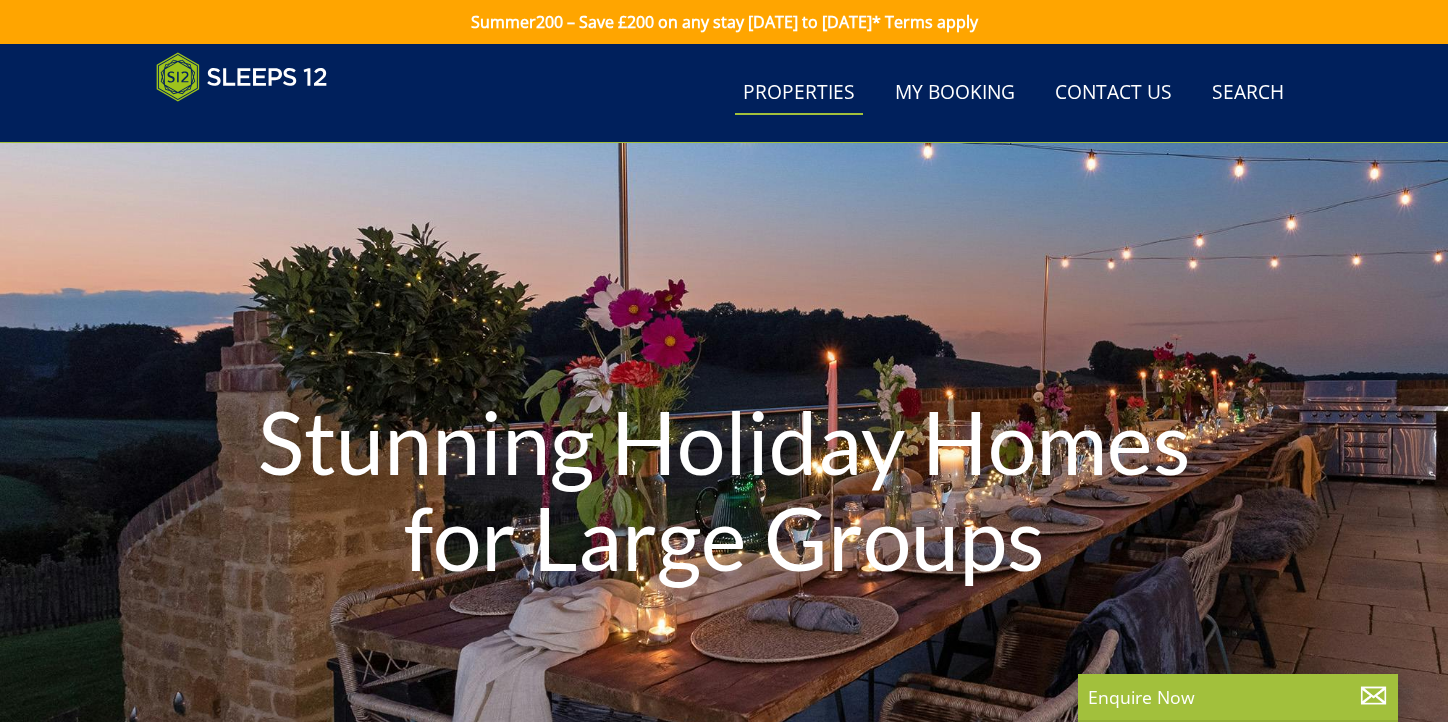 scroll, scrollTop: 8913, scrollLeft: 0, axis: vertical 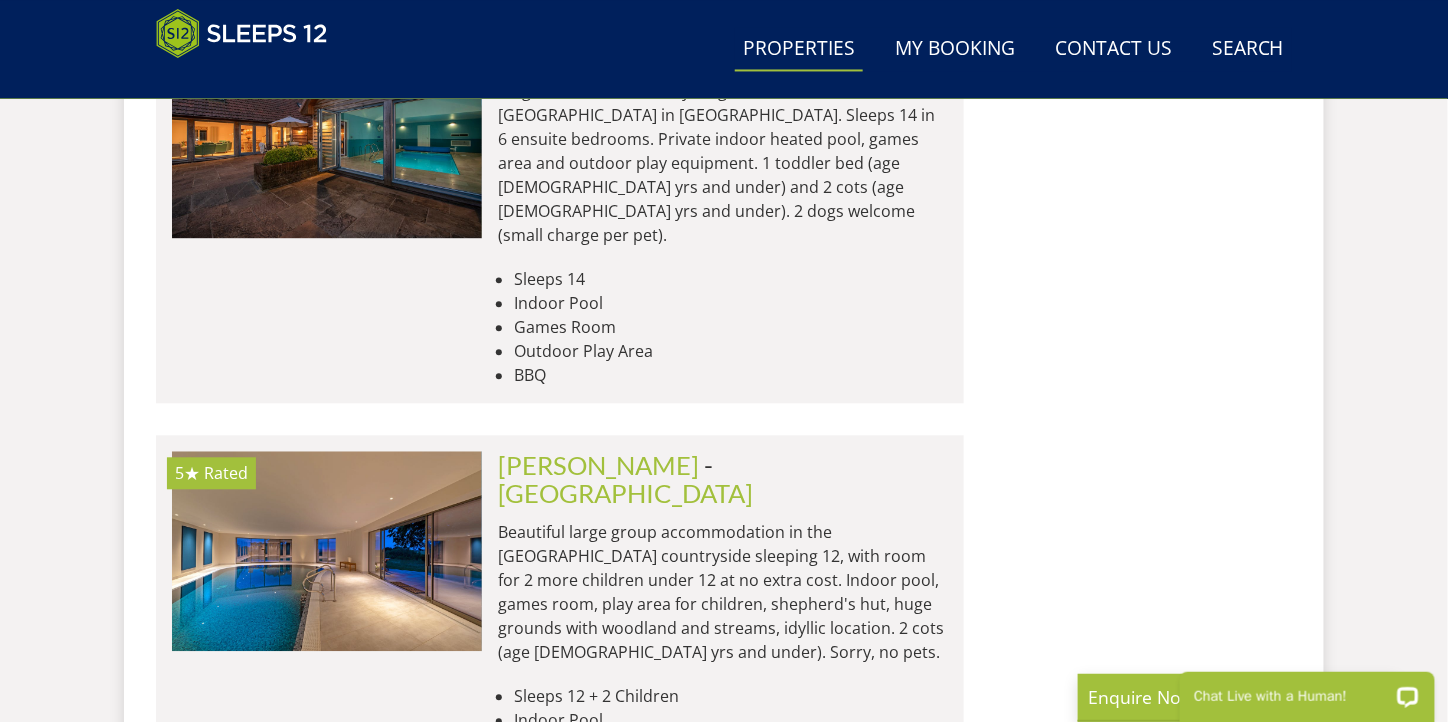 click on "Tippits Court" at bounding box center [572, 882] 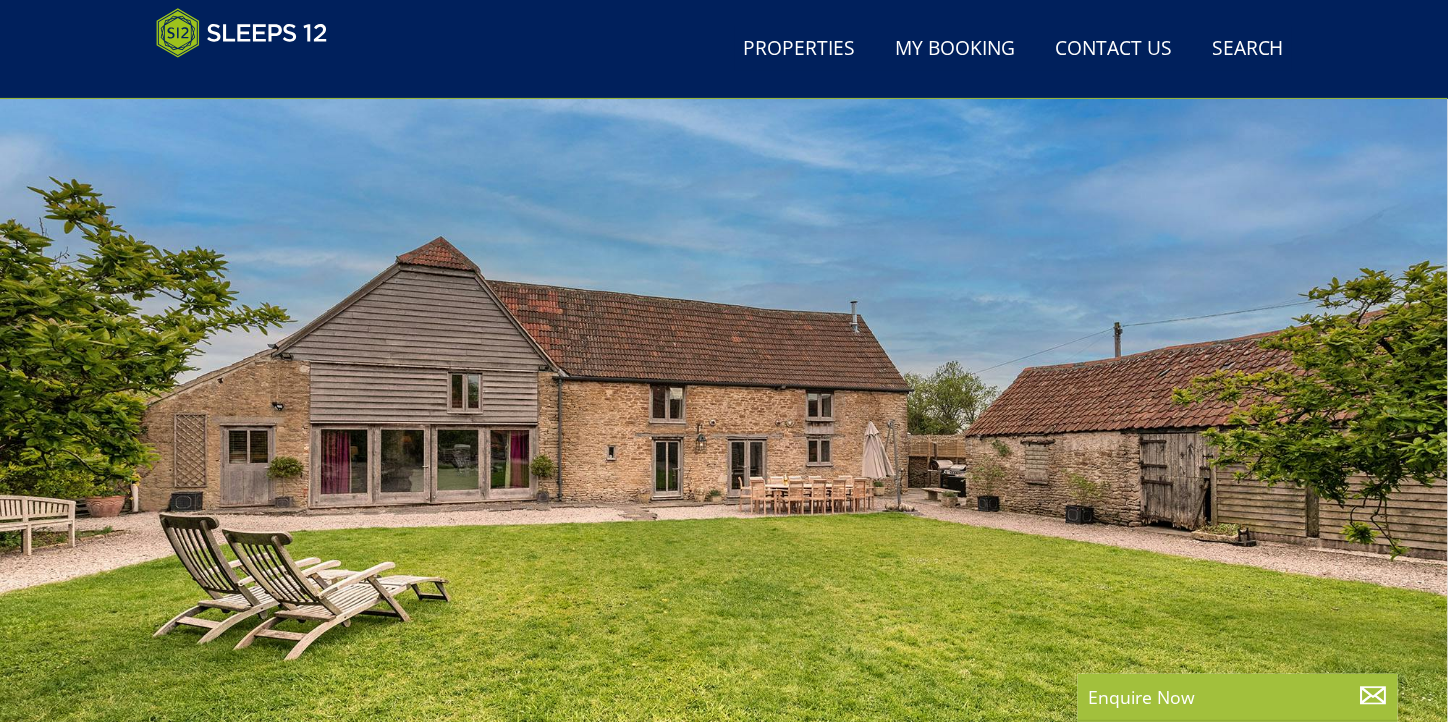 scroll, scrollTop: 194, scrollLeft: 0, axis: vertical 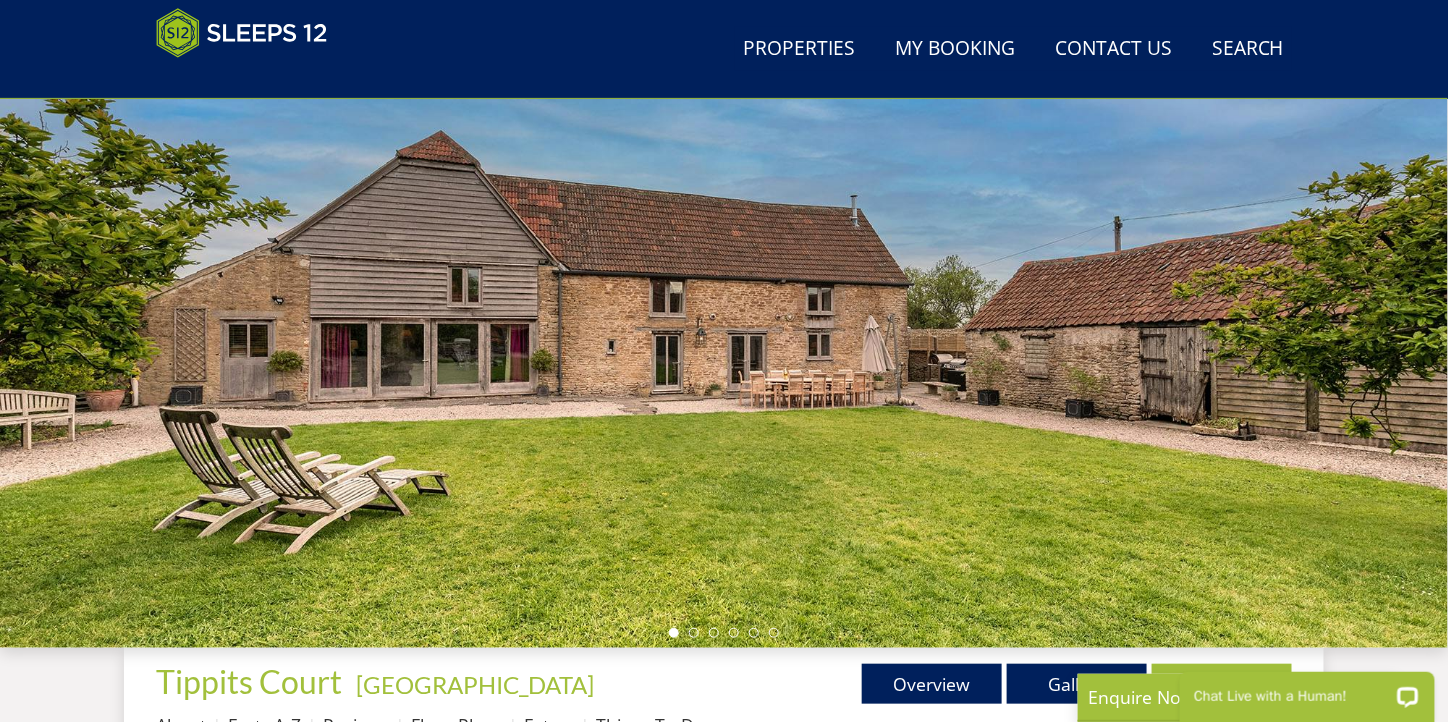 click at bounding box center [724, 298] 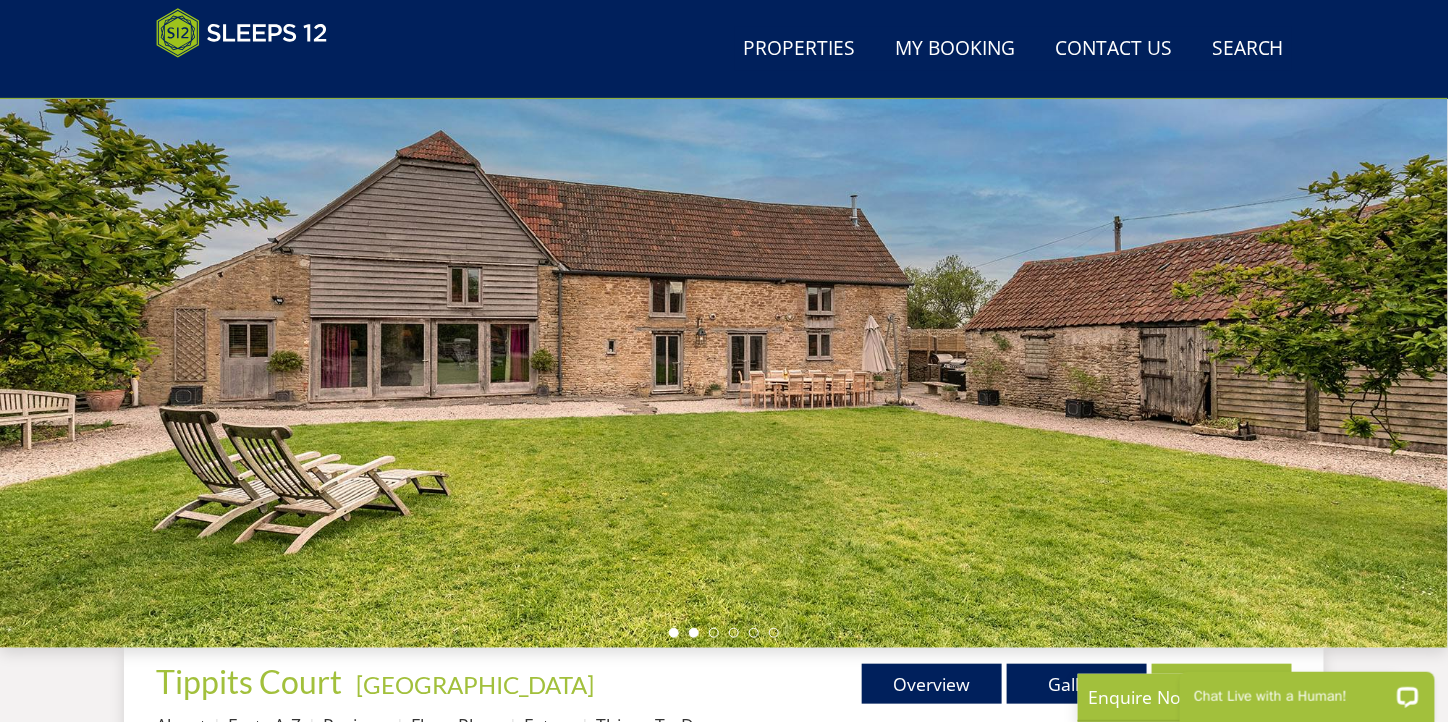 click at bounding box center [694, 633] 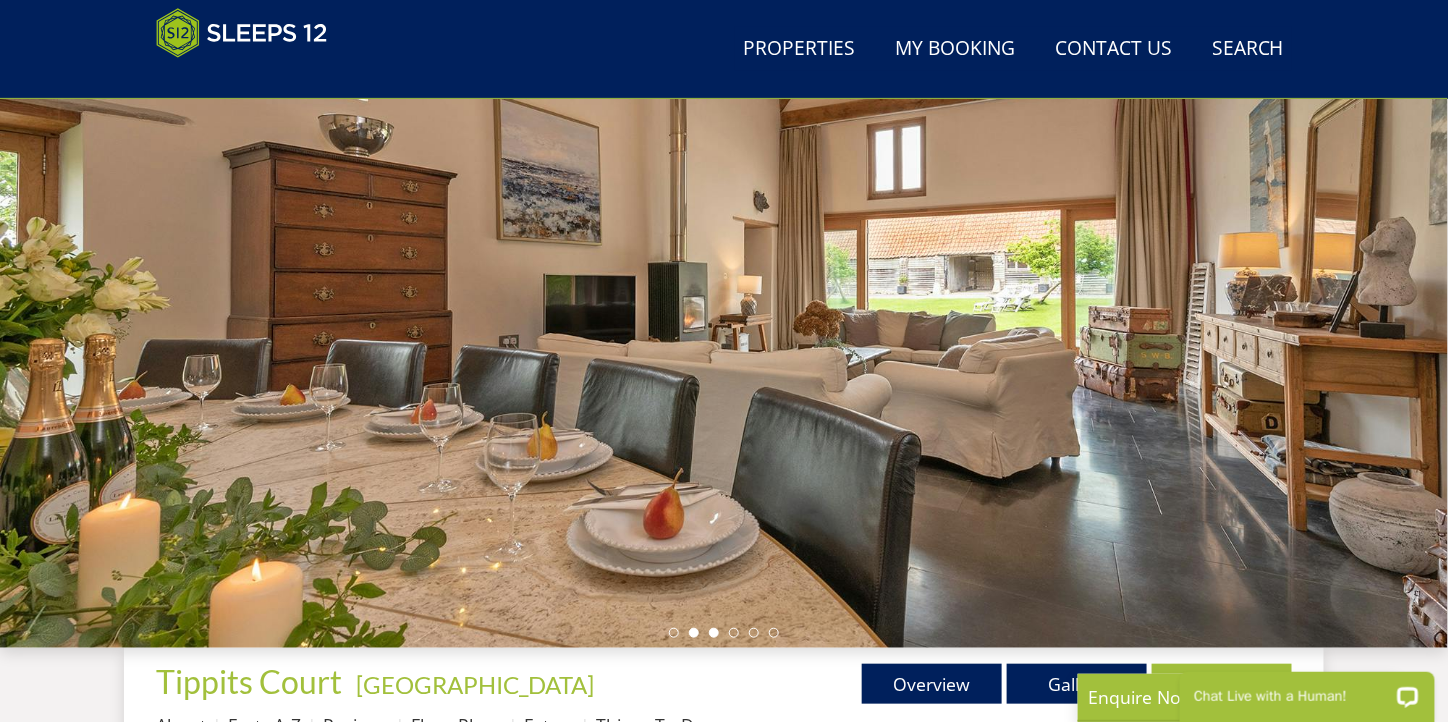 click at bounding box center [714, 633] 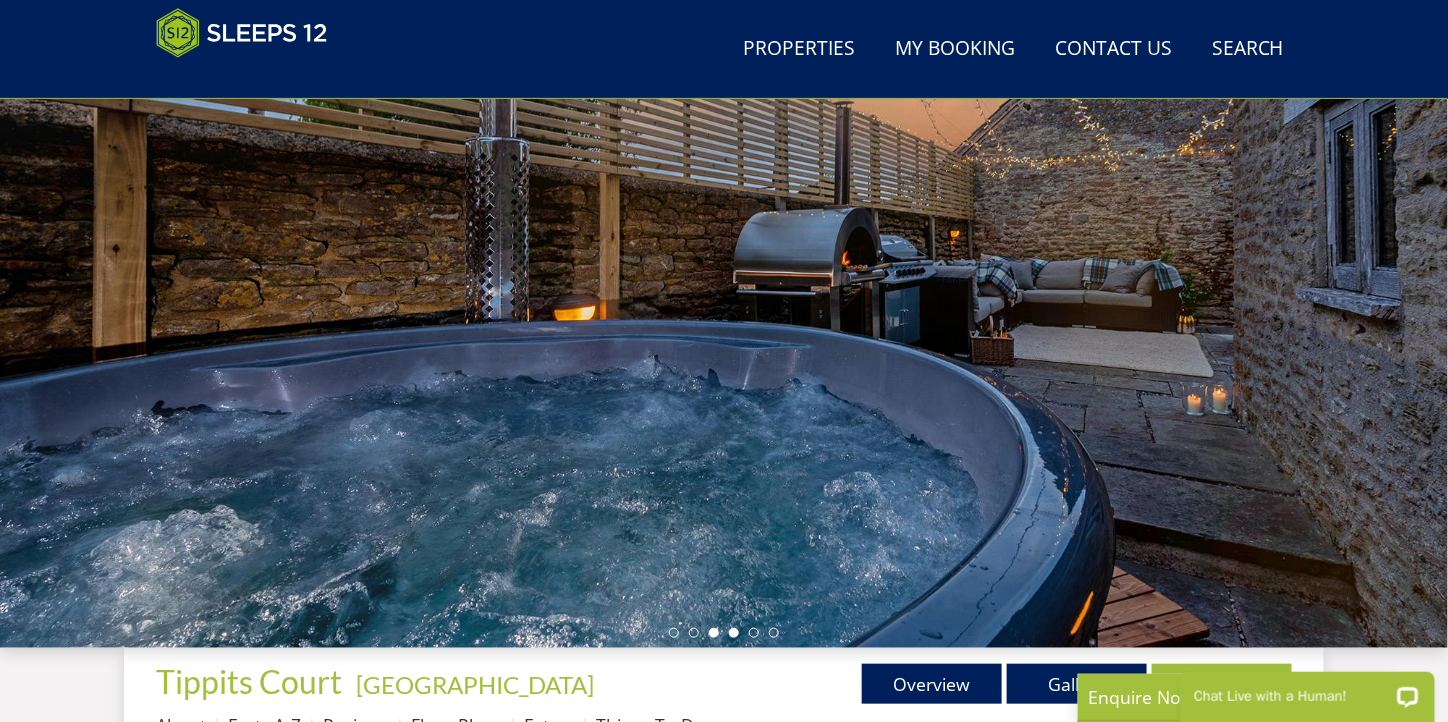 click at bounding box center [734, 633] 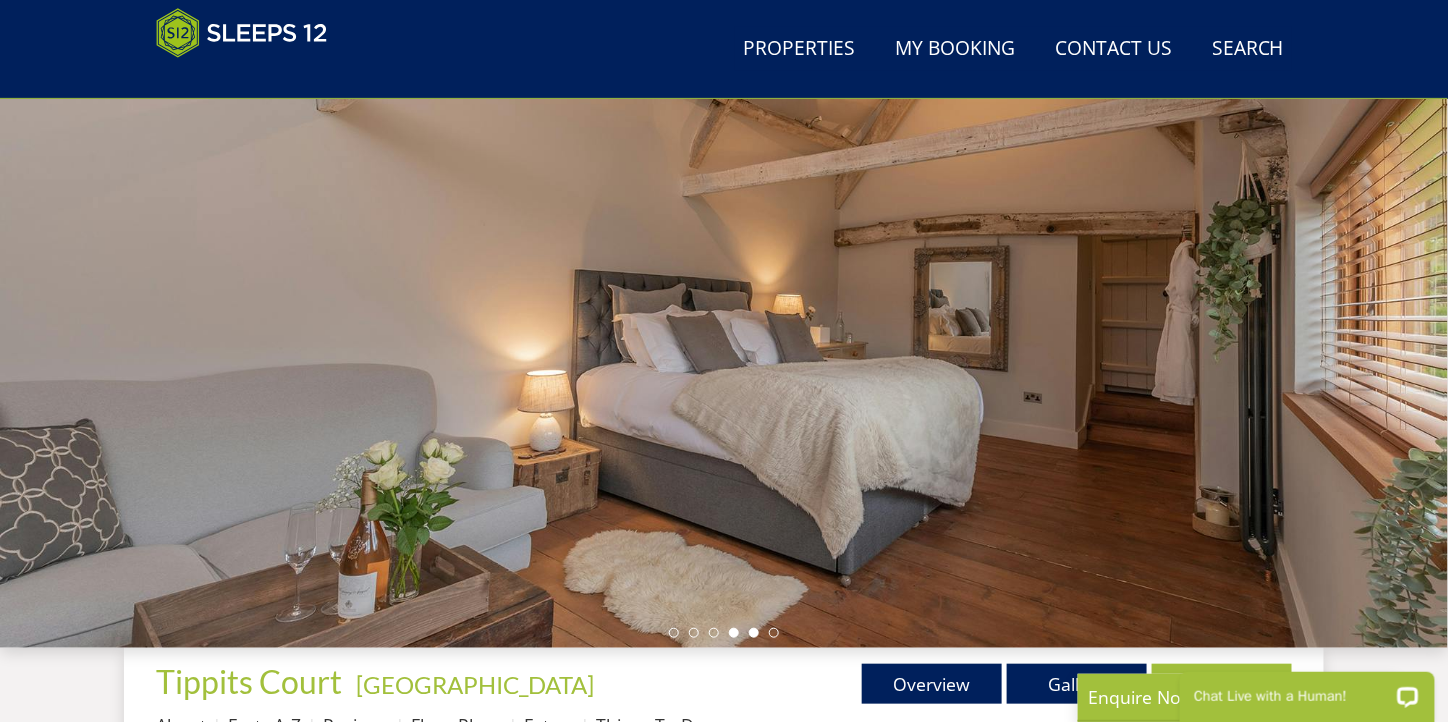 click at bounding box center [754, 633] 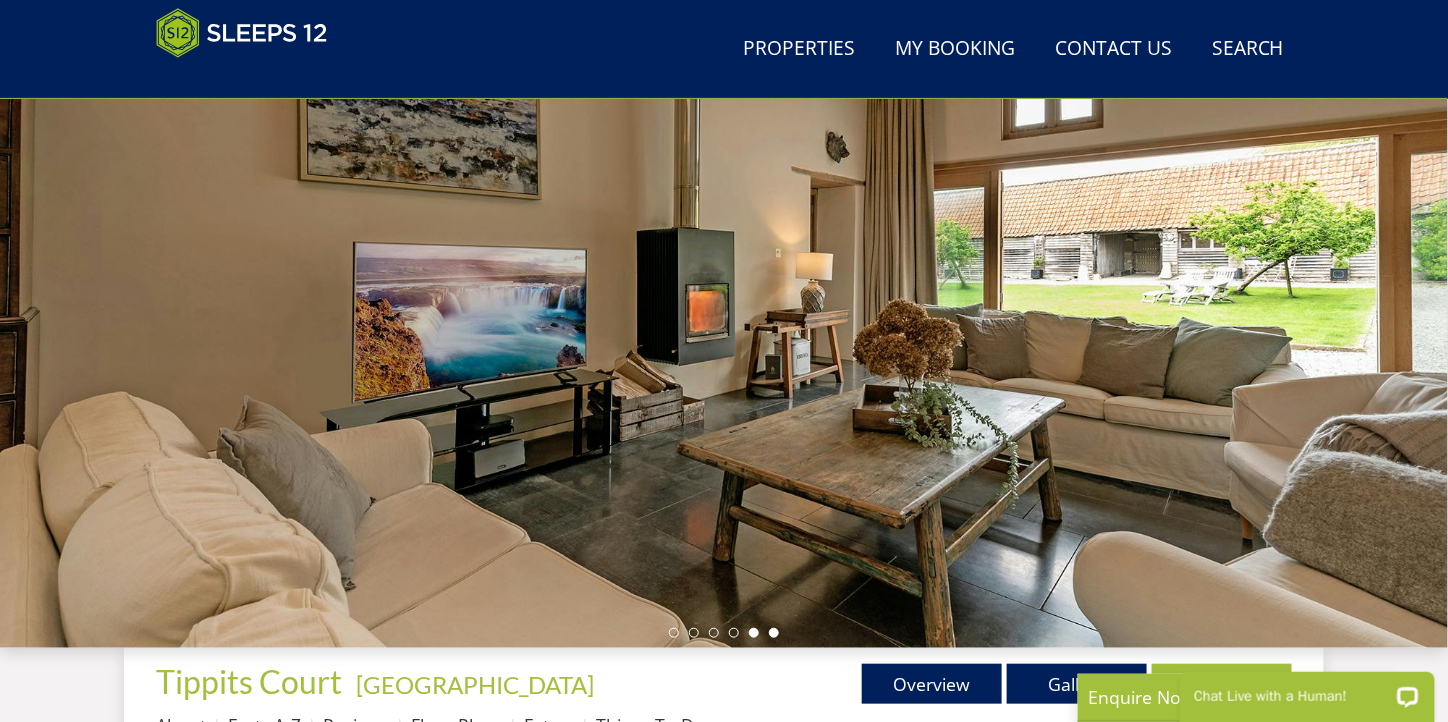 click at bounding box center (774, 633) 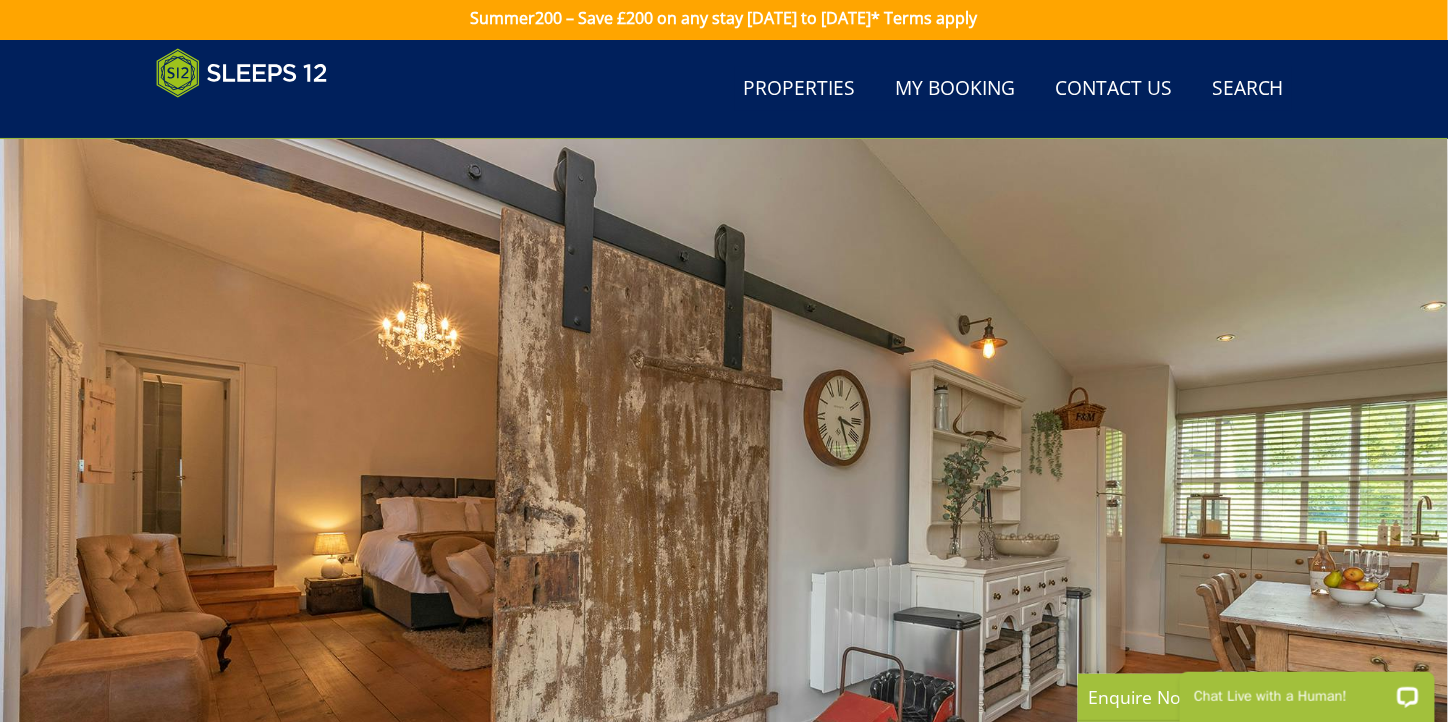 scroll, scrollTop: 0, scrollLeft: 0, axis: both 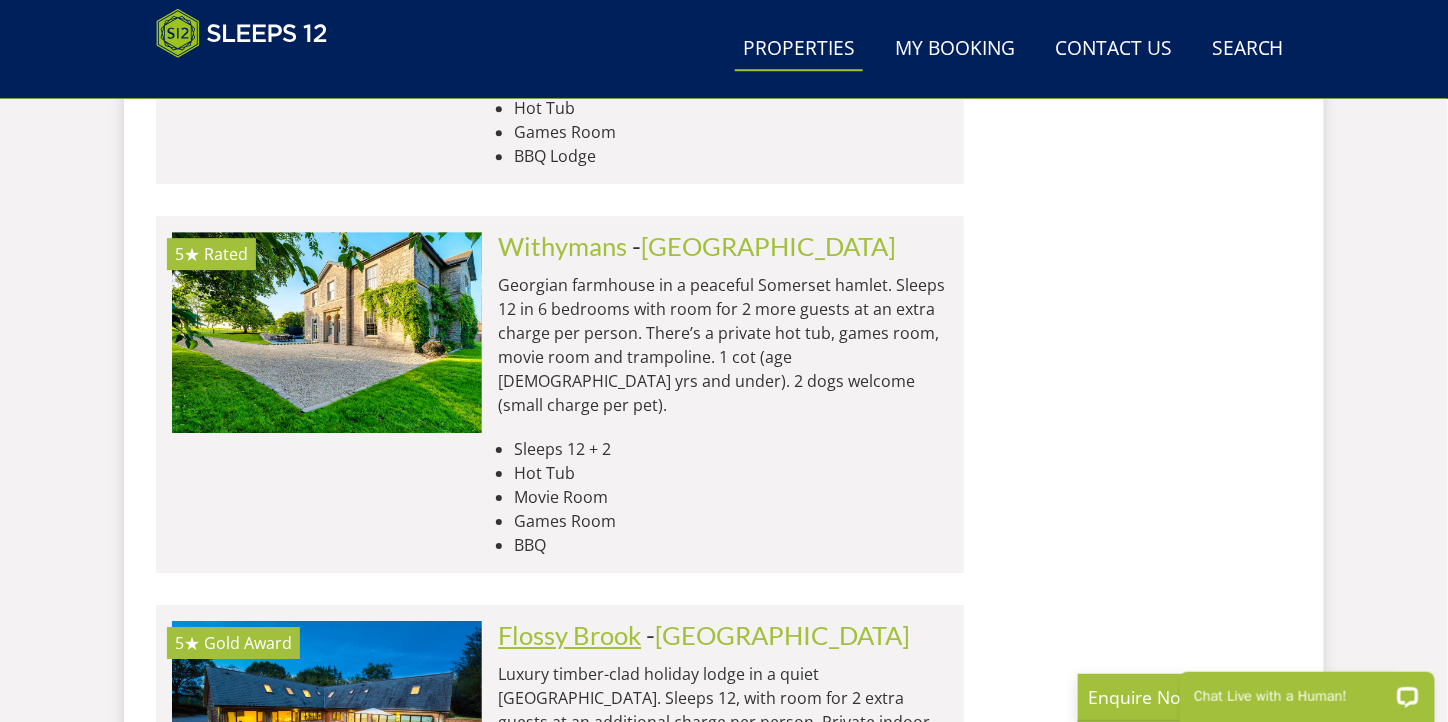 click on "Flossy Brook" at bounding box center (569, 635) 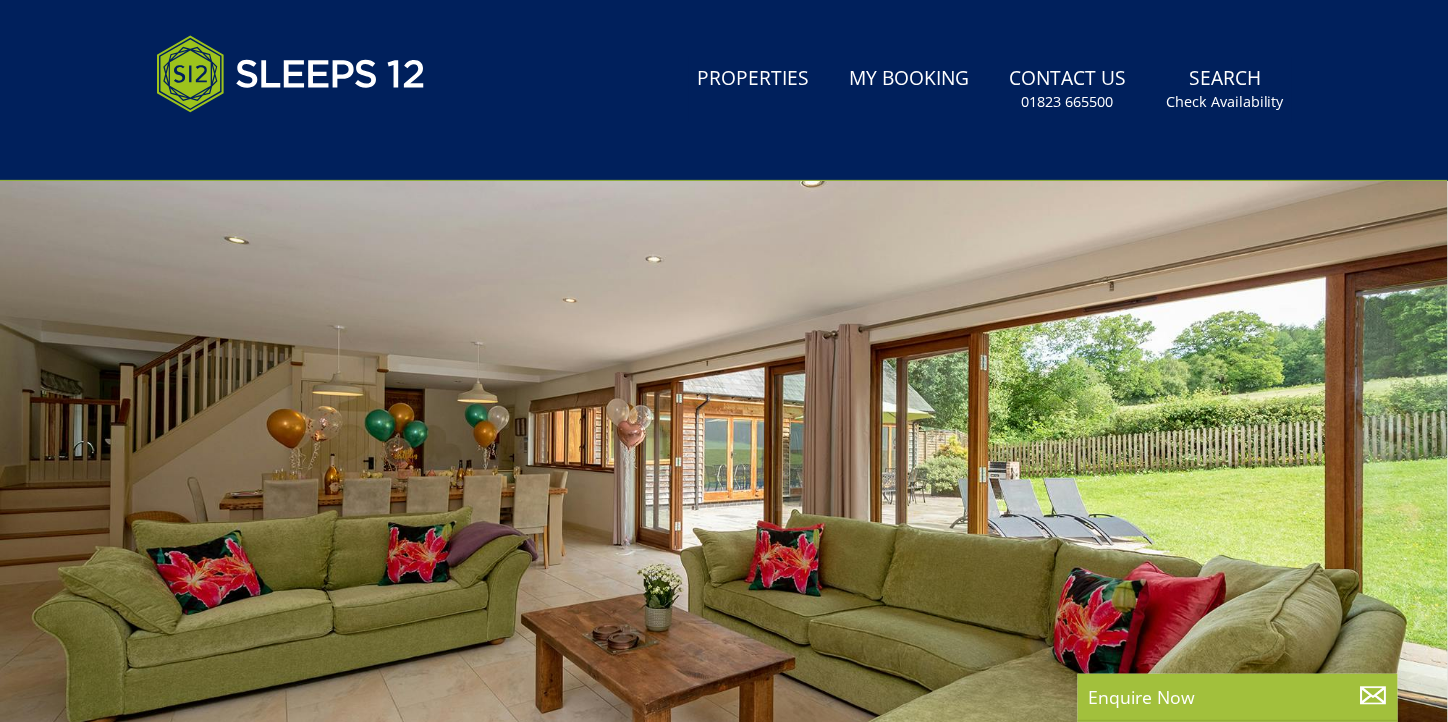 scroll, scrollTop: 400, scrollLeft: 0, axis: vertical 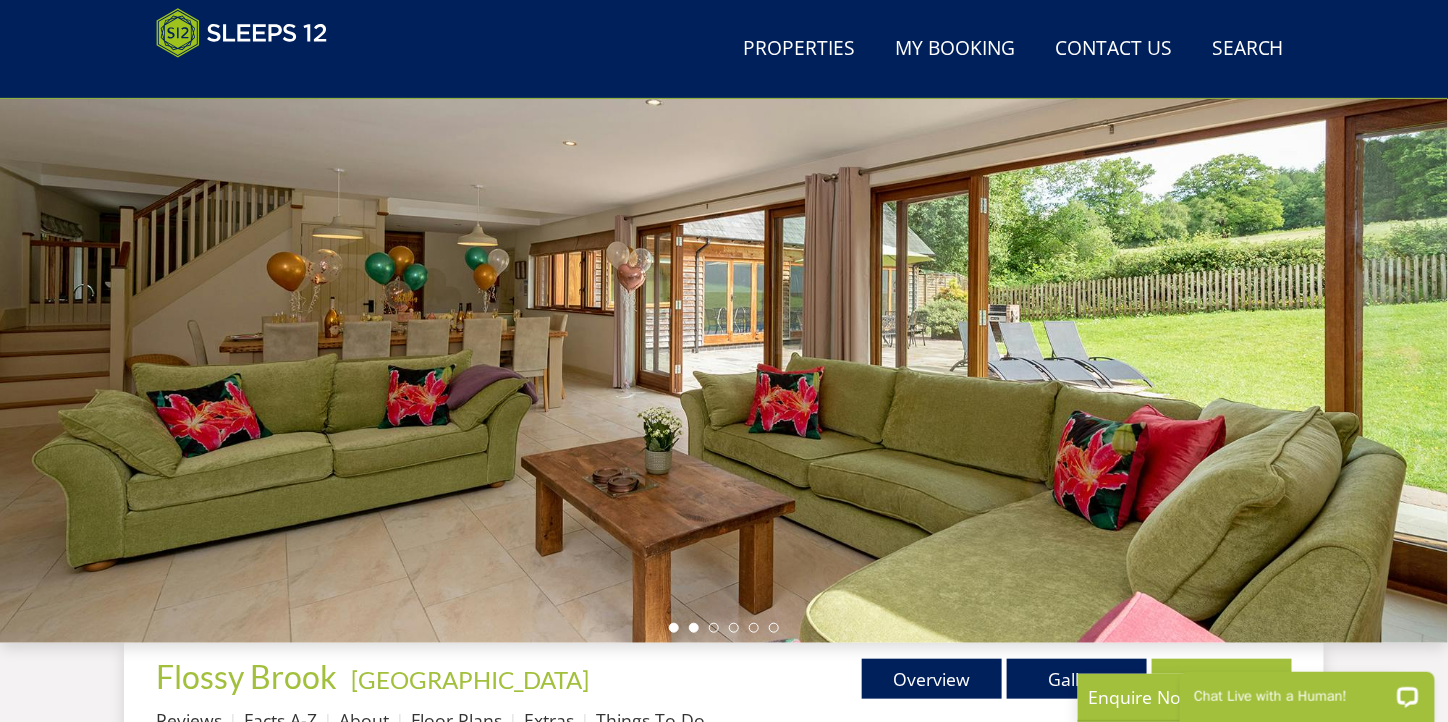 click at bounding box center (694, 628) 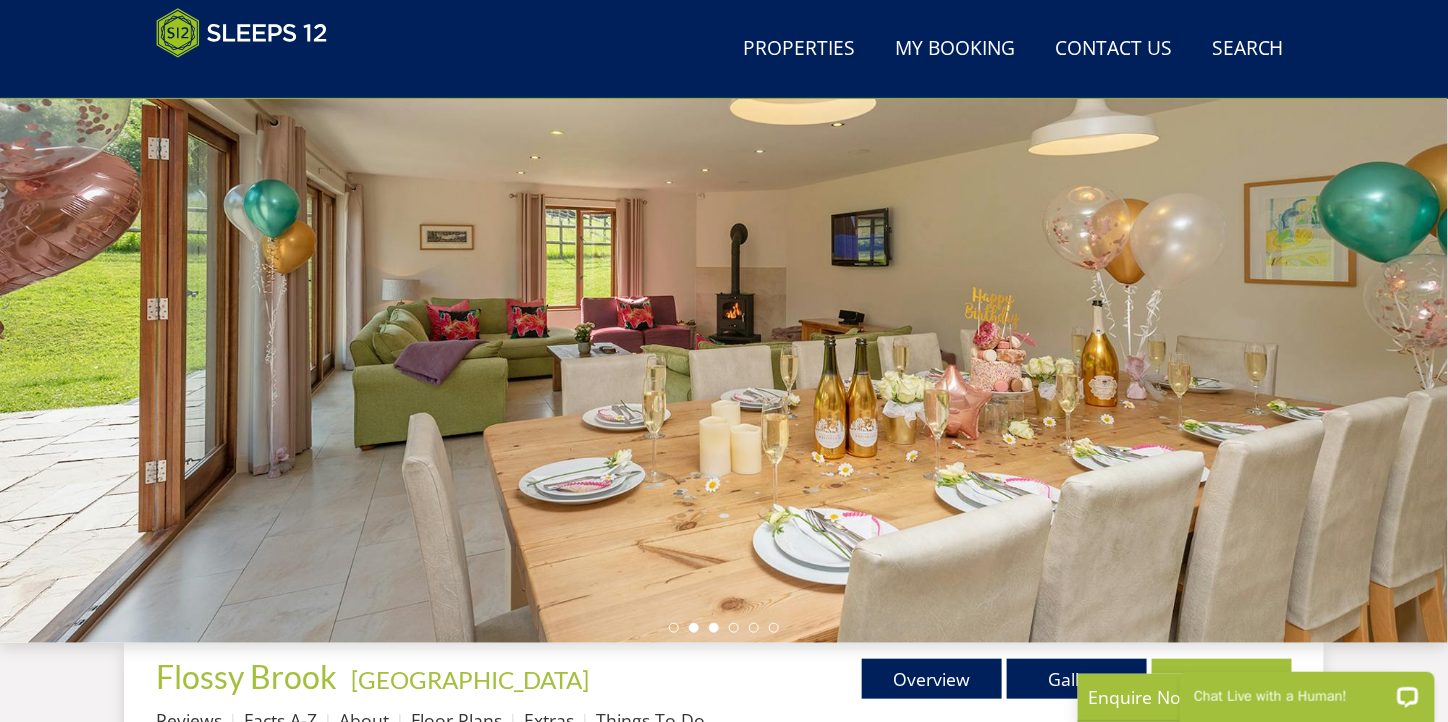 click at bounding box center (714, 628) 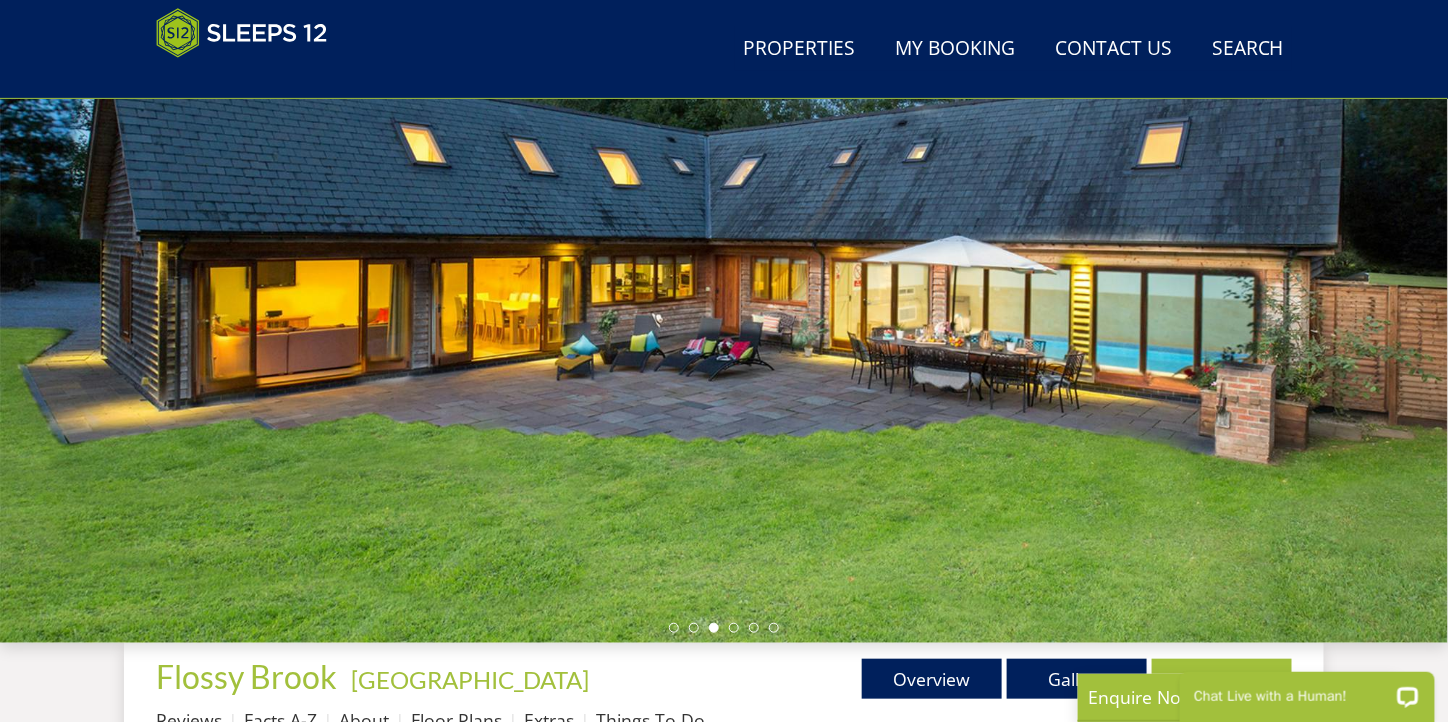 click at bounding box center (724, 628) 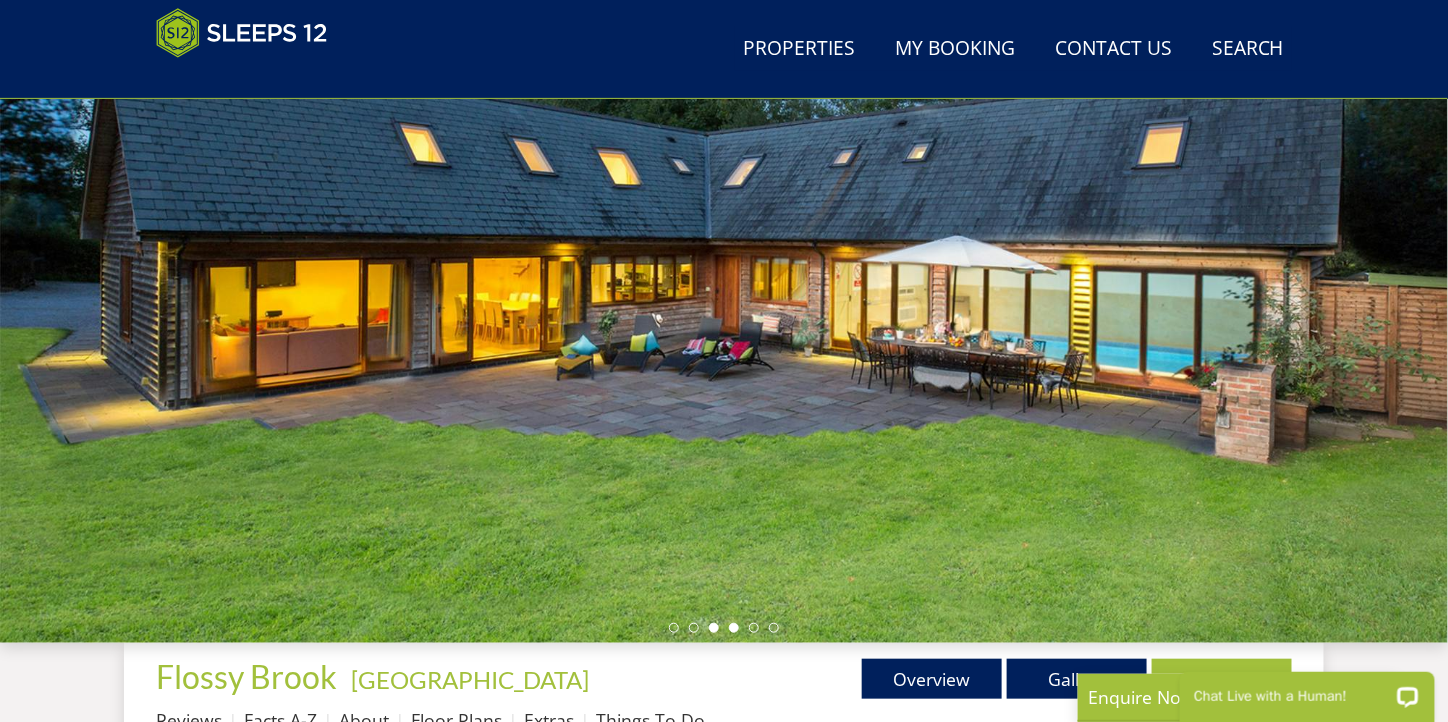 click at bounding box center (734, 628) 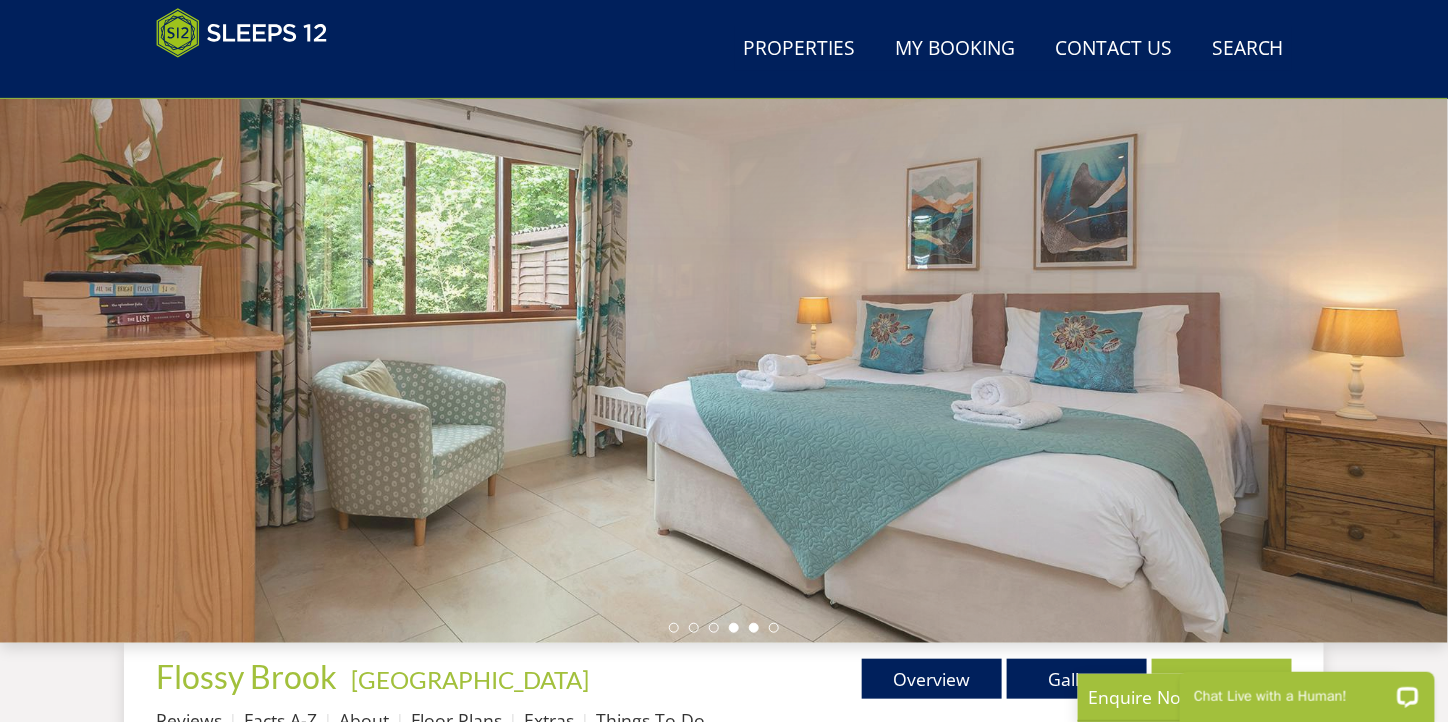 click at bounding box center (754, 628) 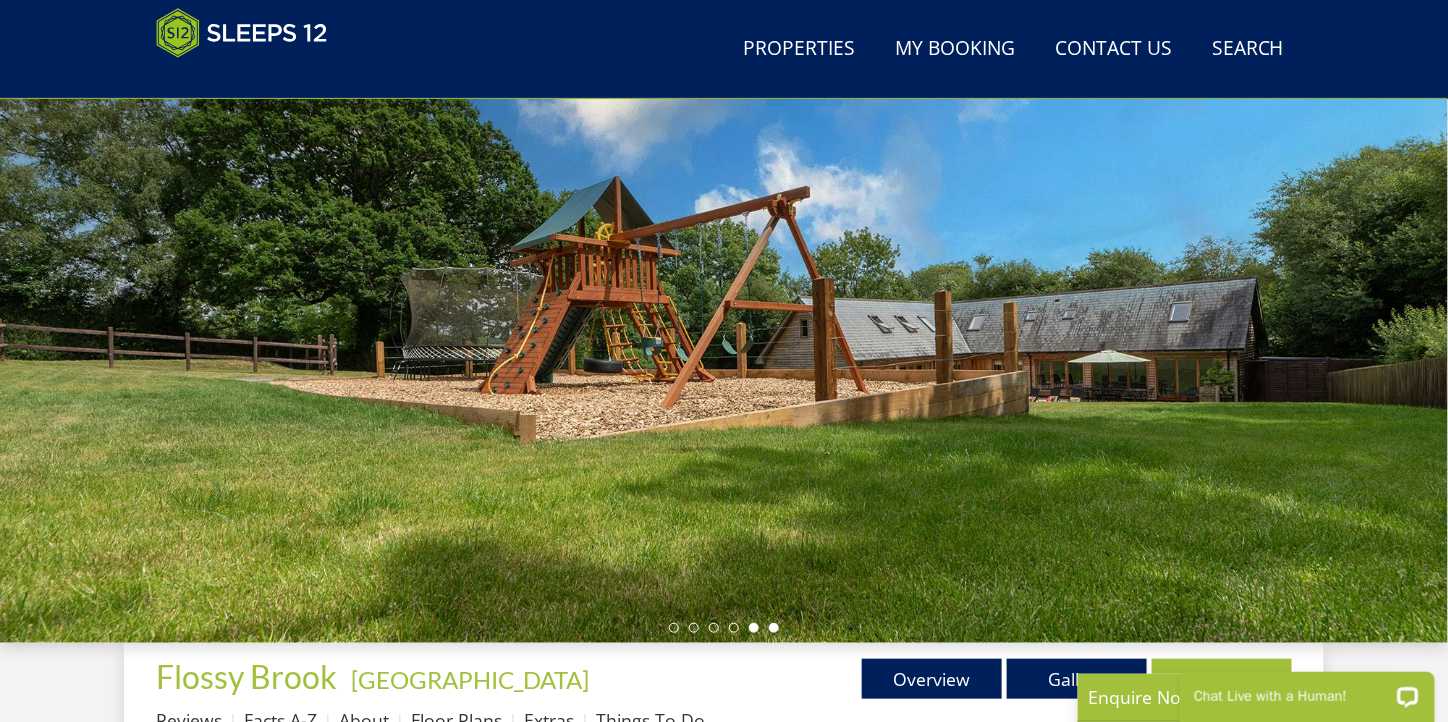 click at bounding box center (774, 628) 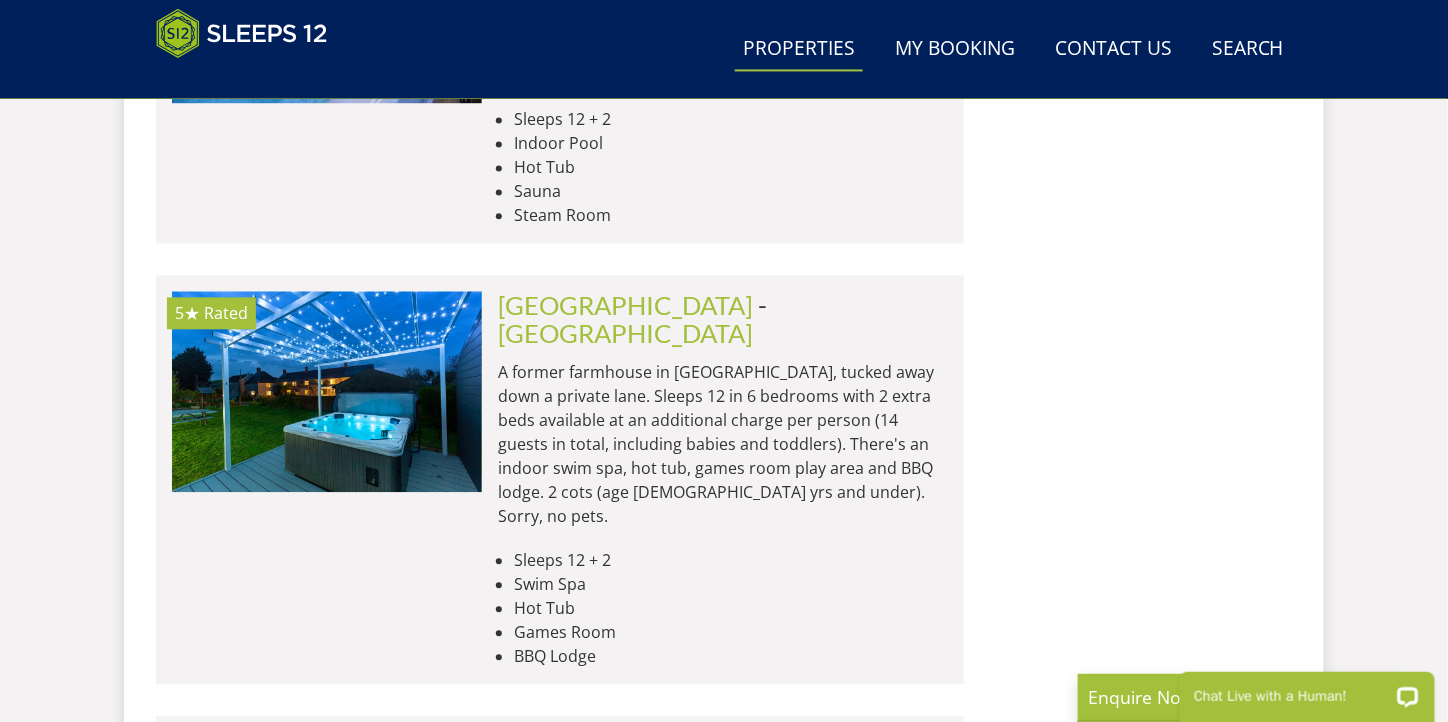 scroll, scrollTop: 3771, scrollLeft: 0, axis: vertical 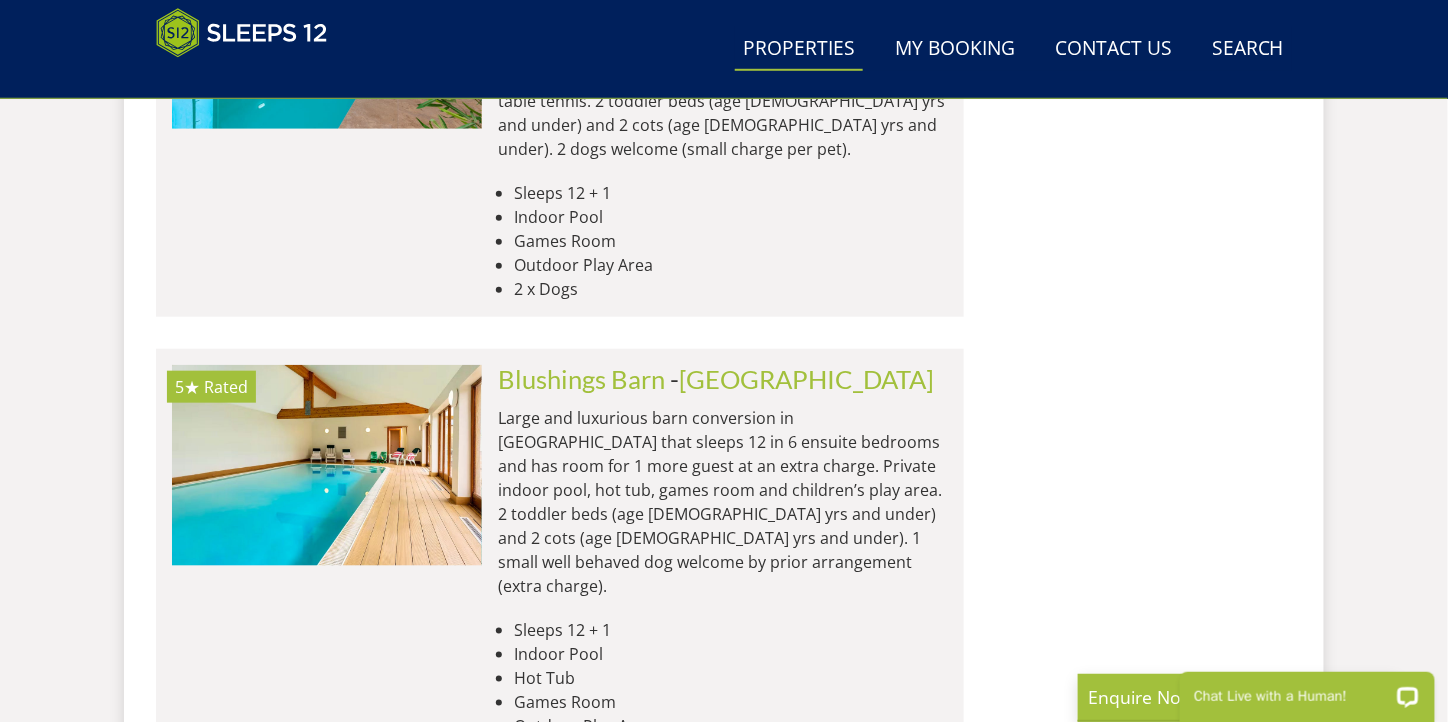 click on "Search
Search
1 Guest
2 Guests
3 Guests
4 Guests
5 Guests
6 Guests
7 Guests
8 Guests
9 Guests
10 Guests
11 Guests
12 Guests
13 Guests
14 Guests
15 Guests
16 Guests
17 Guests
18 Guests
19 Guests
20 Guests
21 Guests
22 Guests
23 Guests
24 Guests
25 Guests
26 Guests
27 Guests
28 Guests
29 Guests
30 Guests
31 Guests
32 Guests
Any number of bedrooms
4 Bedrooms
5 Bedrooms
6 Bedrooms
7 Bedrooms
8 Bedrooms
9 Bedrooms
10 Bedrooms
11 Bedrooms
12 Bedrooms
13 Bedrooms
14 Bedrooms
15 Bedrooms
16 Bedrooms
+/-
days" at bounding box center (1132, 2517) 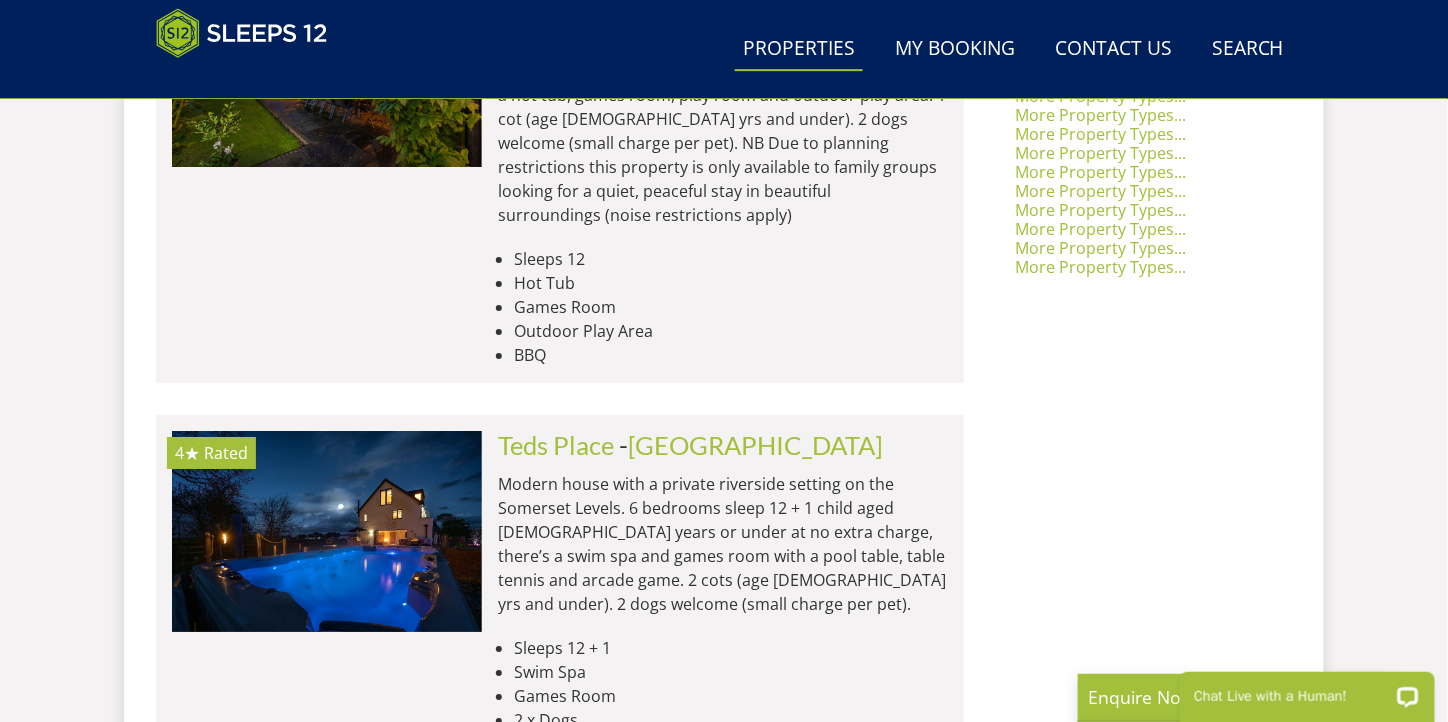 scroll, scrollTop: 2113, scrollLeft: 0, axis: vertical 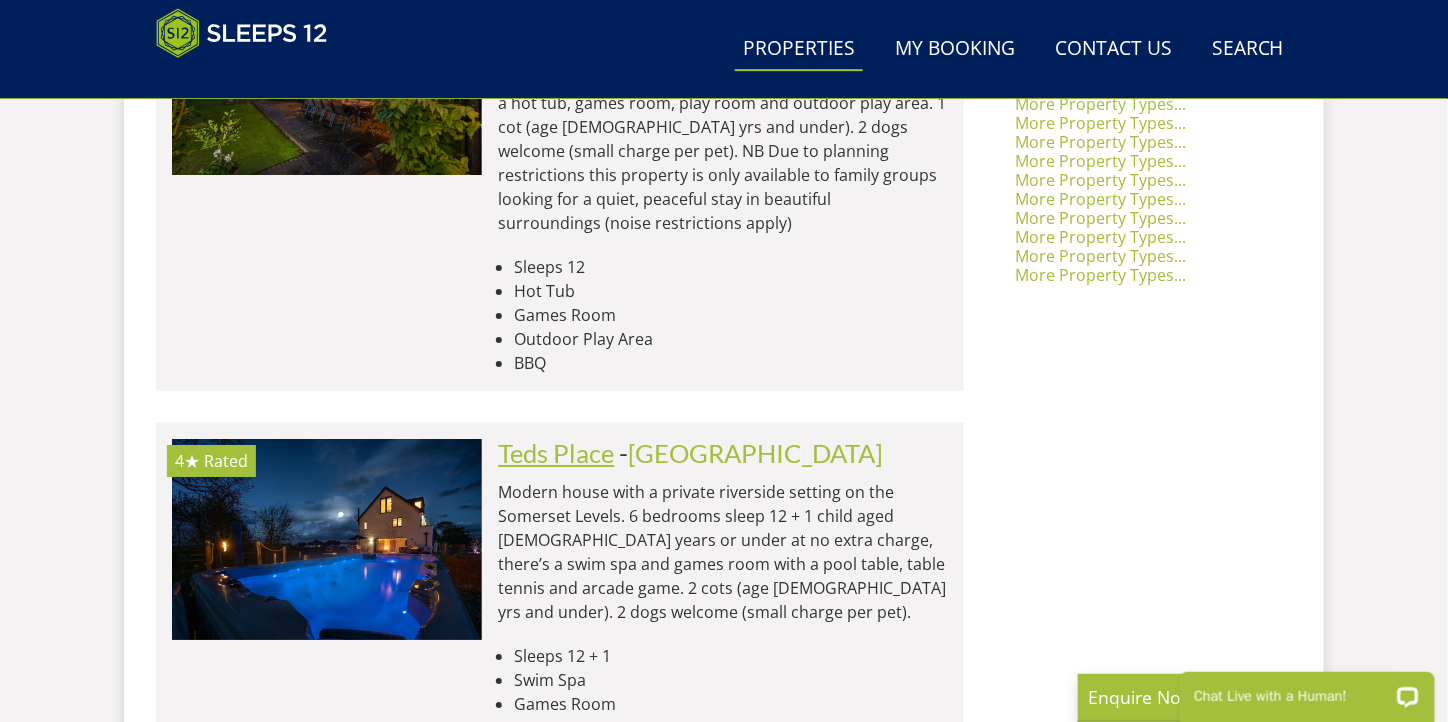 click on "Teds Place" at bounding box center (556, 453) 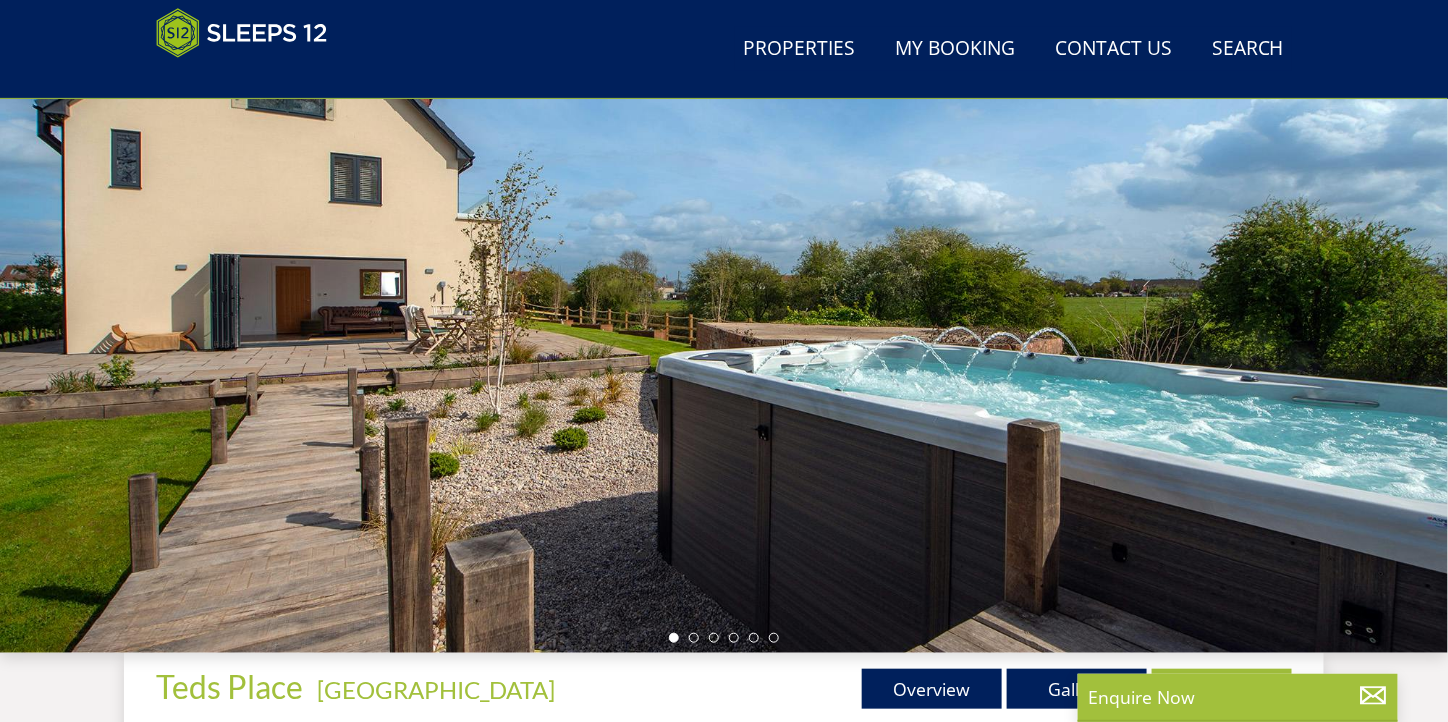 scroll, scrollTop: 2, scrollLeft: 0, axis: vertical 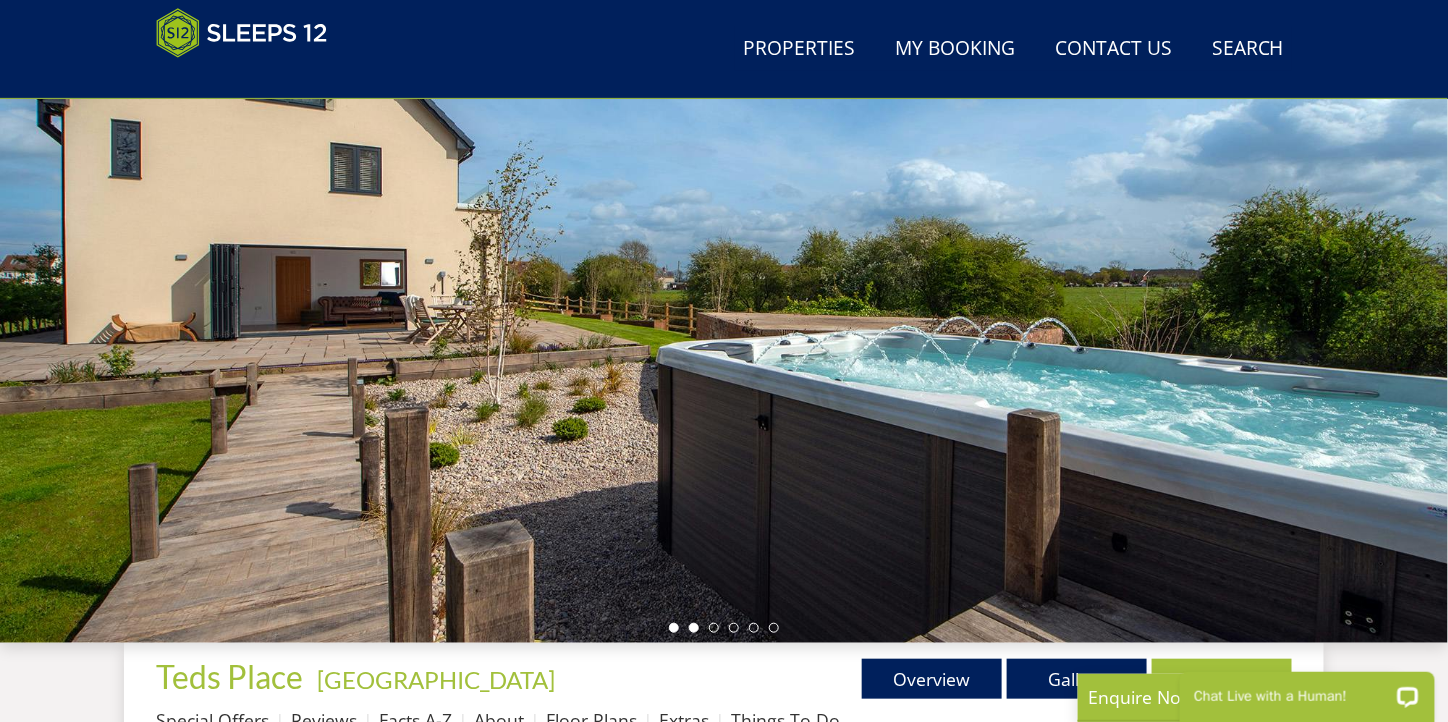 click at bounding box center (694, 628) 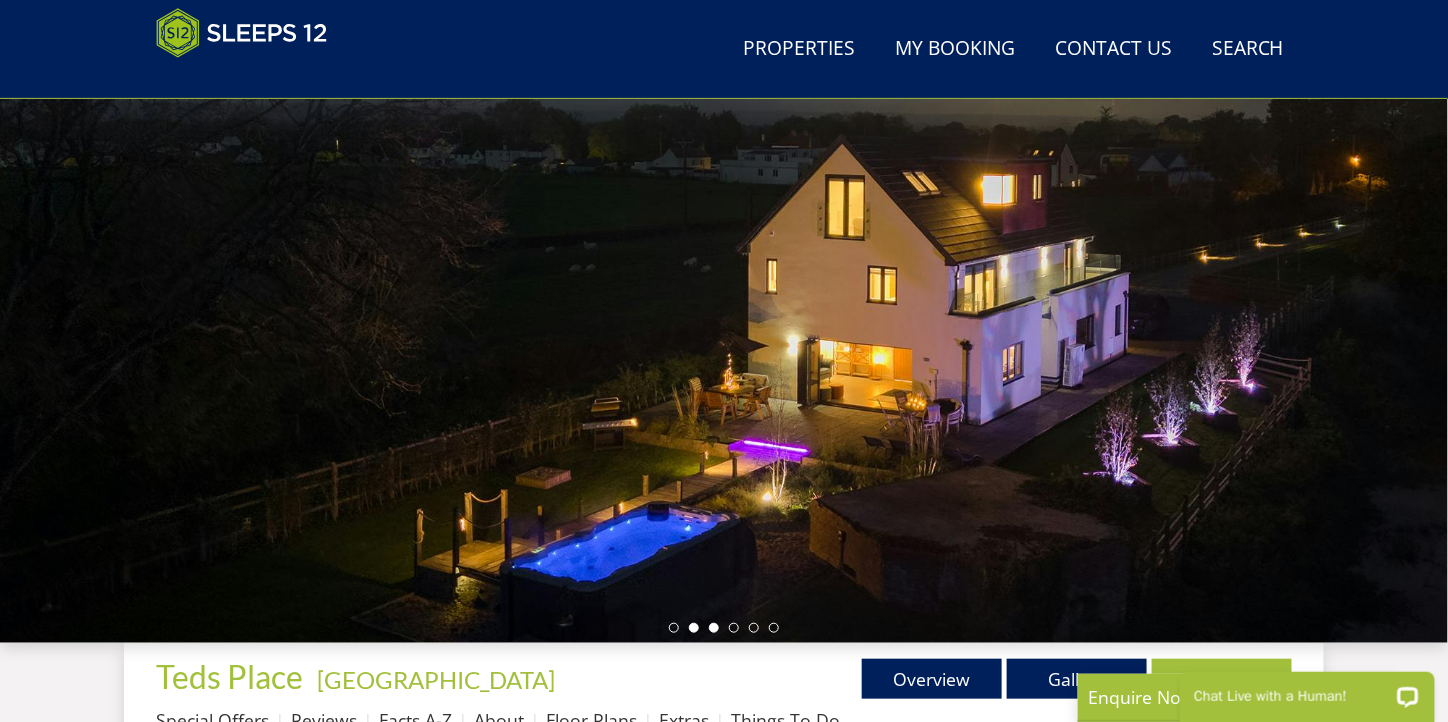 click at bounding box center [714, 628] 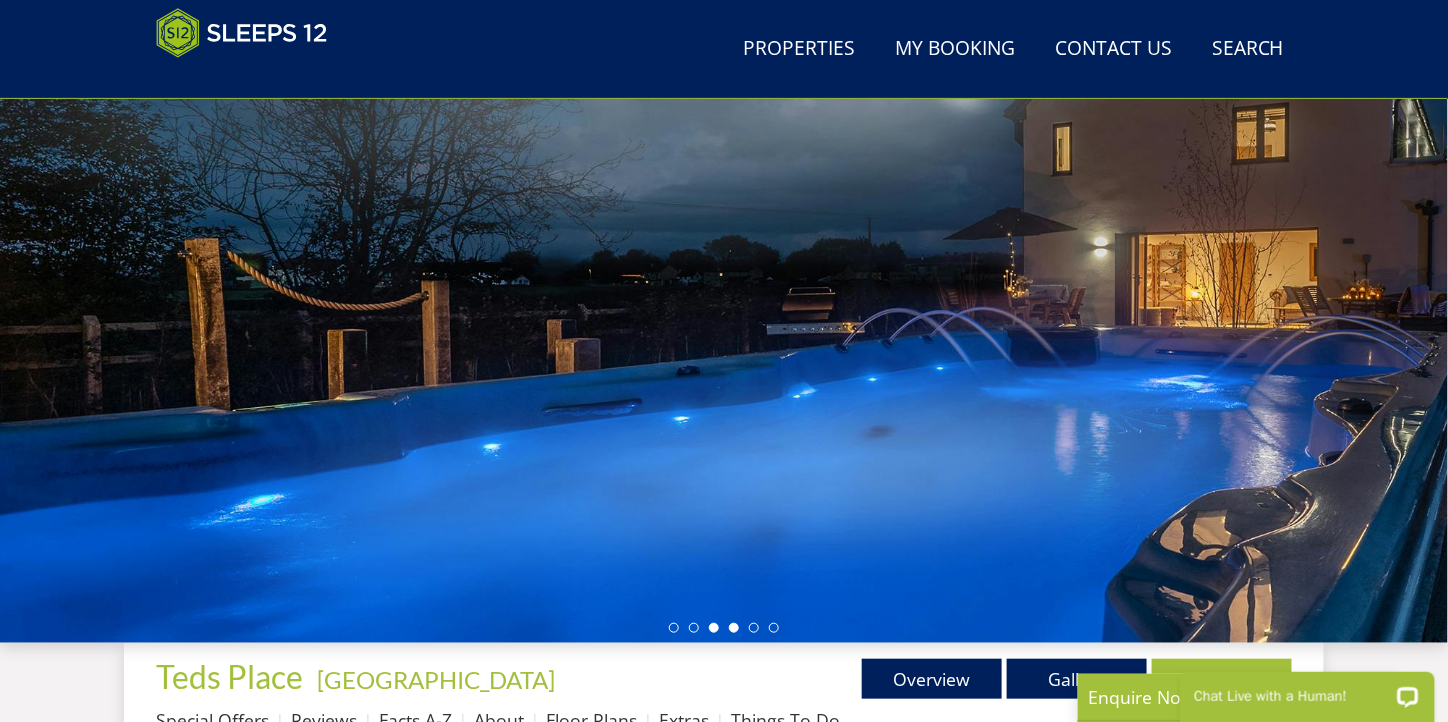 click at bounding box center (734, 628) 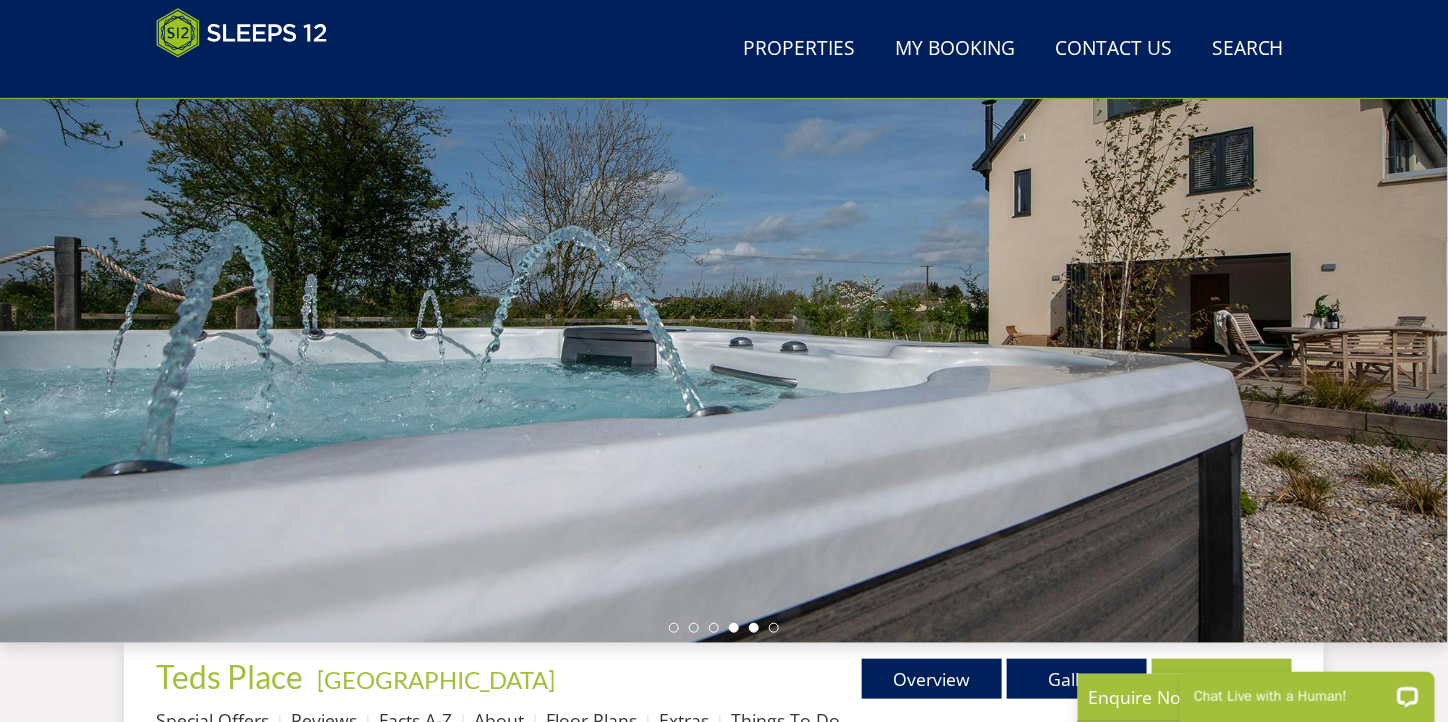 click at bounding box center (754, 628) 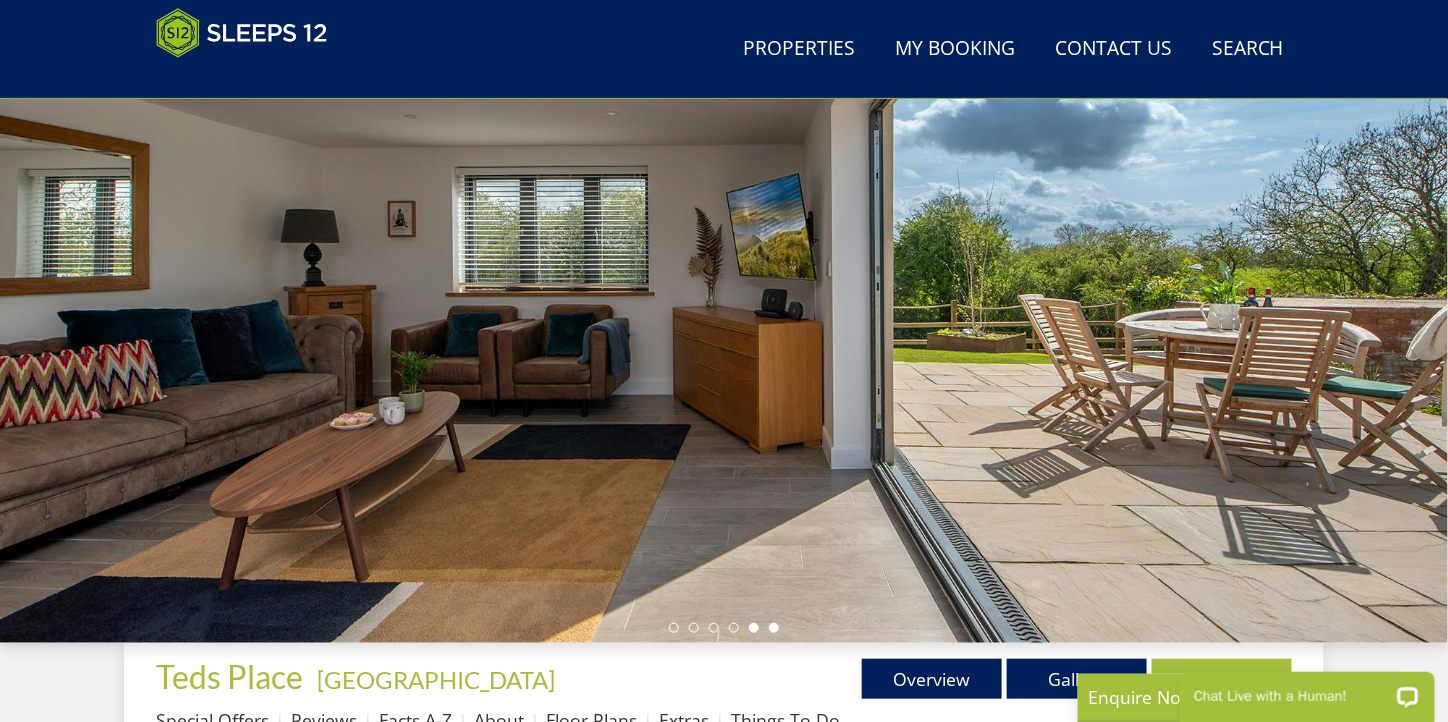 click at bounding box center [774, 628] 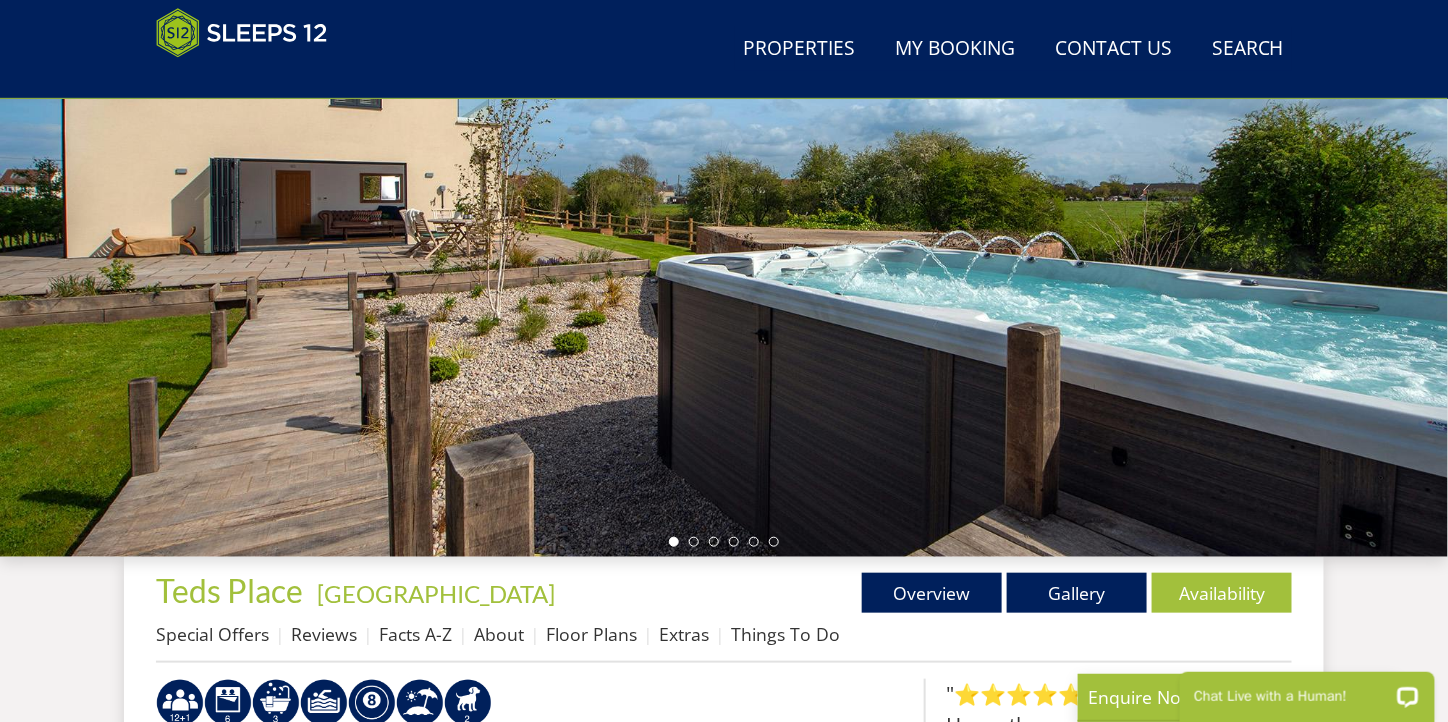 scroll, scrollTop: 300, scrollLeft: 0, axis: vertical 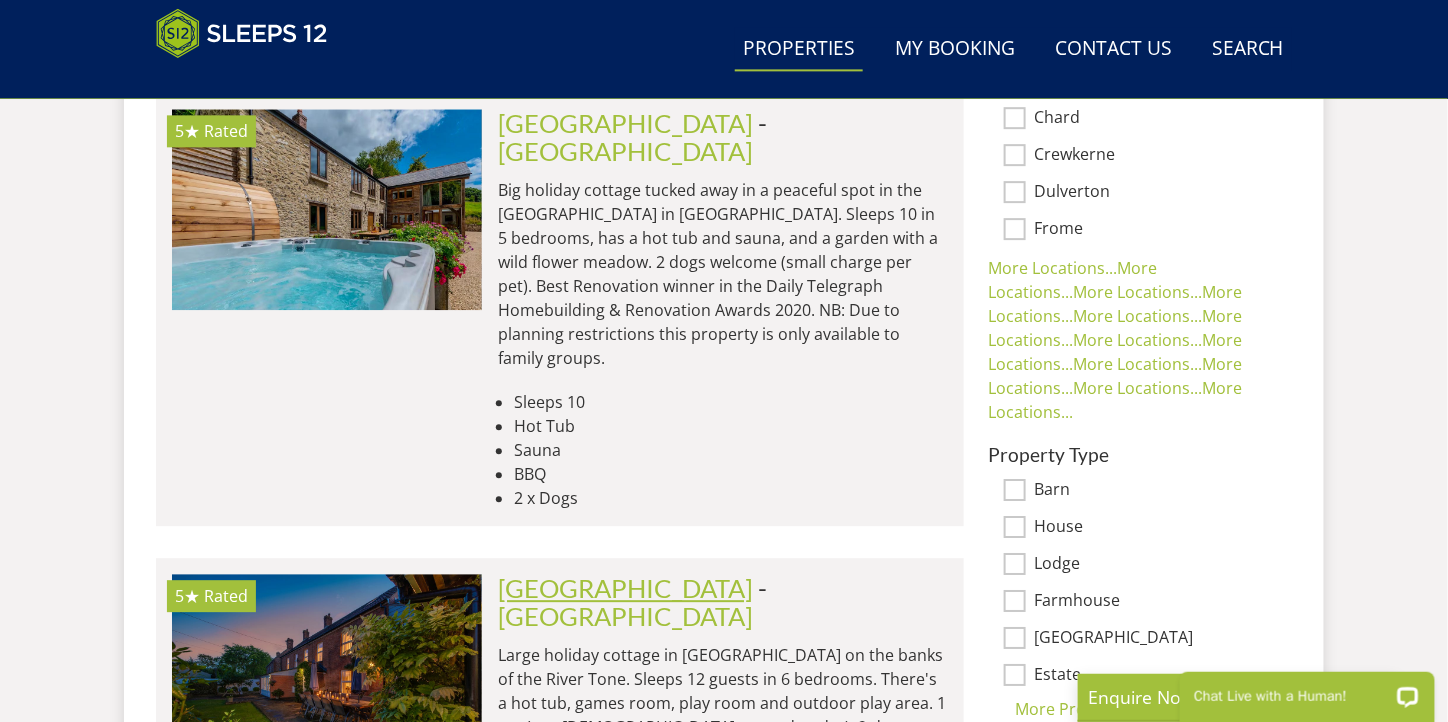 click on "[GEOGRAPHIC_DATA]" at bounding box center [625, 588] 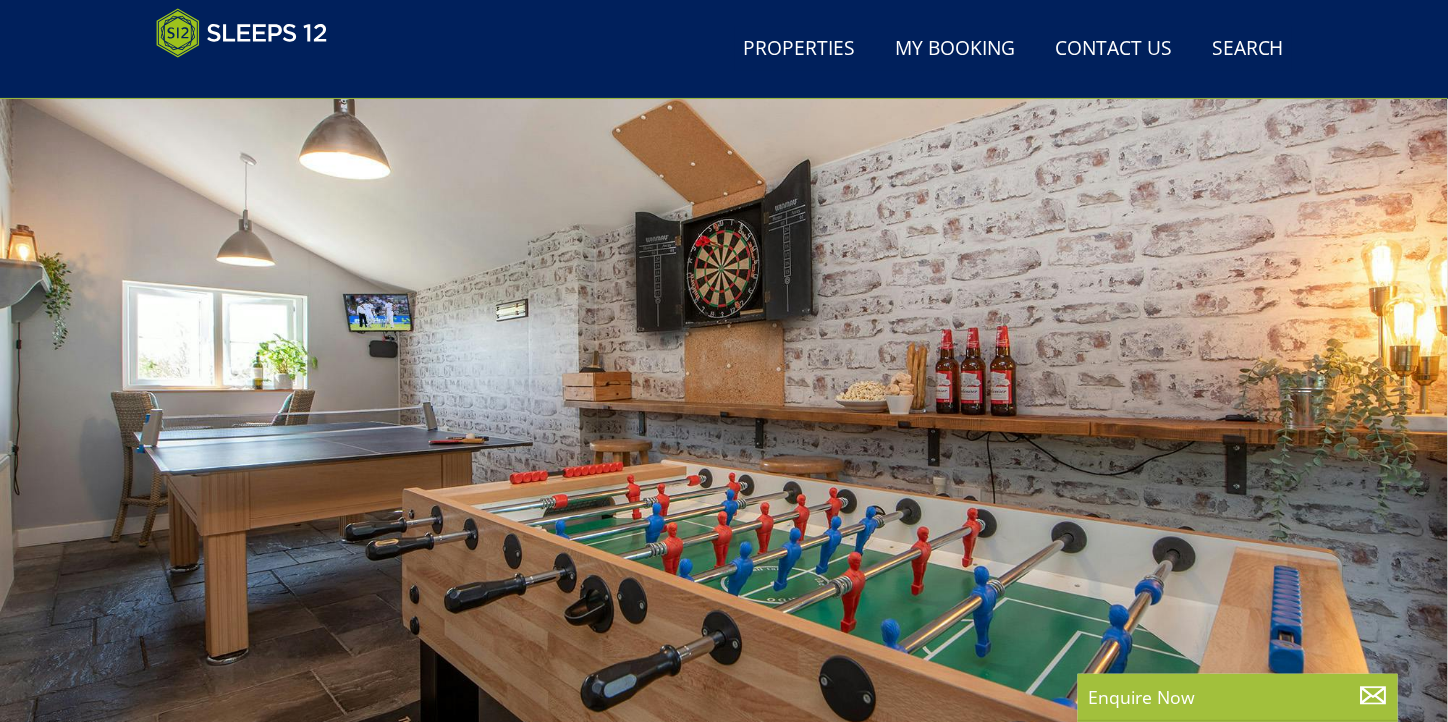scroll, scrollTop: 300, scrollLeft: 0, axis: vertical 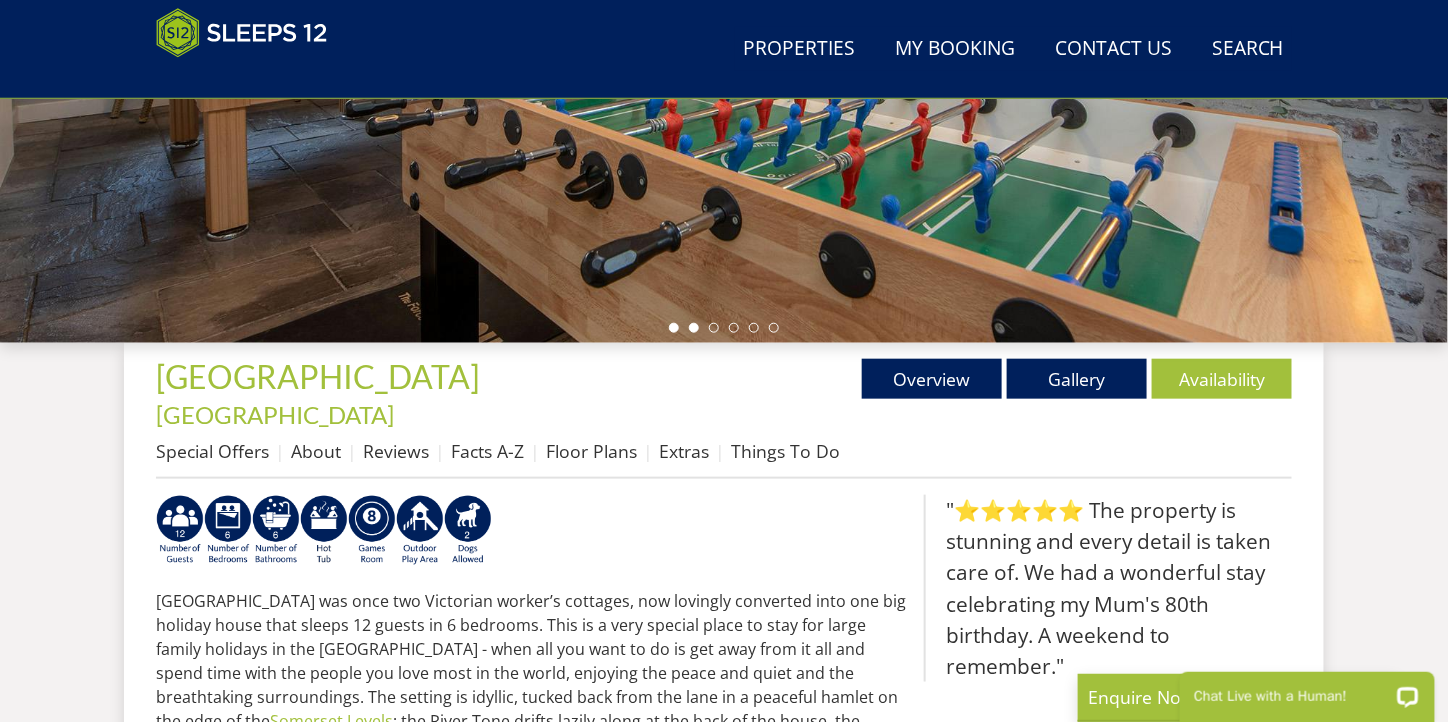 click at bounding box center (694, 328) 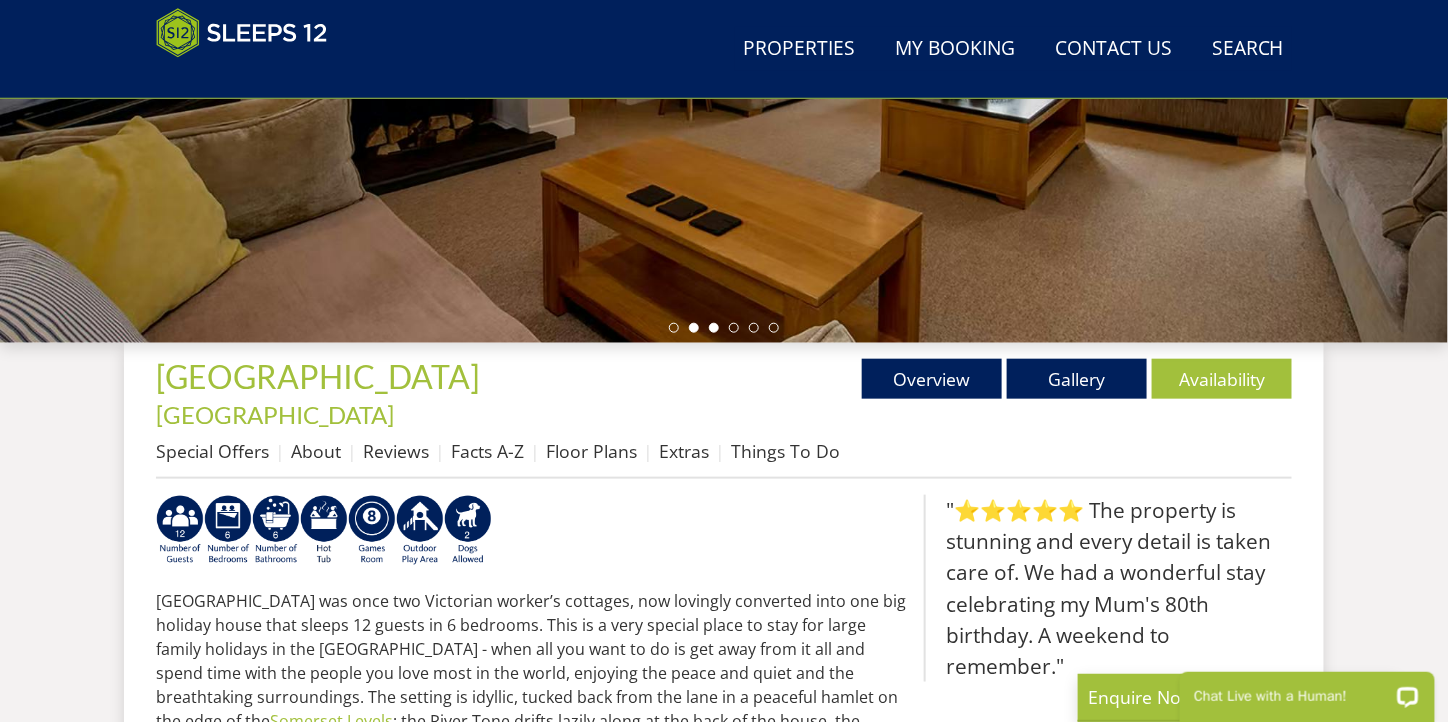 click at bounding box center [714, 328] 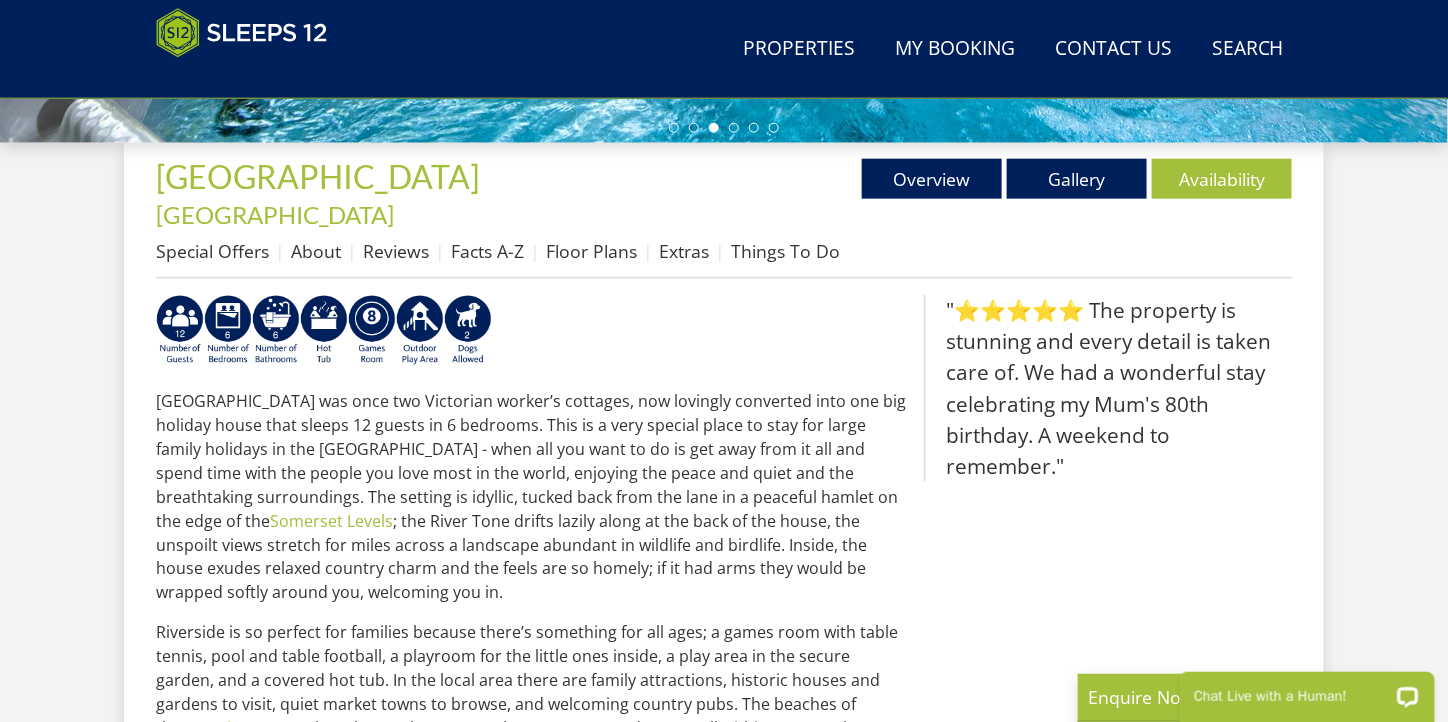 scroll, scrollTop: 1400, scrollLeft: 0, axis: vertical 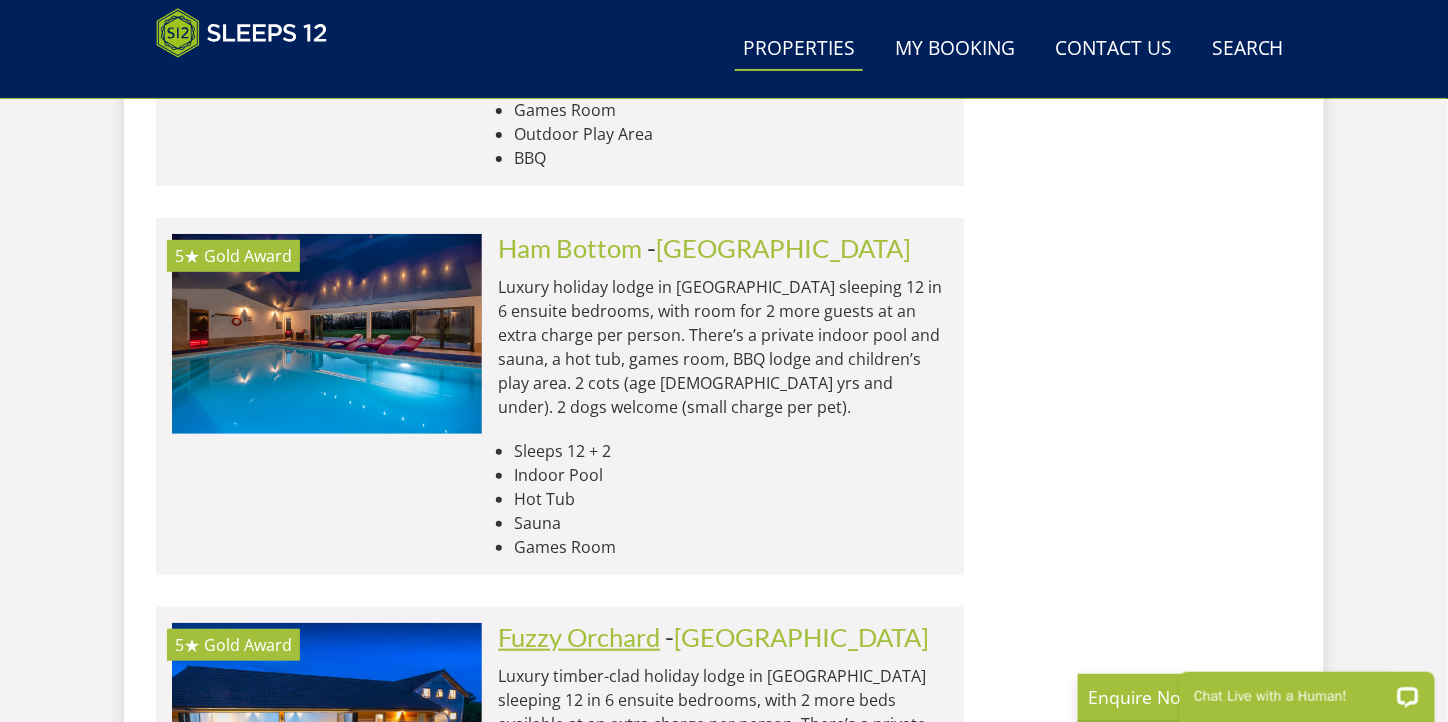 click on "Fuzzy Orchard" at bounding box center [579, 637] 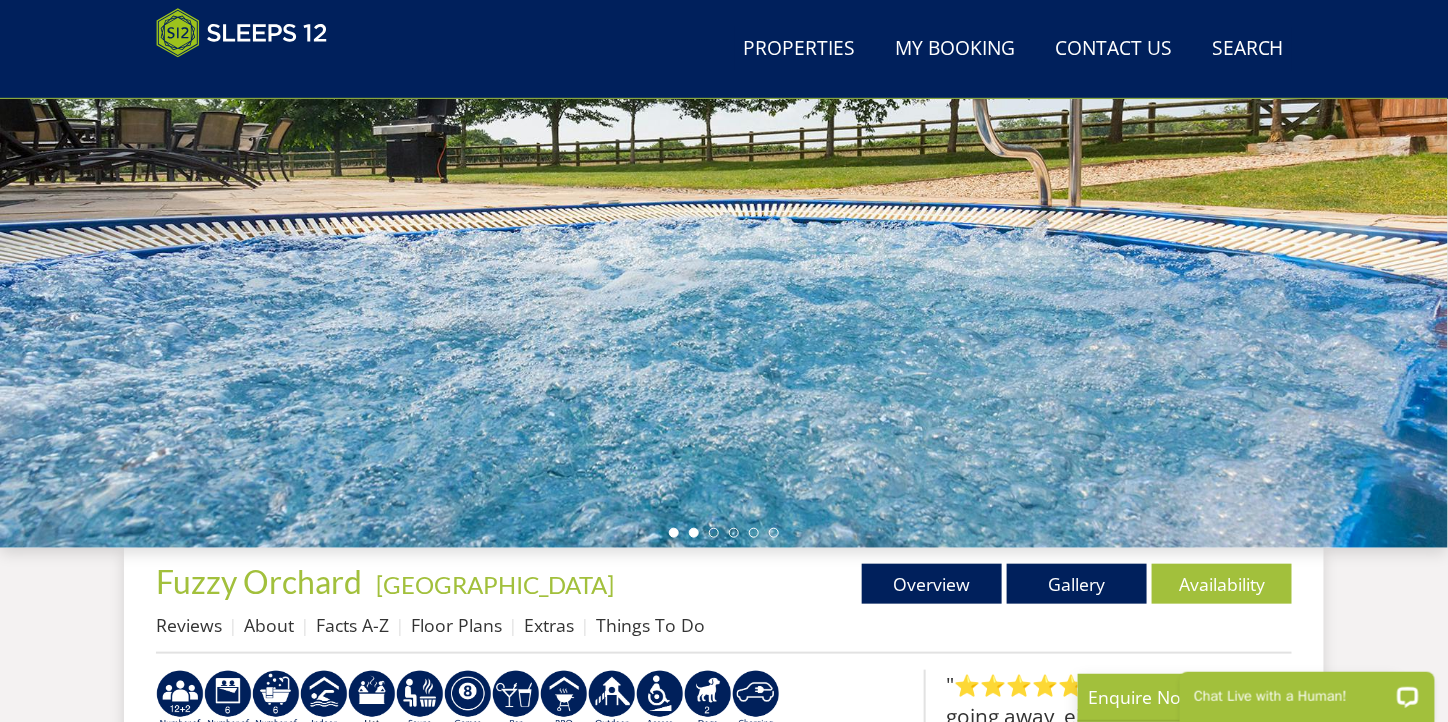 click at bounding box center (694, 533) 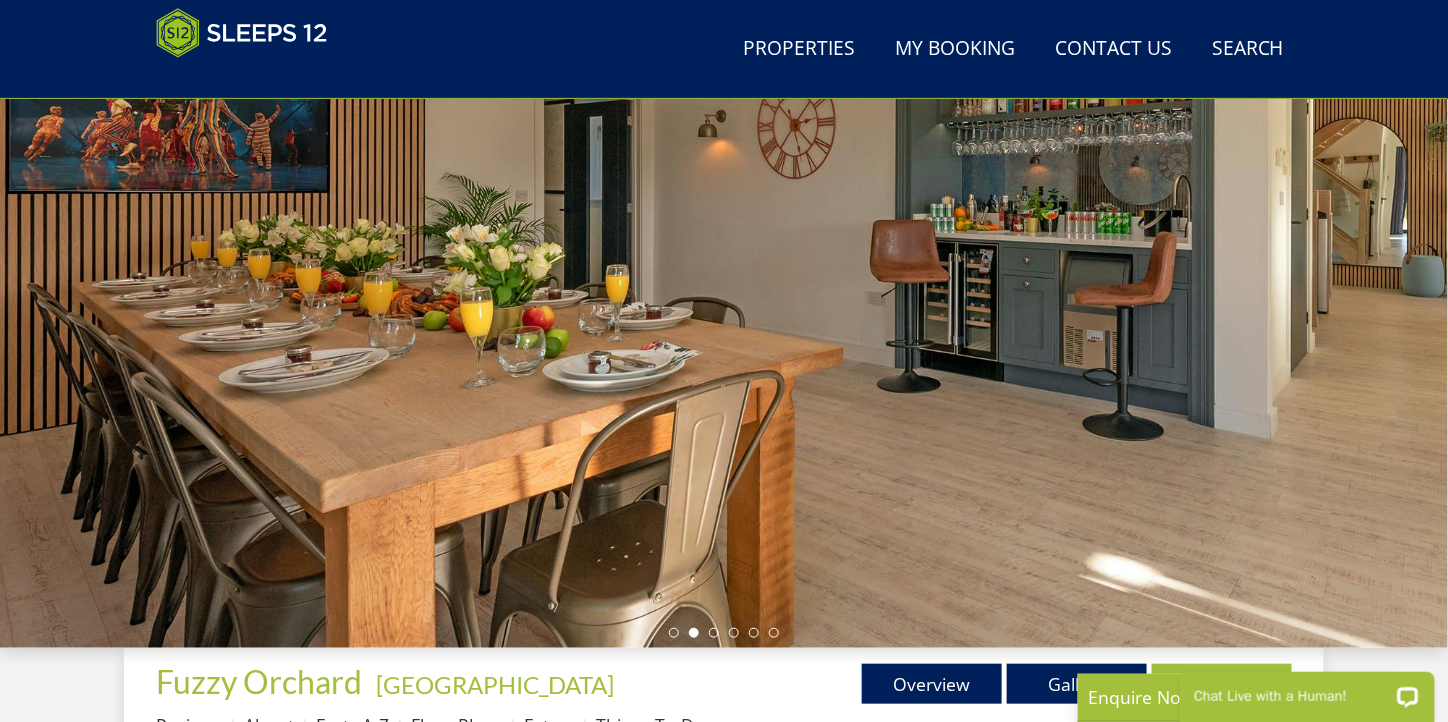 click at bounding box center (724, 298) 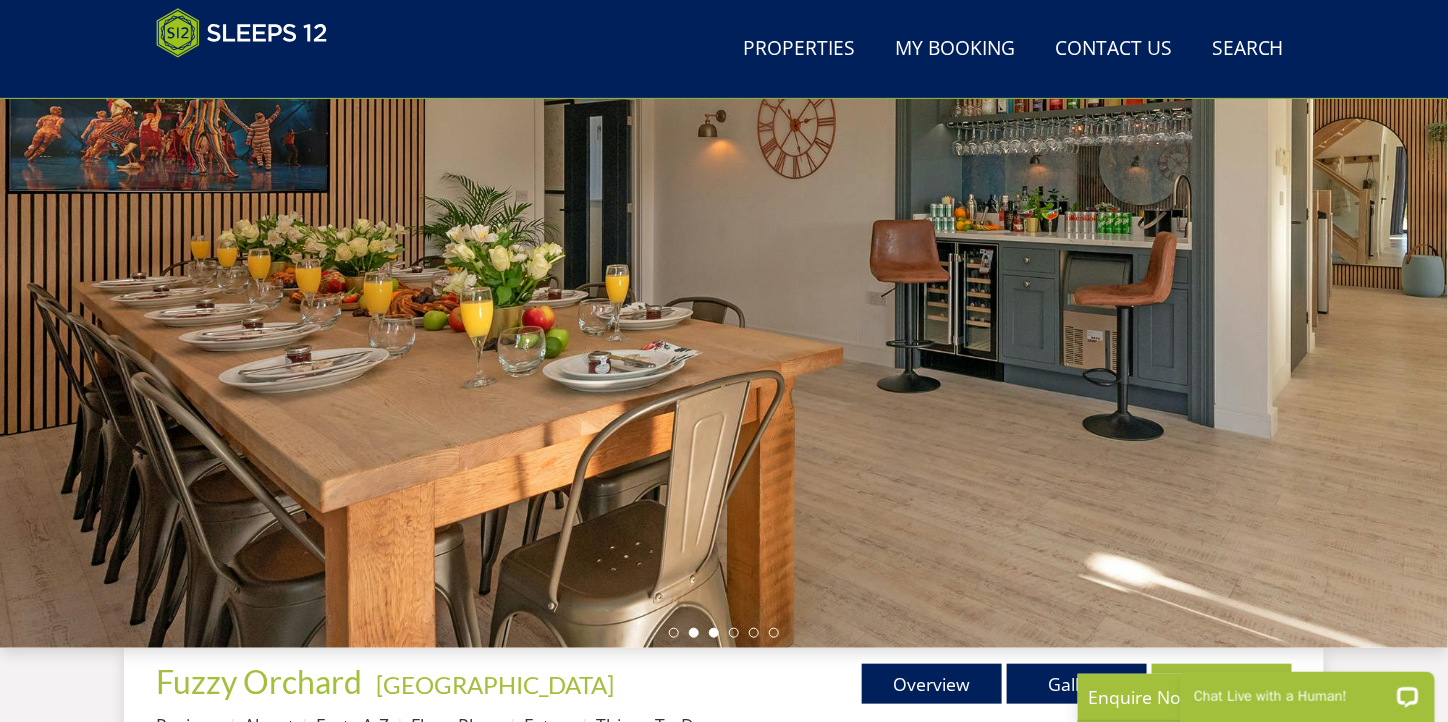 click at bounding box center (714, 633) 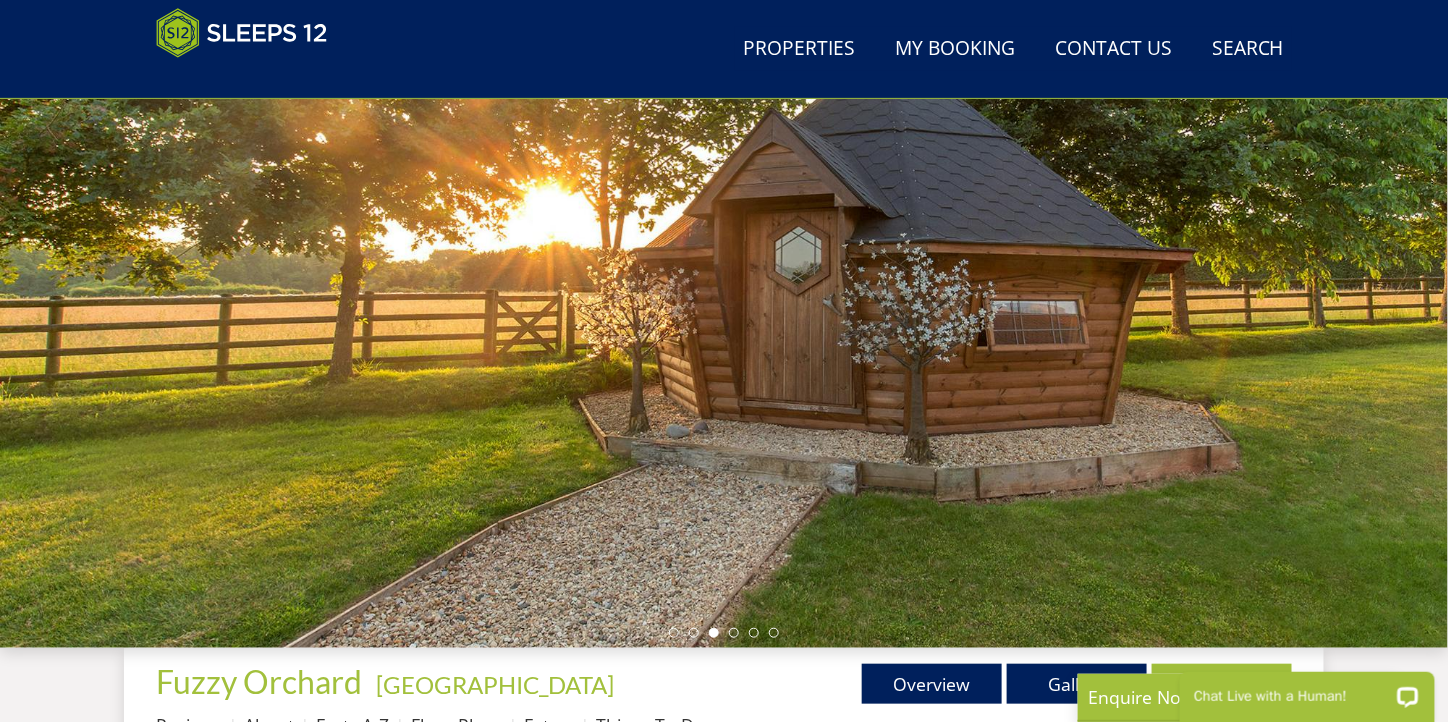 click at bounding box center (724, 633) 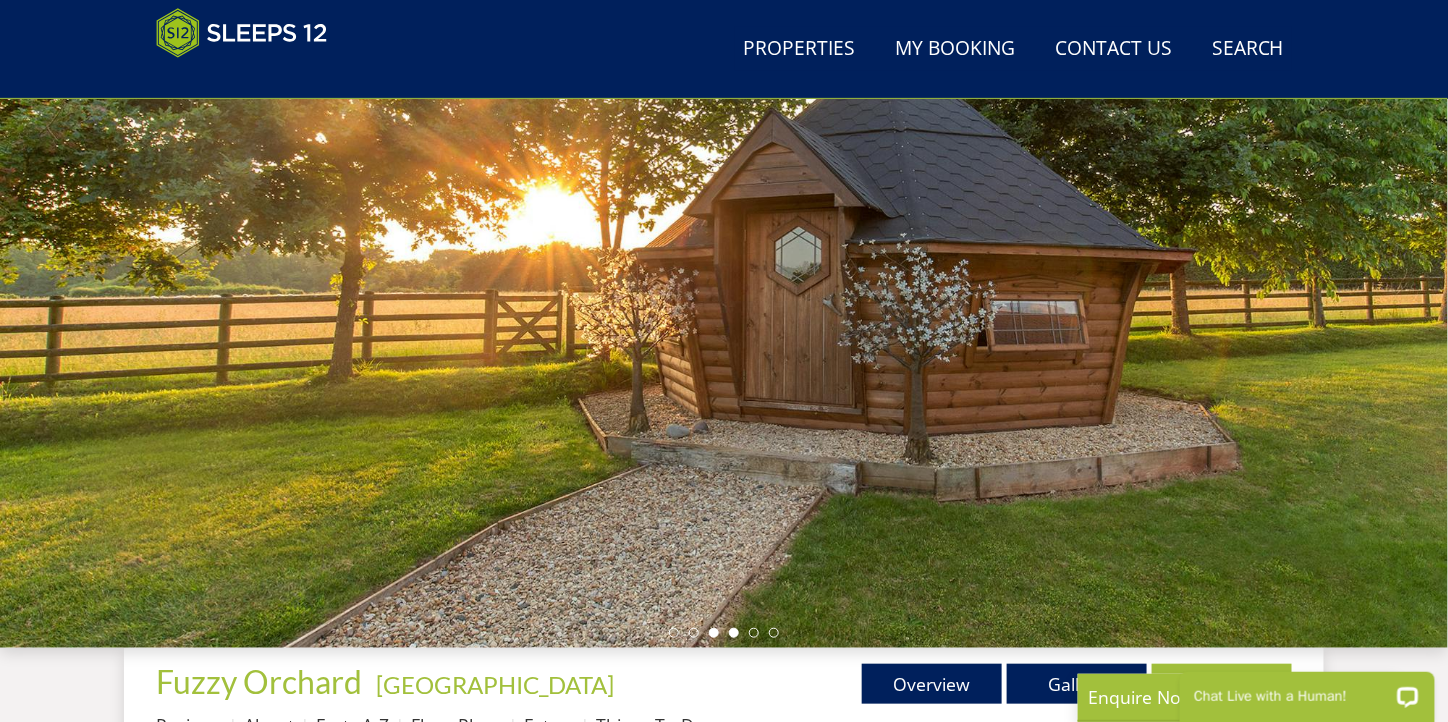 click at bounding box center [734, 633] 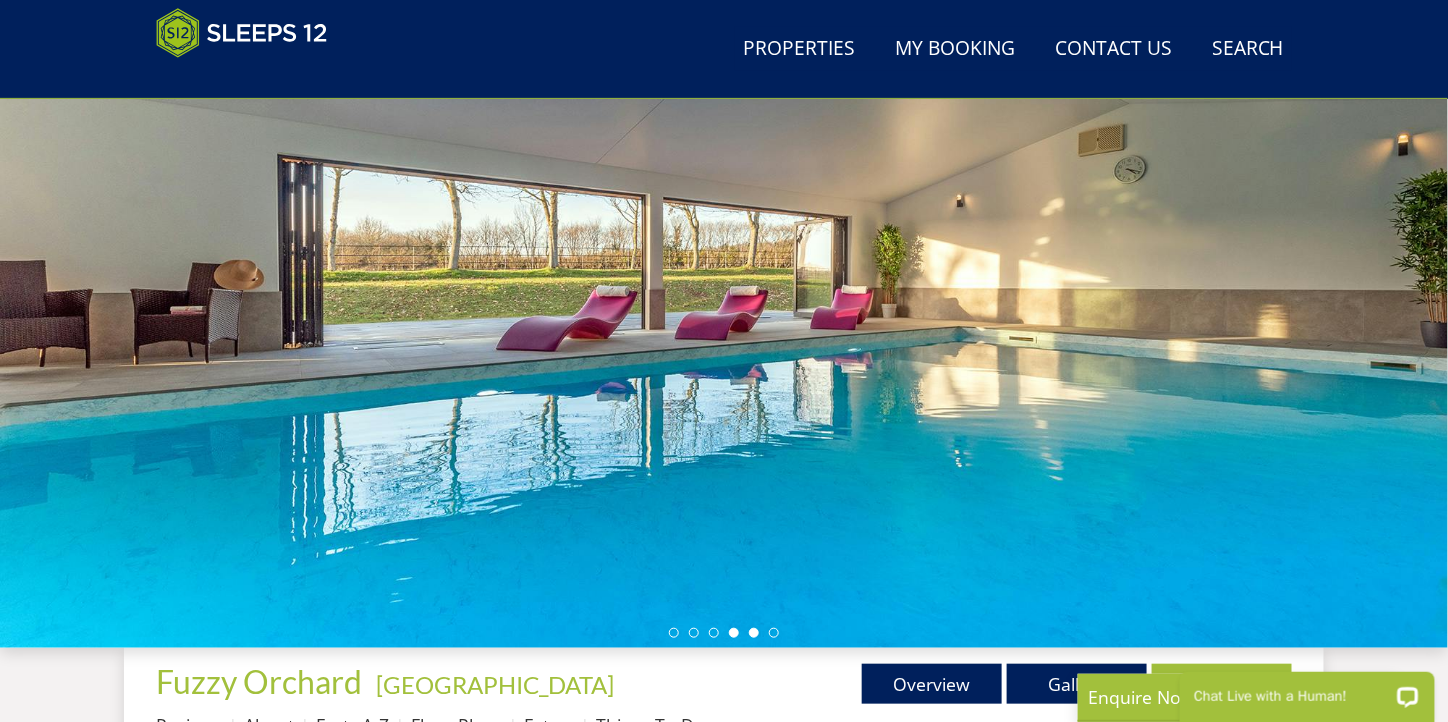 click at bounding box center (754, 633) 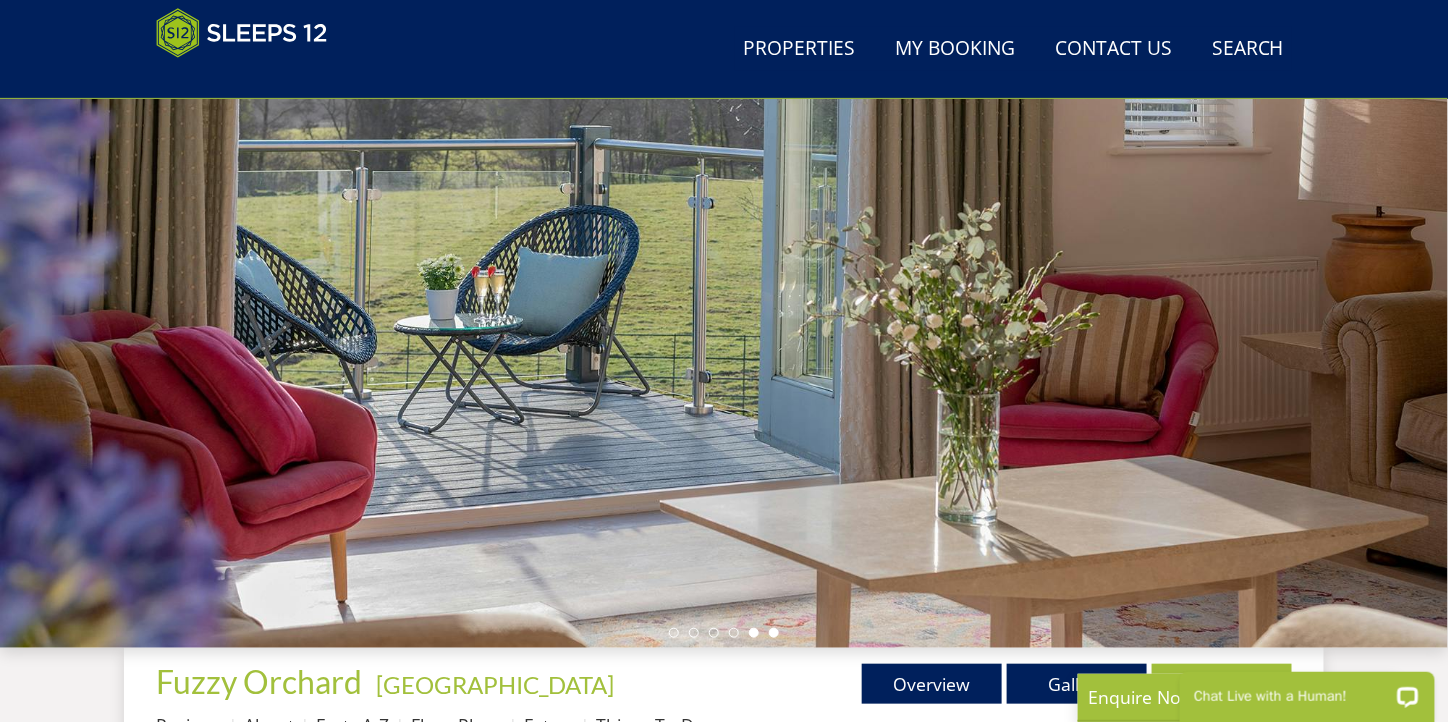 click at bounding box center [774, 633] 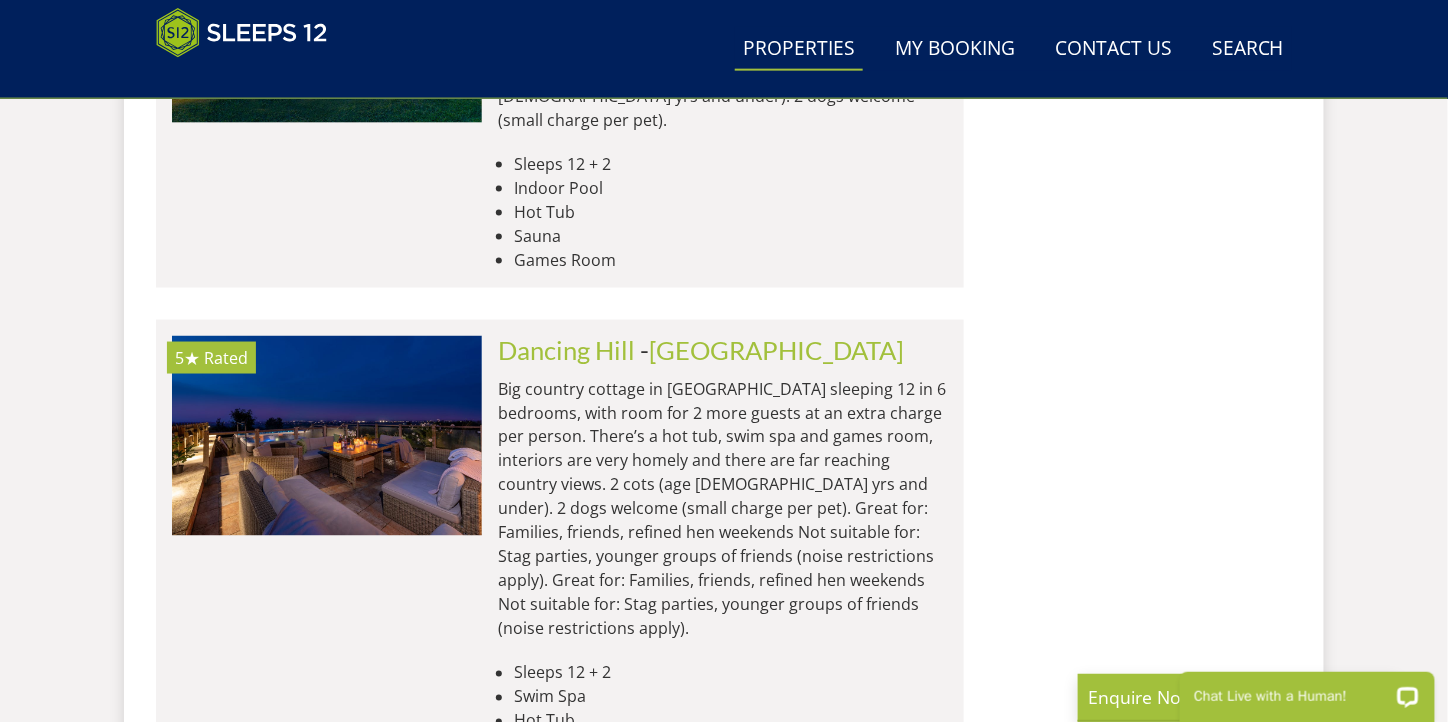 scroll, scrollTop: 5713, scrollLeft: 0, axis: vertical 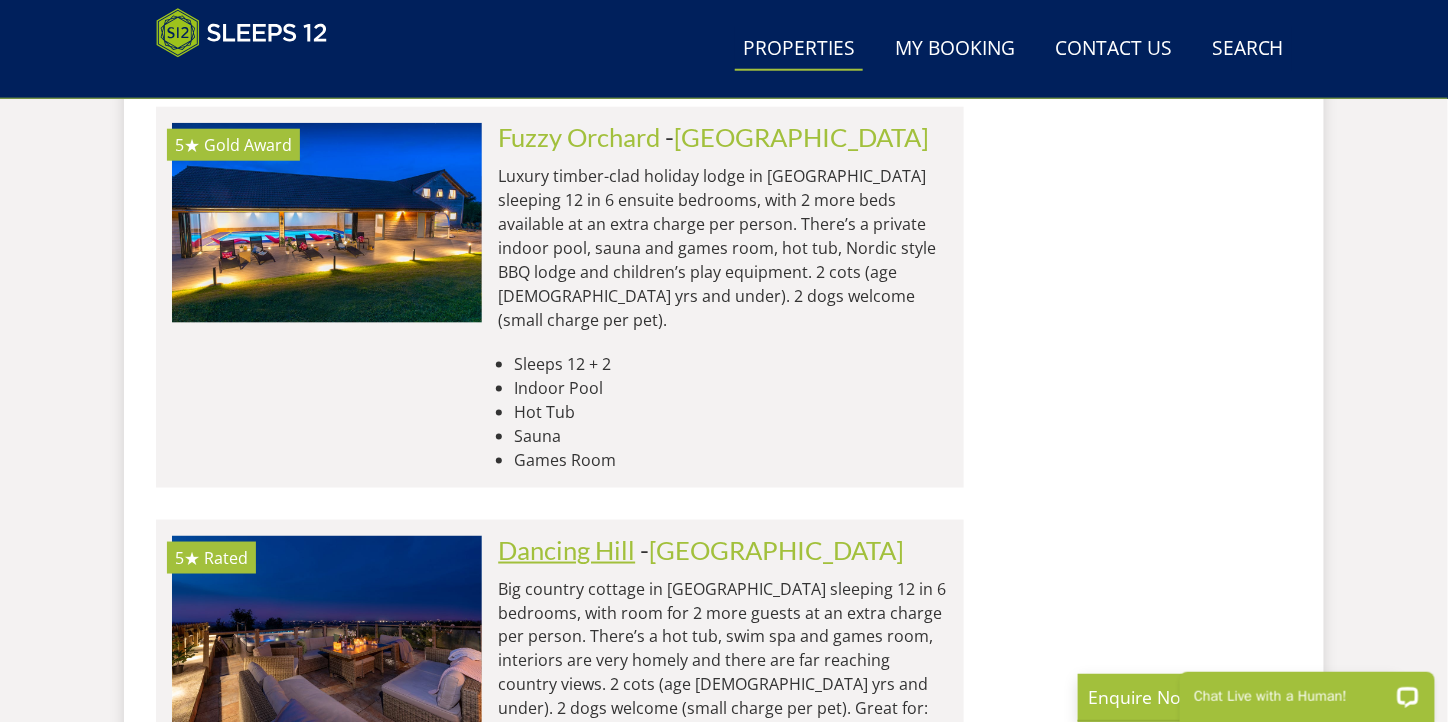 click on "Dancing Hill" at bounding box center (566, 550) 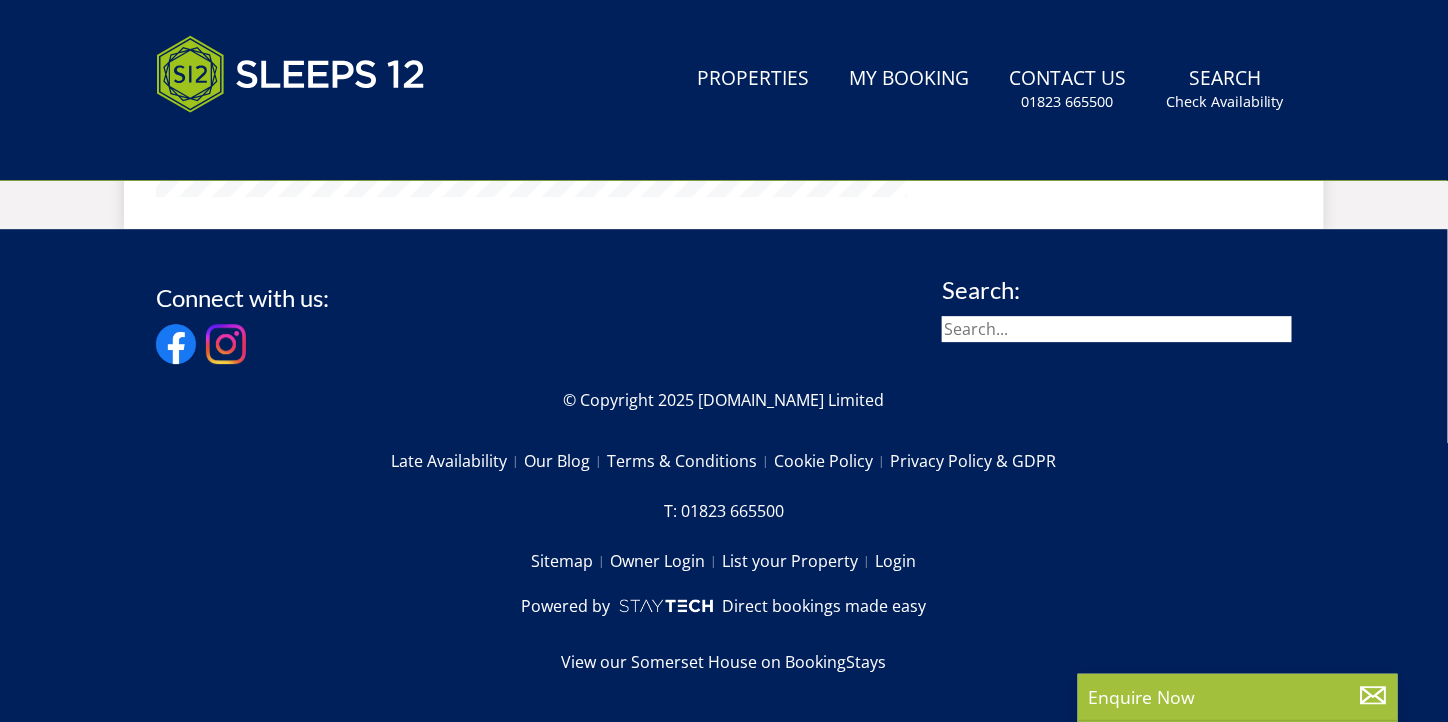 scroll, scrollTop: 0, scrollLeft: 0, axis: both 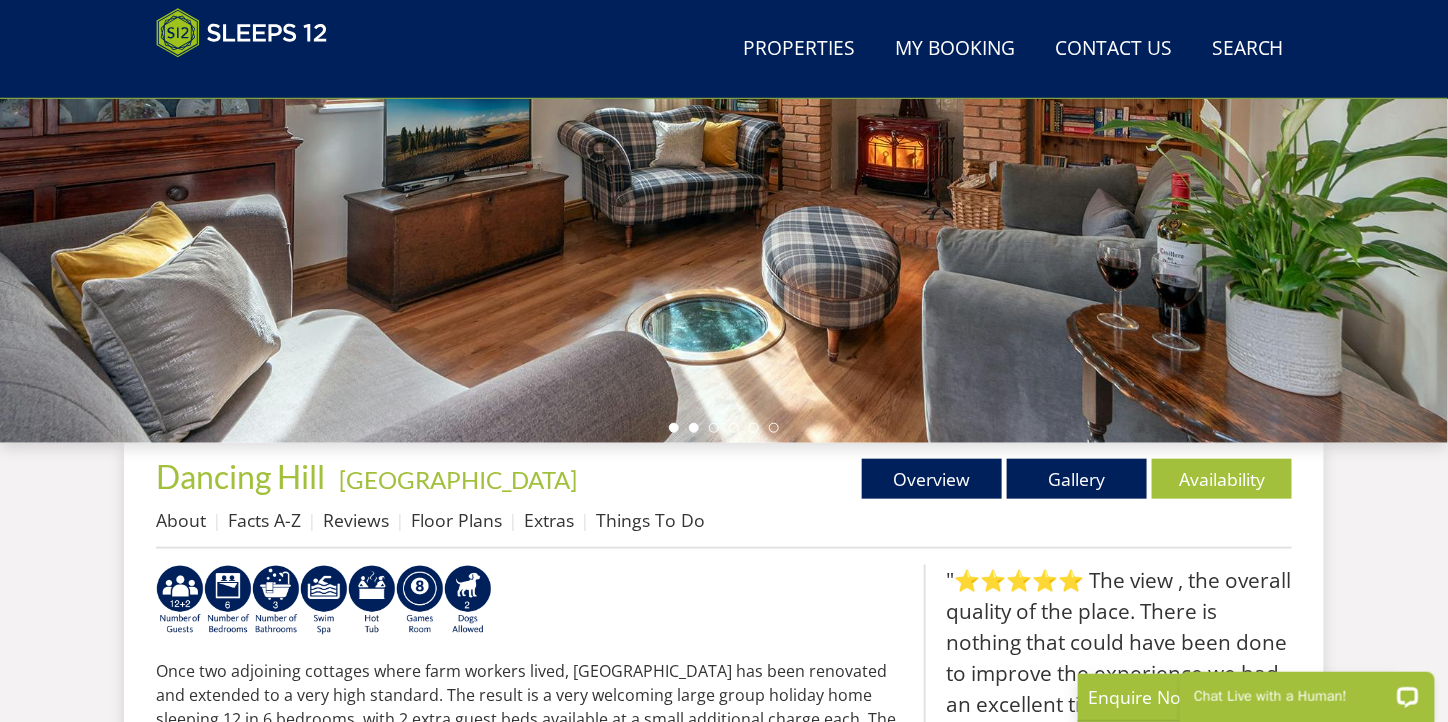 click at bounding box center [694, 428] 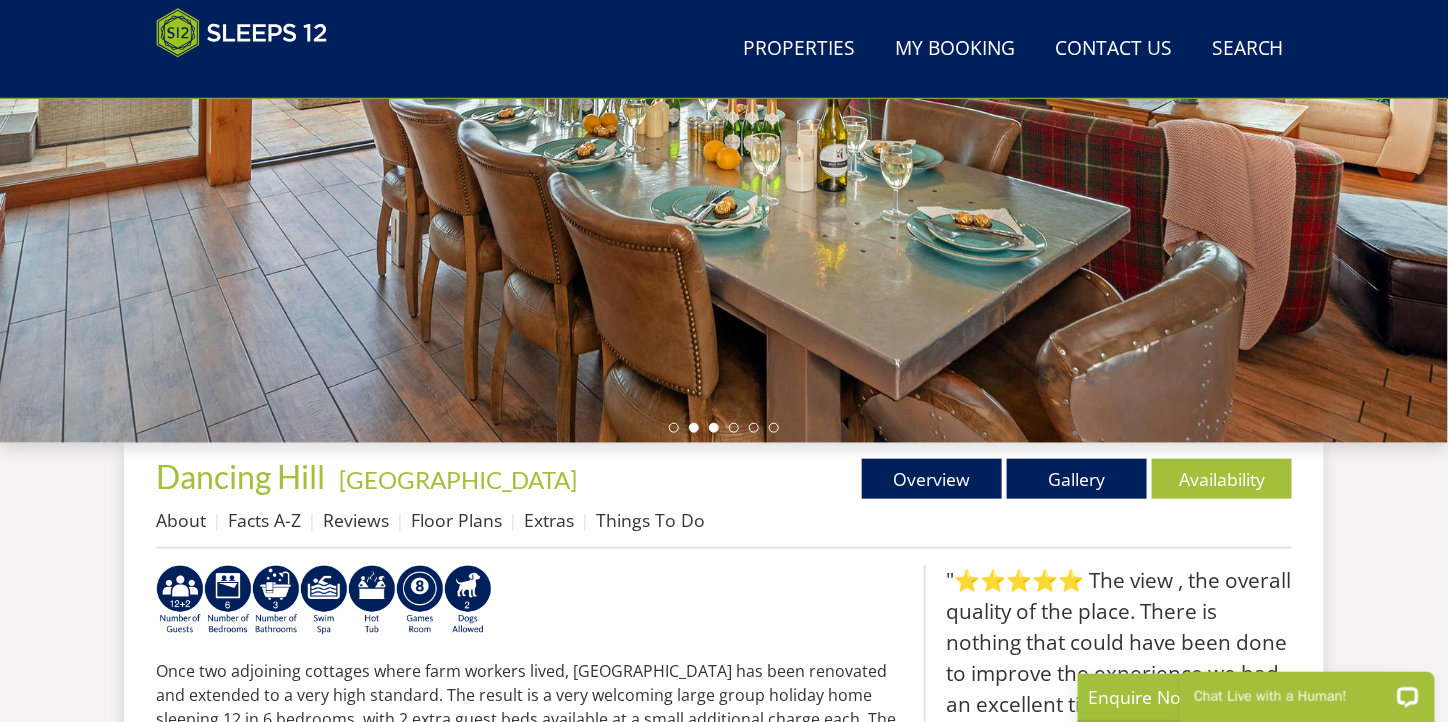 click at bounding box center [714, 428] 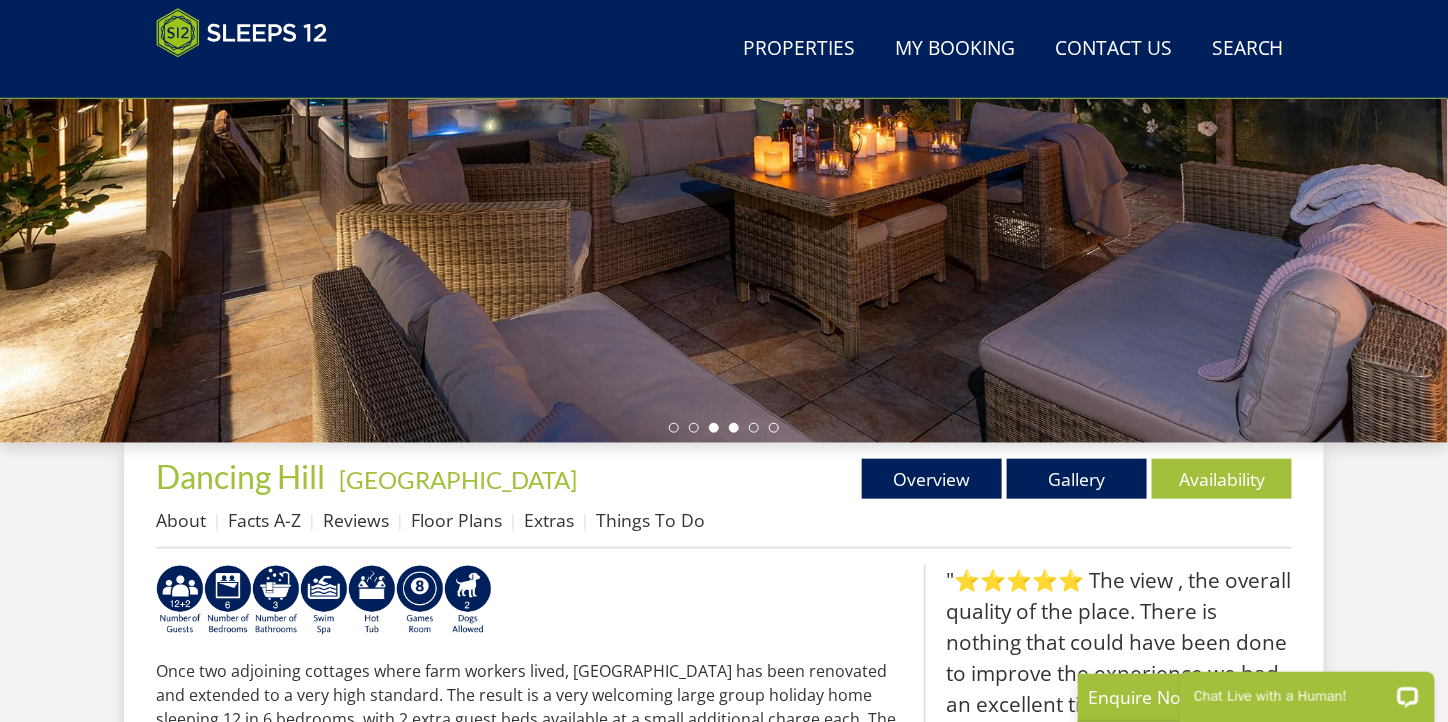 click at bounding box center [734, 428] 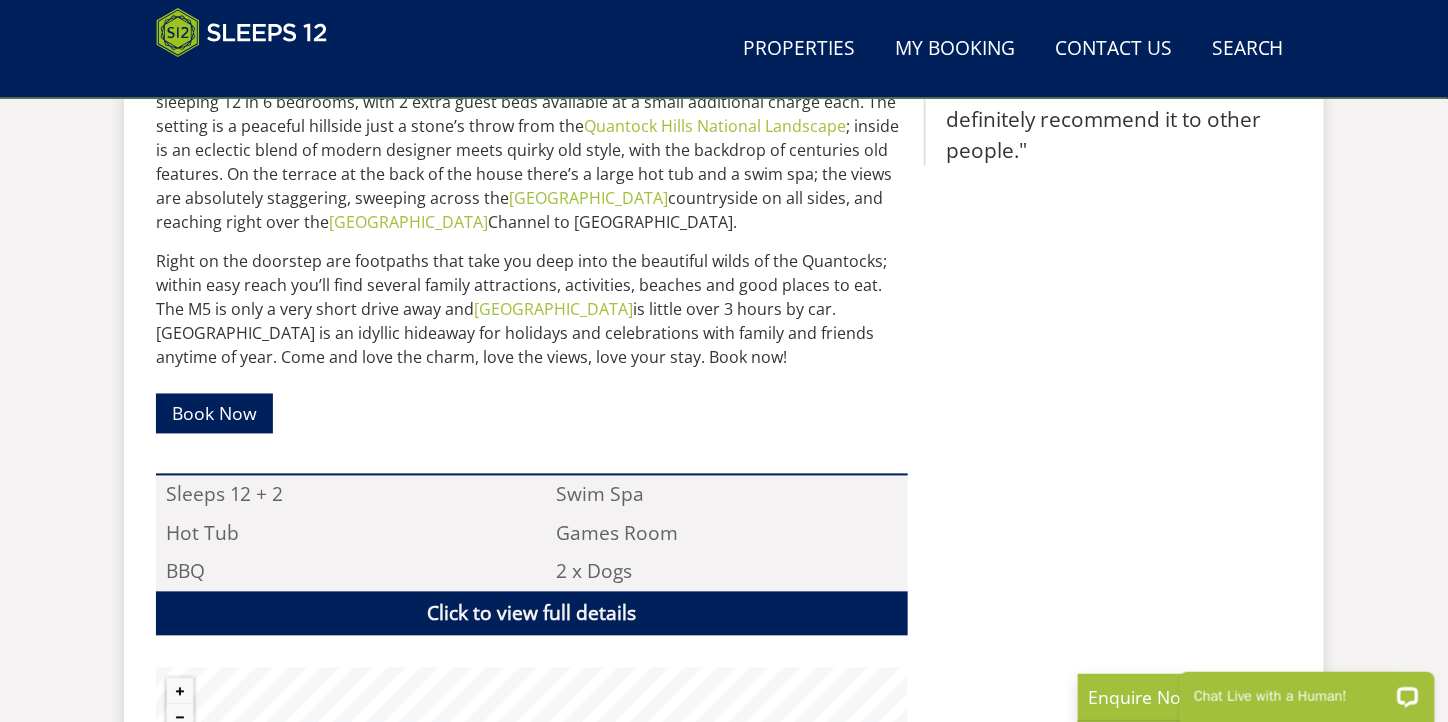 scroll, scrollTop: 1000, scrollLeft: 0, axis: vertical 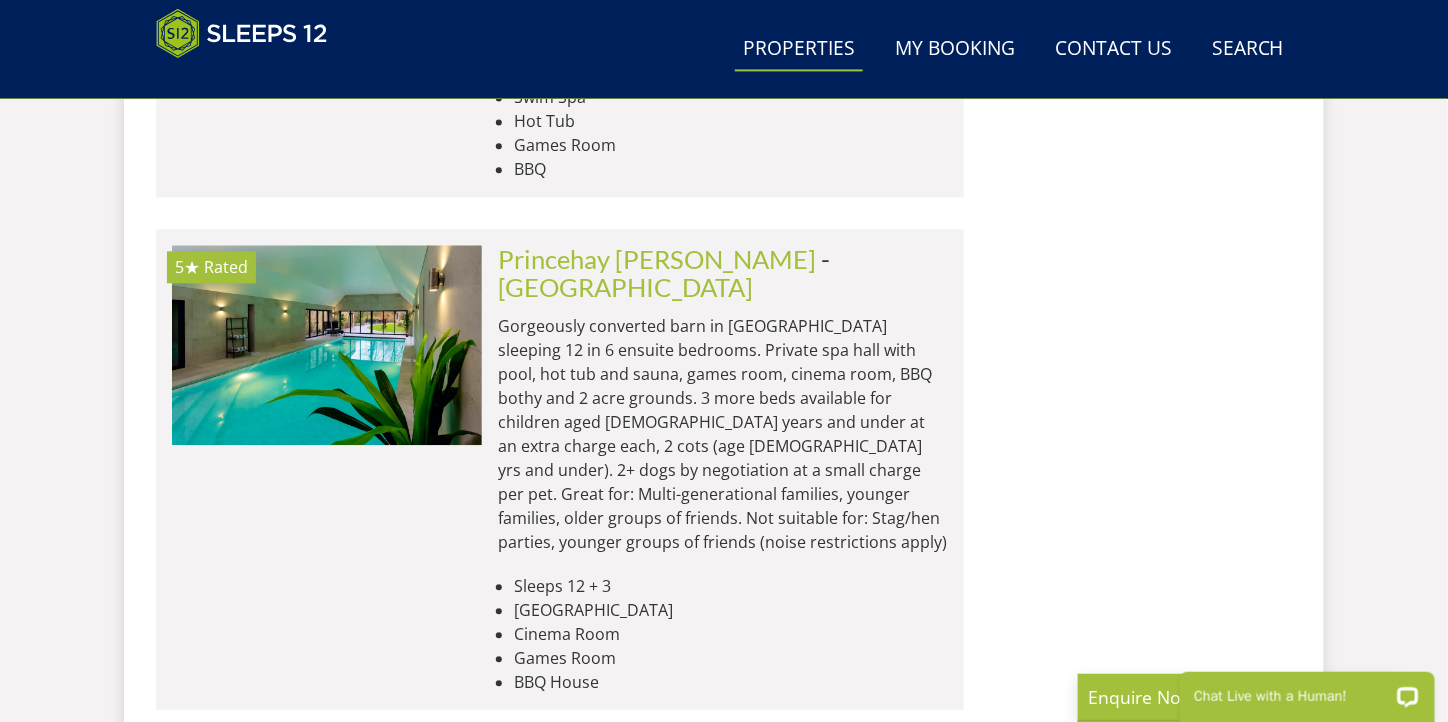 click on "Foxcombe" at bounding box center [554, 772] 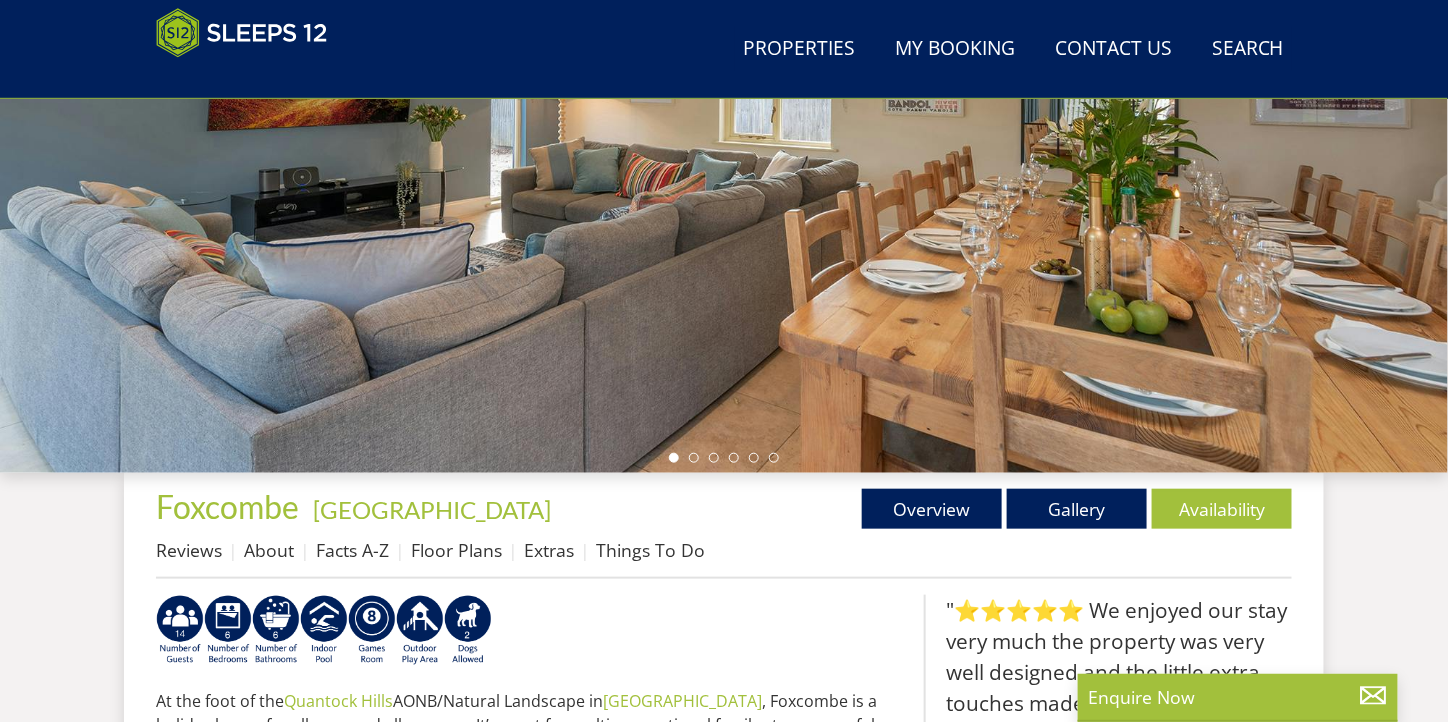 scroll, scrollTop: 397, scrollLeft: 0, axis: vertical 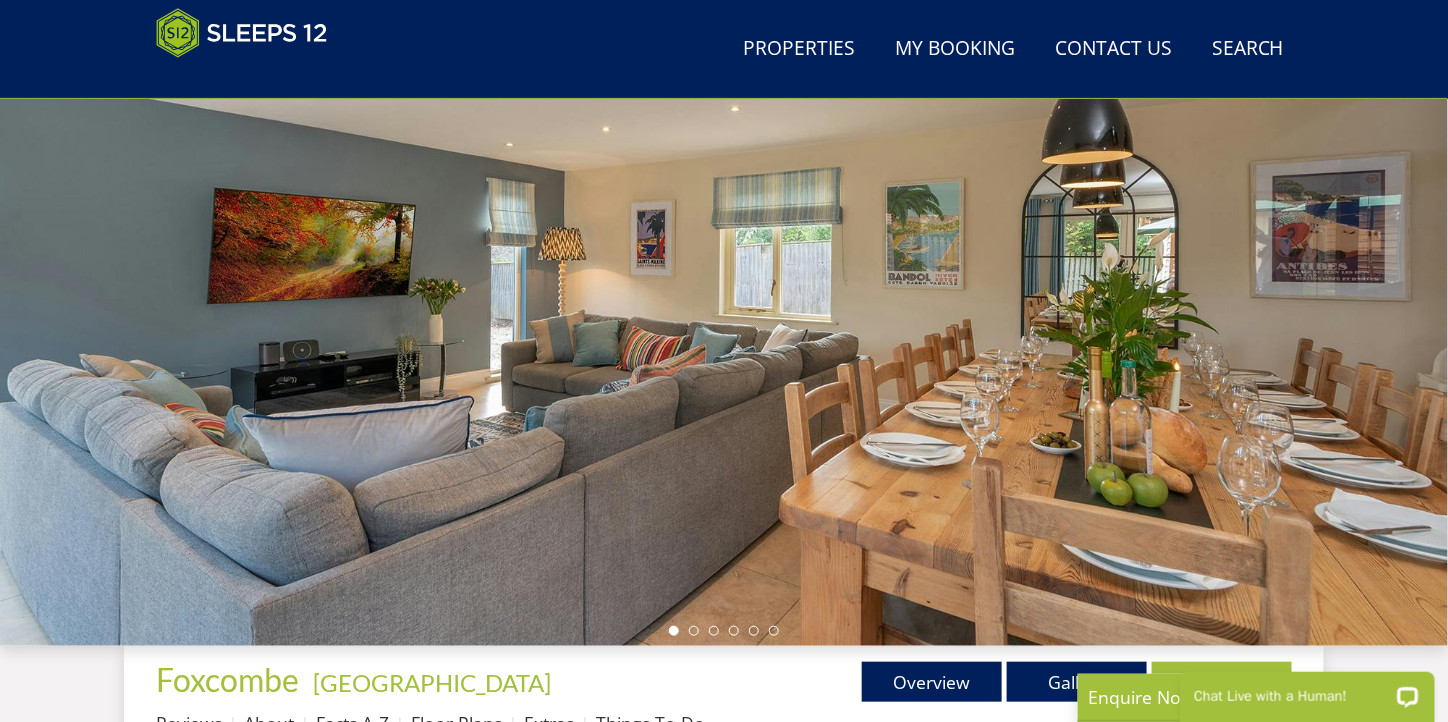 click at bounding box center (724, 296) 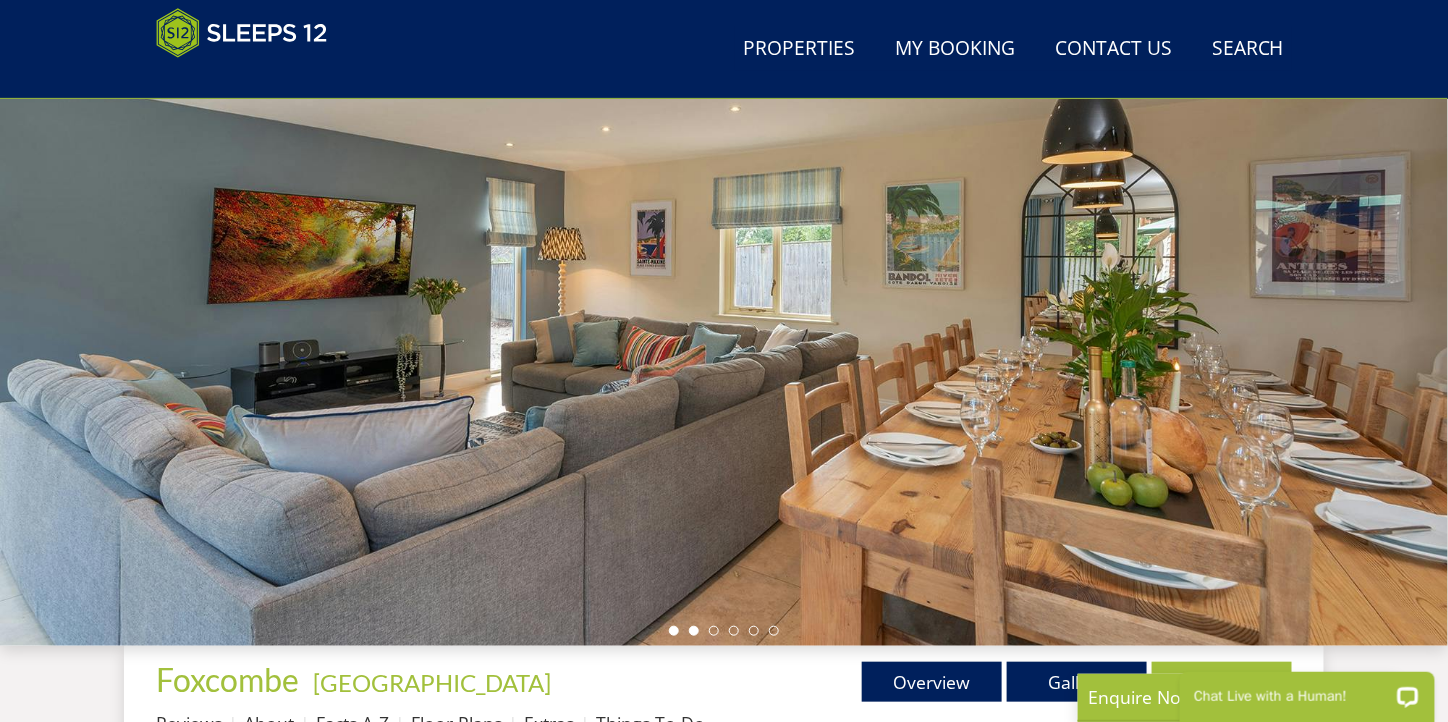 click at bounding box center [694, 631] 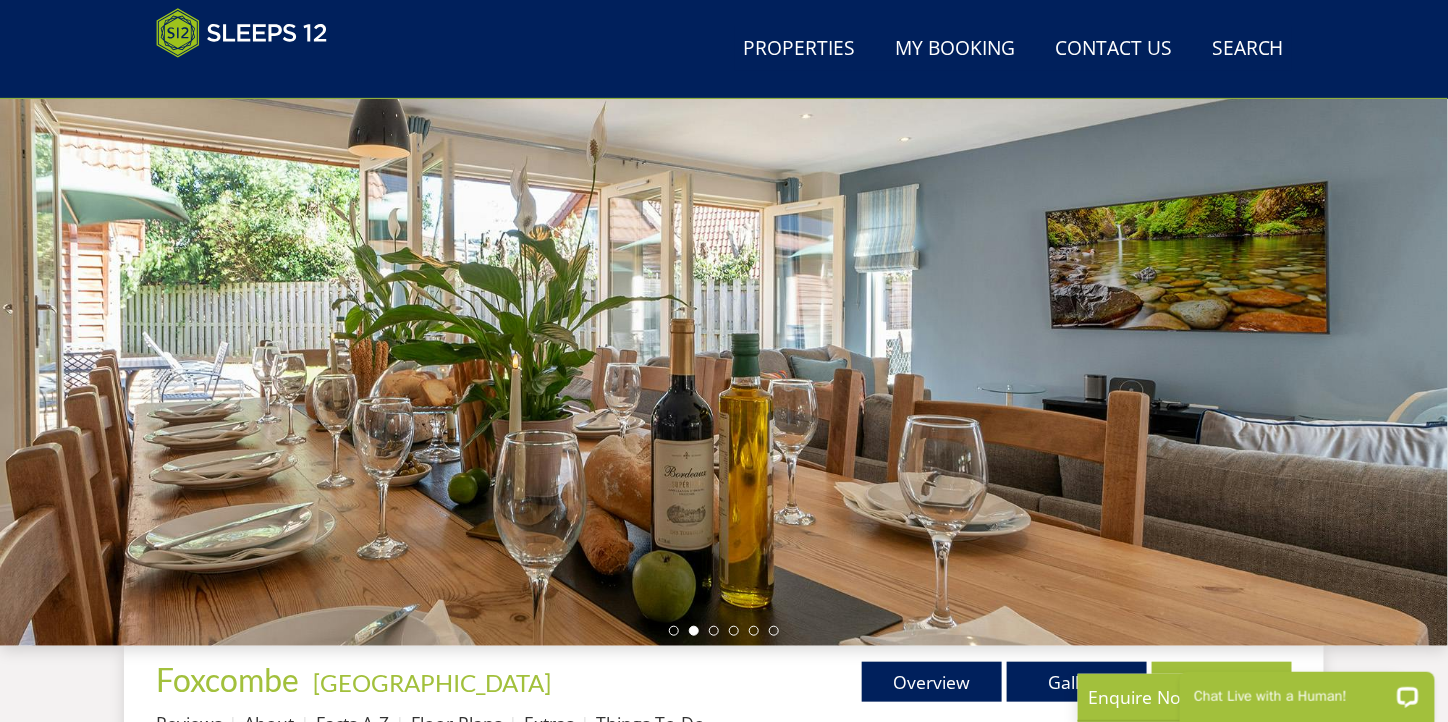 click at bounding box center (724, 296) 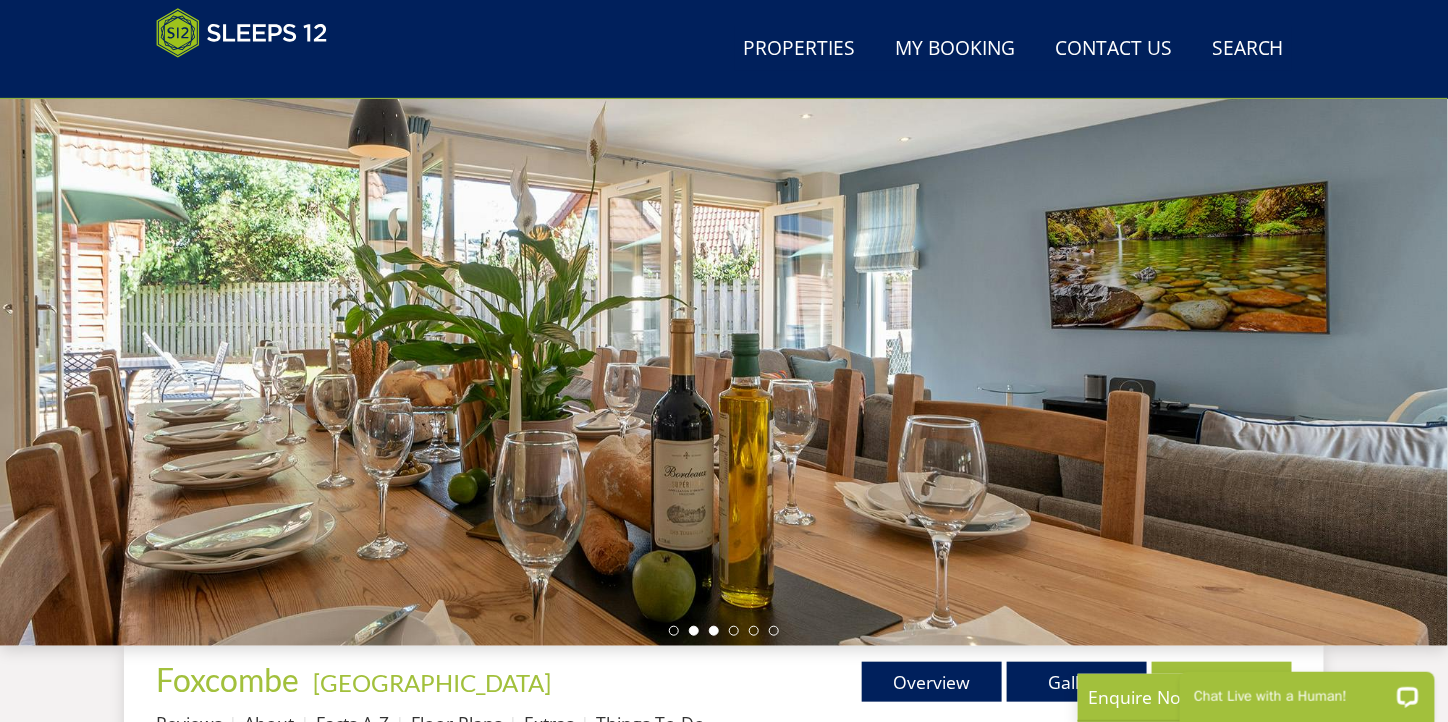click at bounding box center [714, 631] 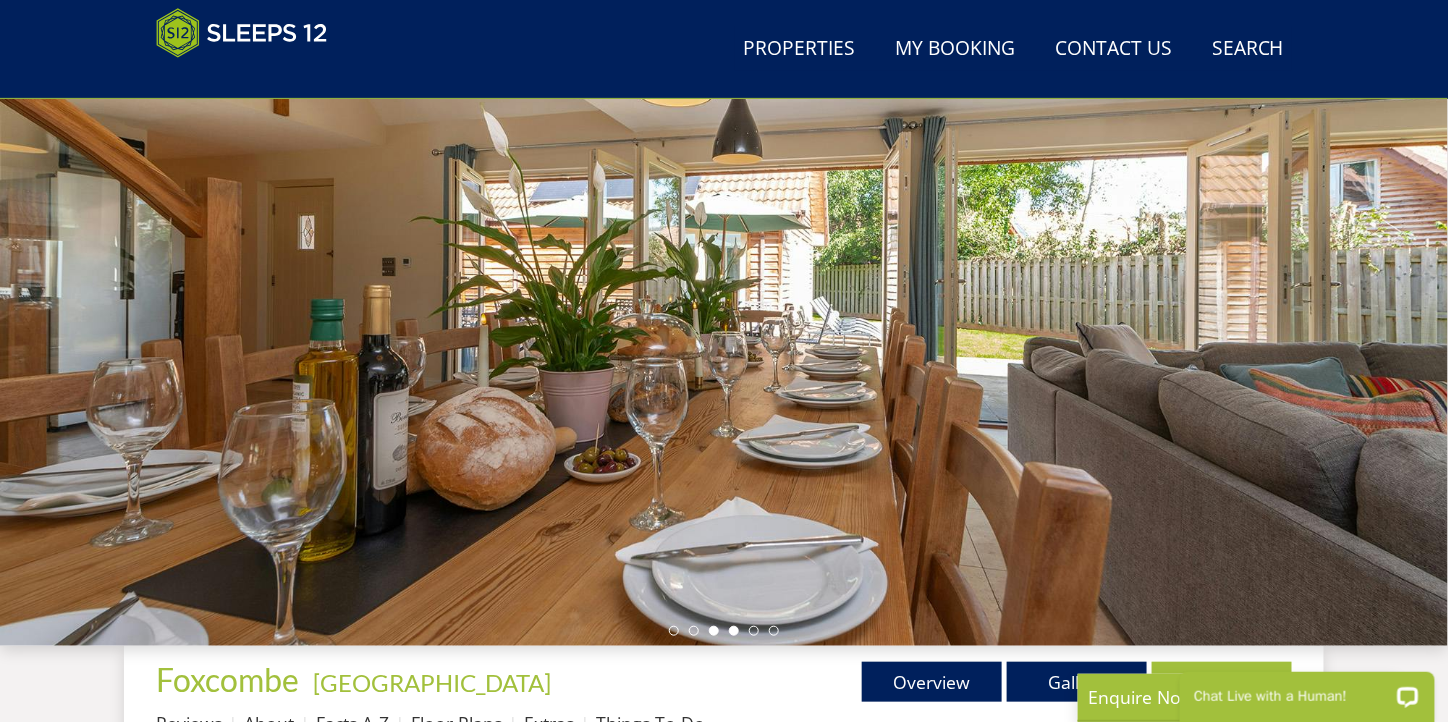 click at bounding box center [734, 631] 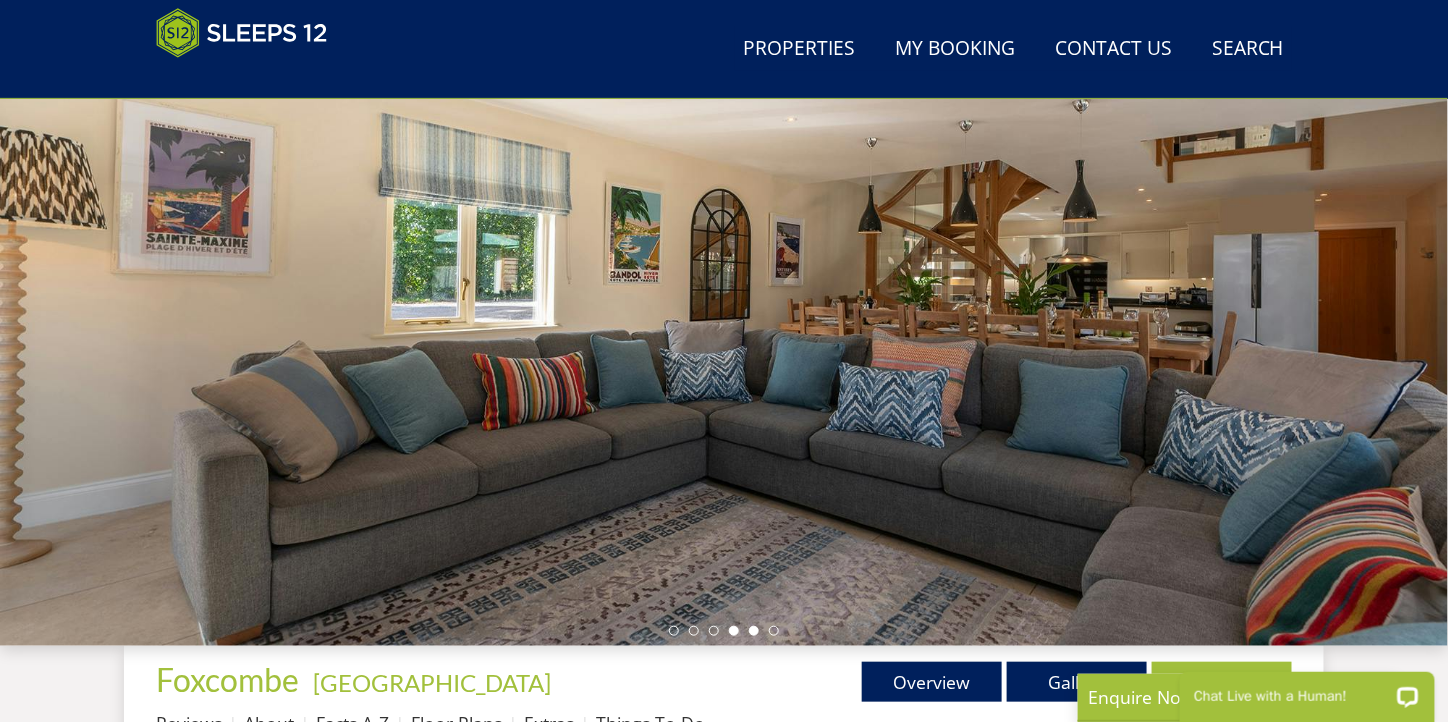 click at bounding box center [754, 631] 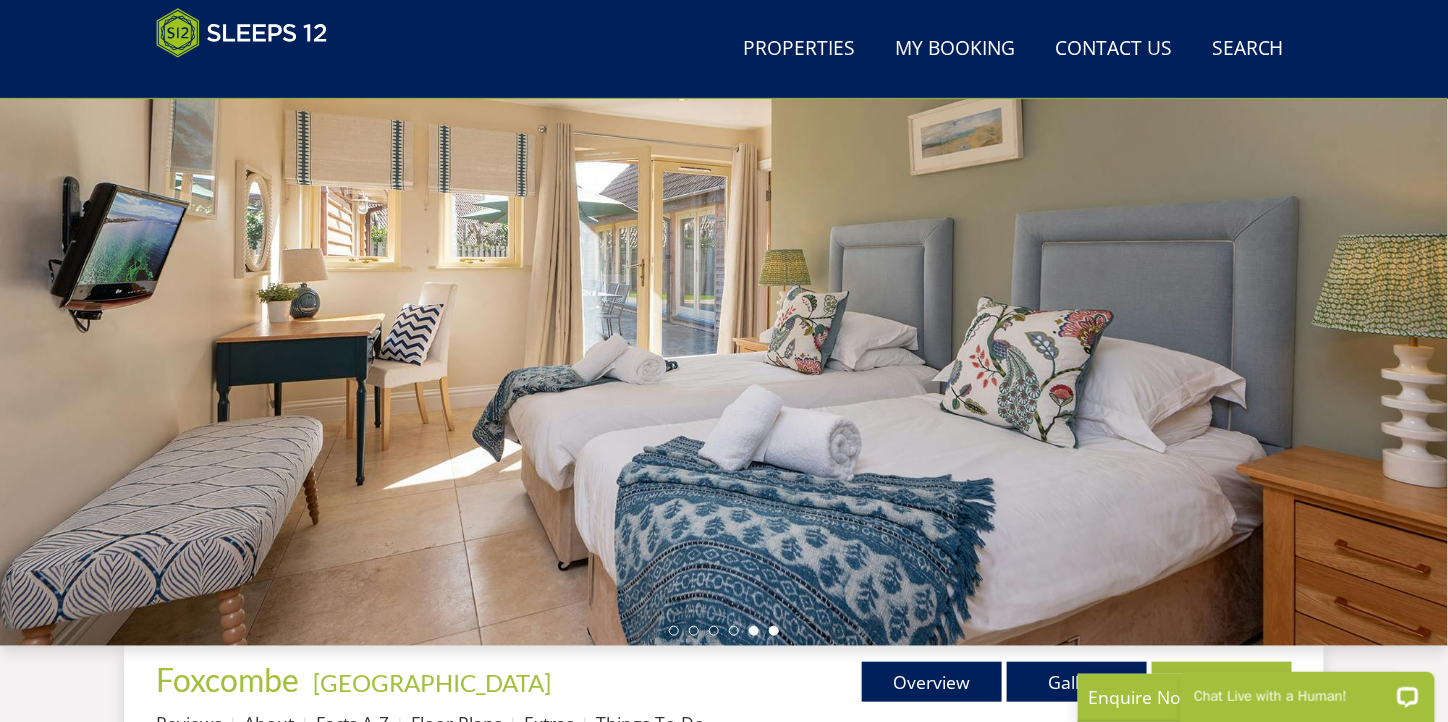 click at bounding box center (774, 631) 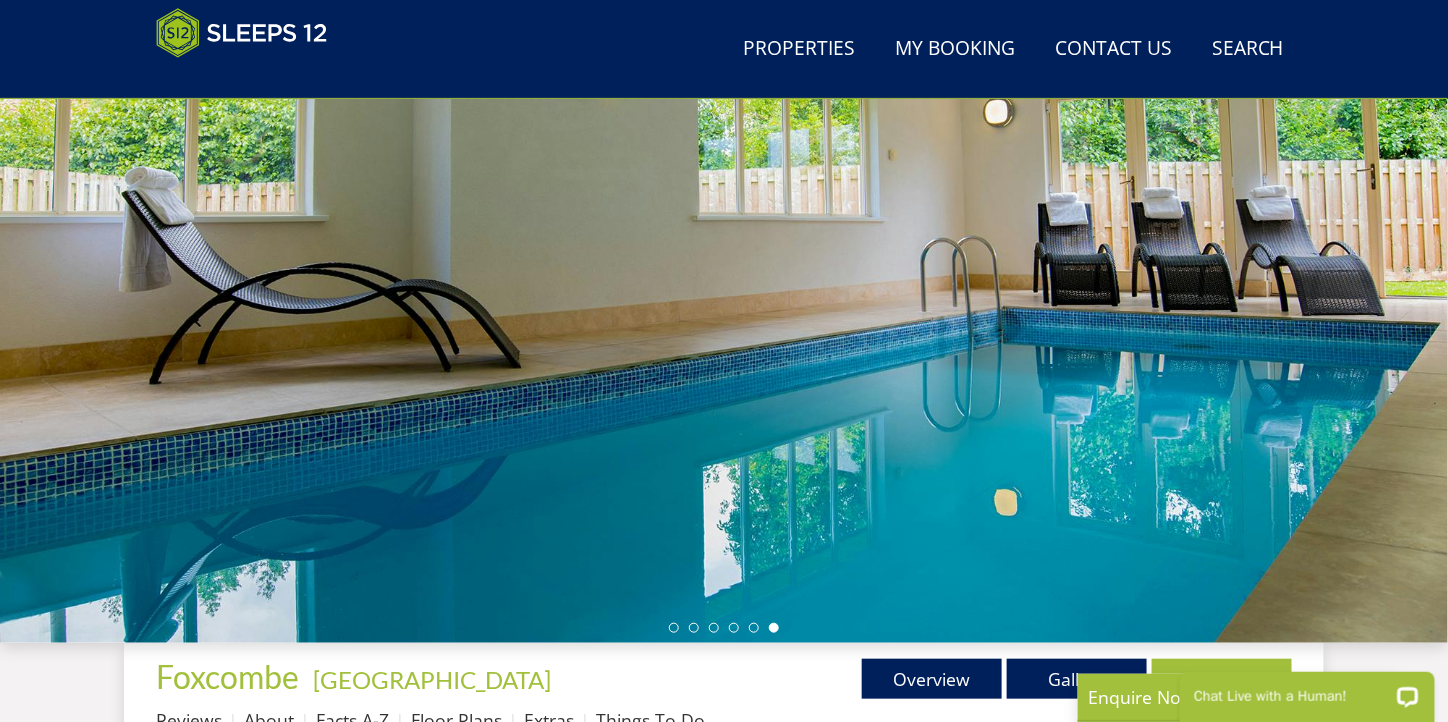 scroll, scrollTop: 198, scrollLeft: 0, axis: vertical 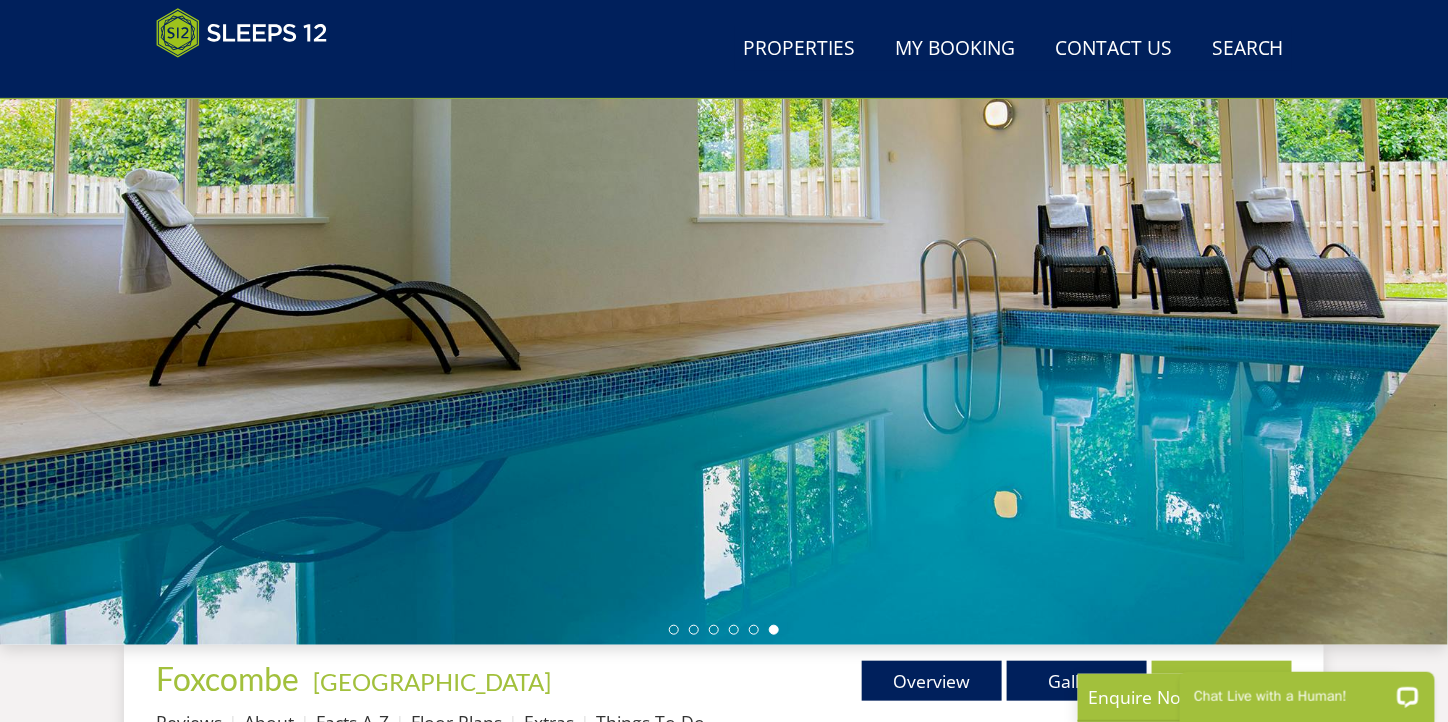 click at bounding box center (724, 295) 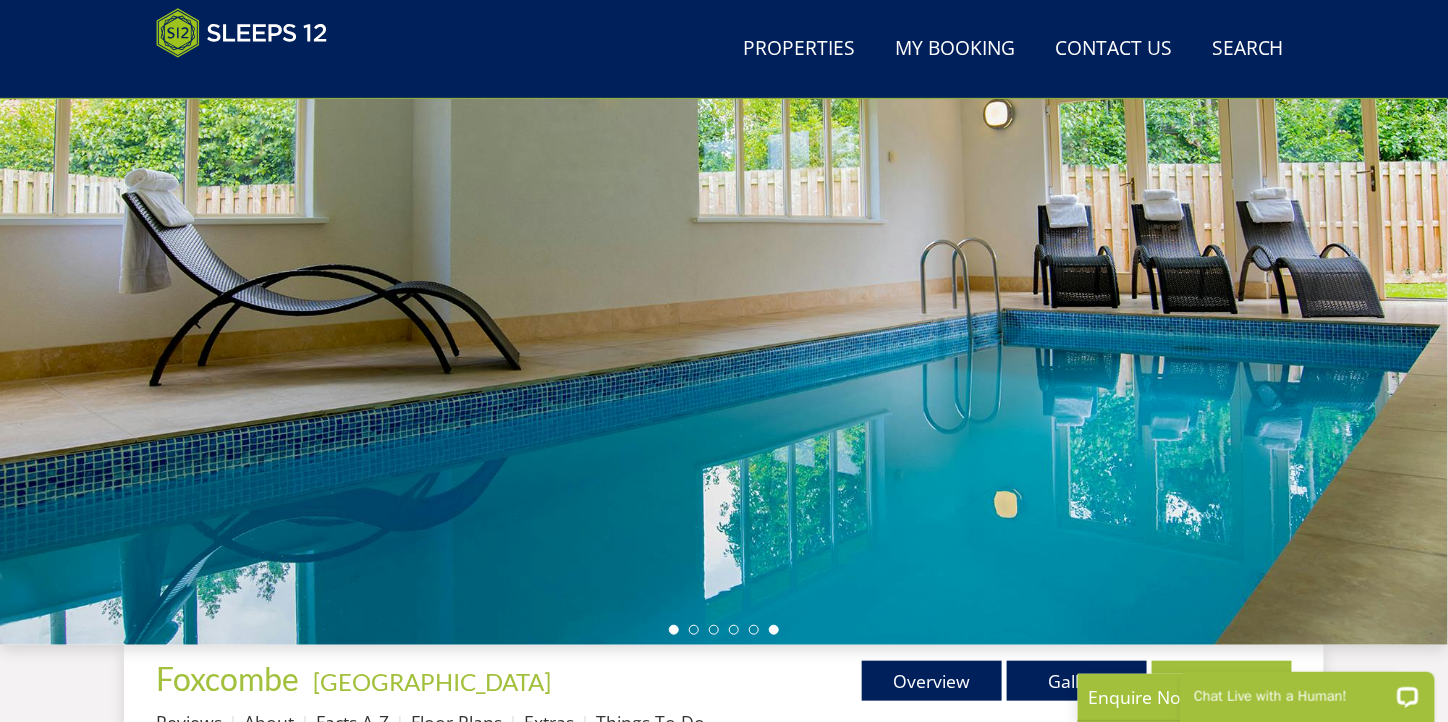 click at bounding box center (674, 630) 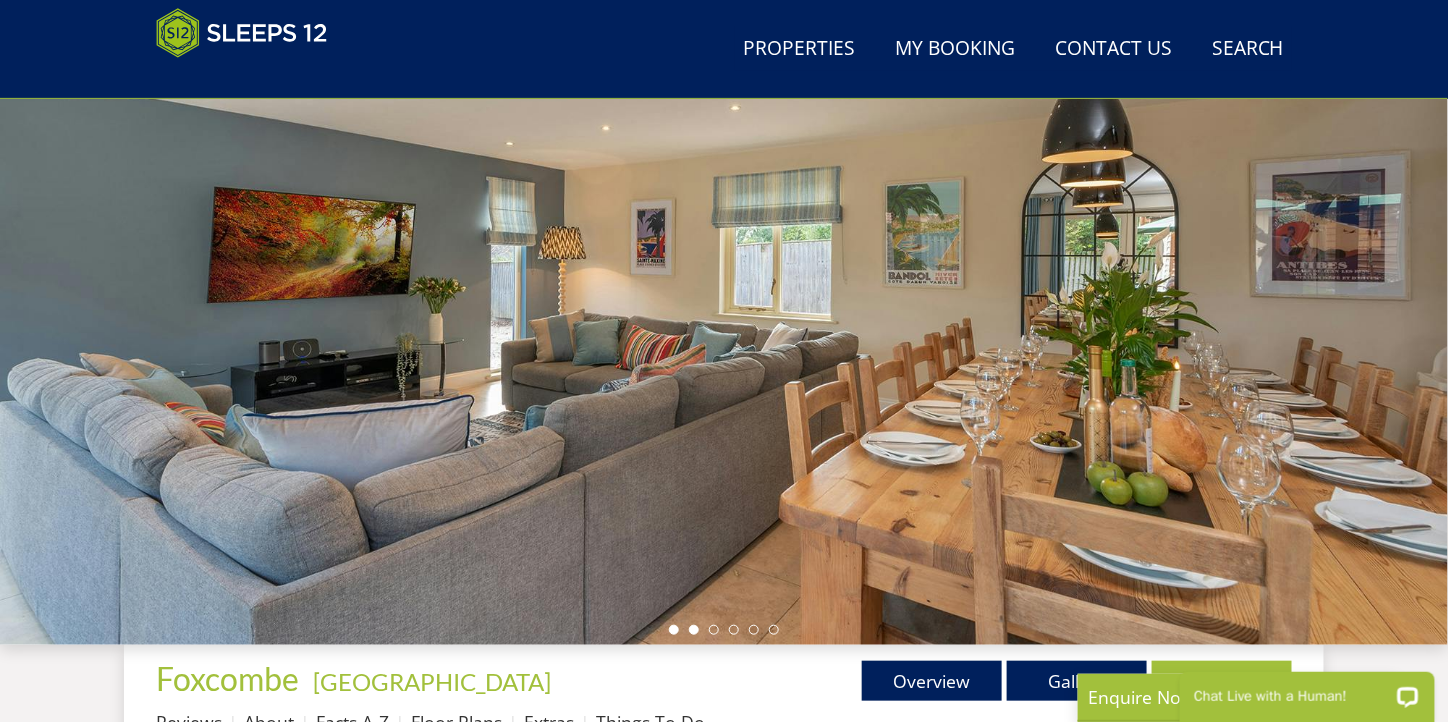 click at bounding box center (694, 630) 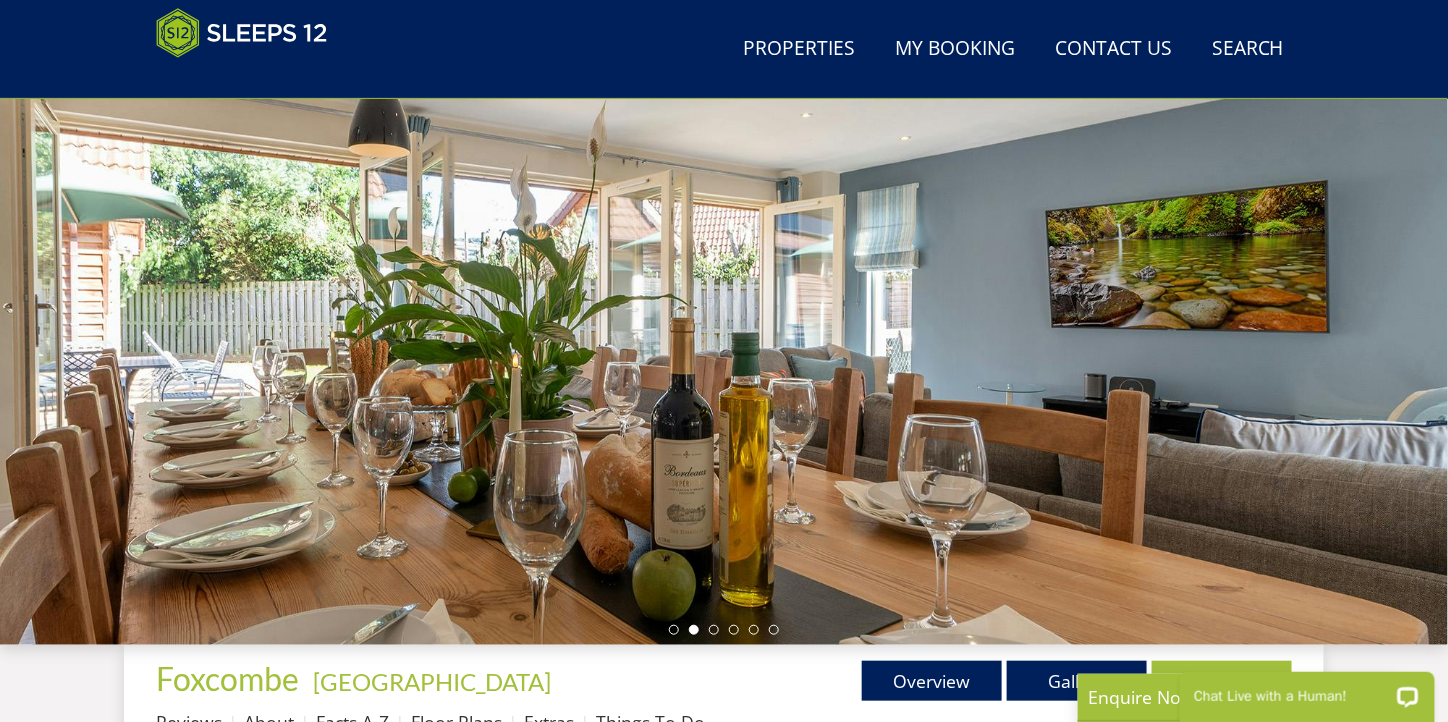 click at bounding box center [724, 630] 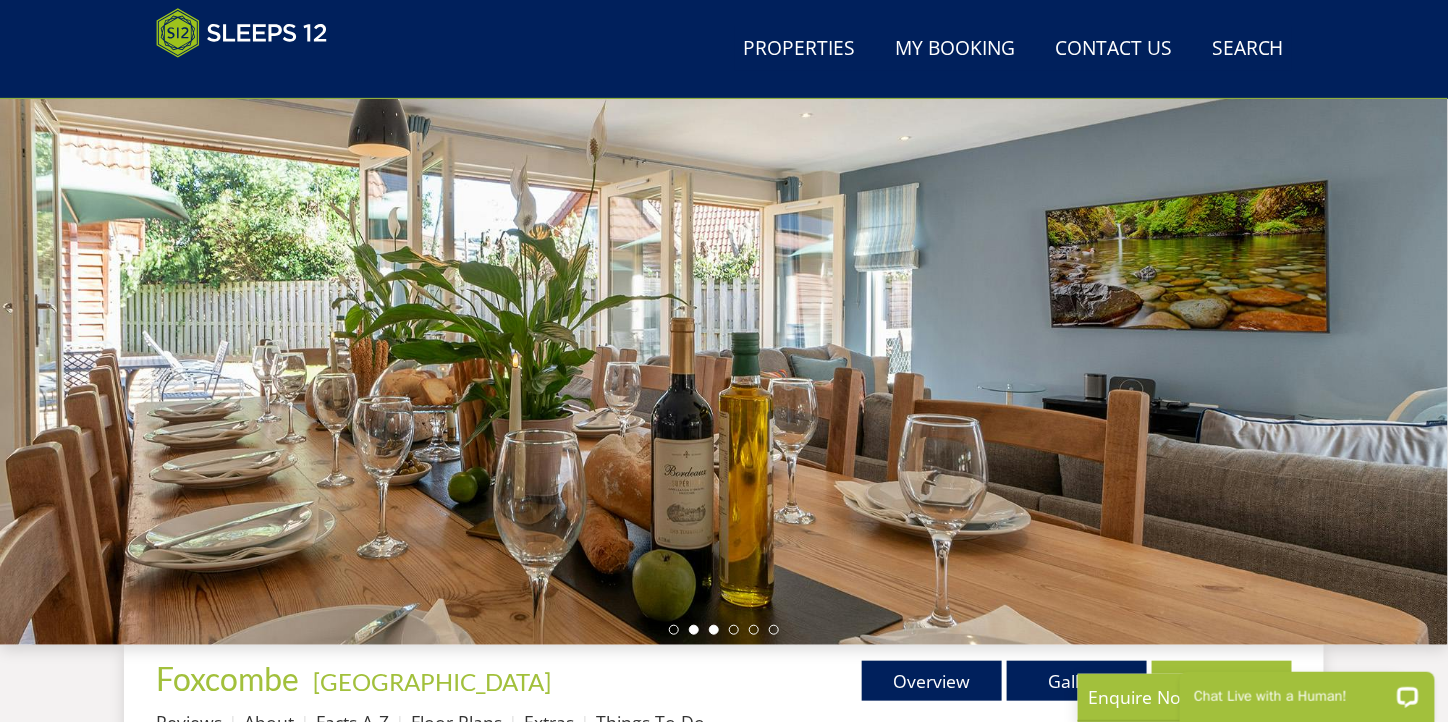 click at bounding box center (714, 630) 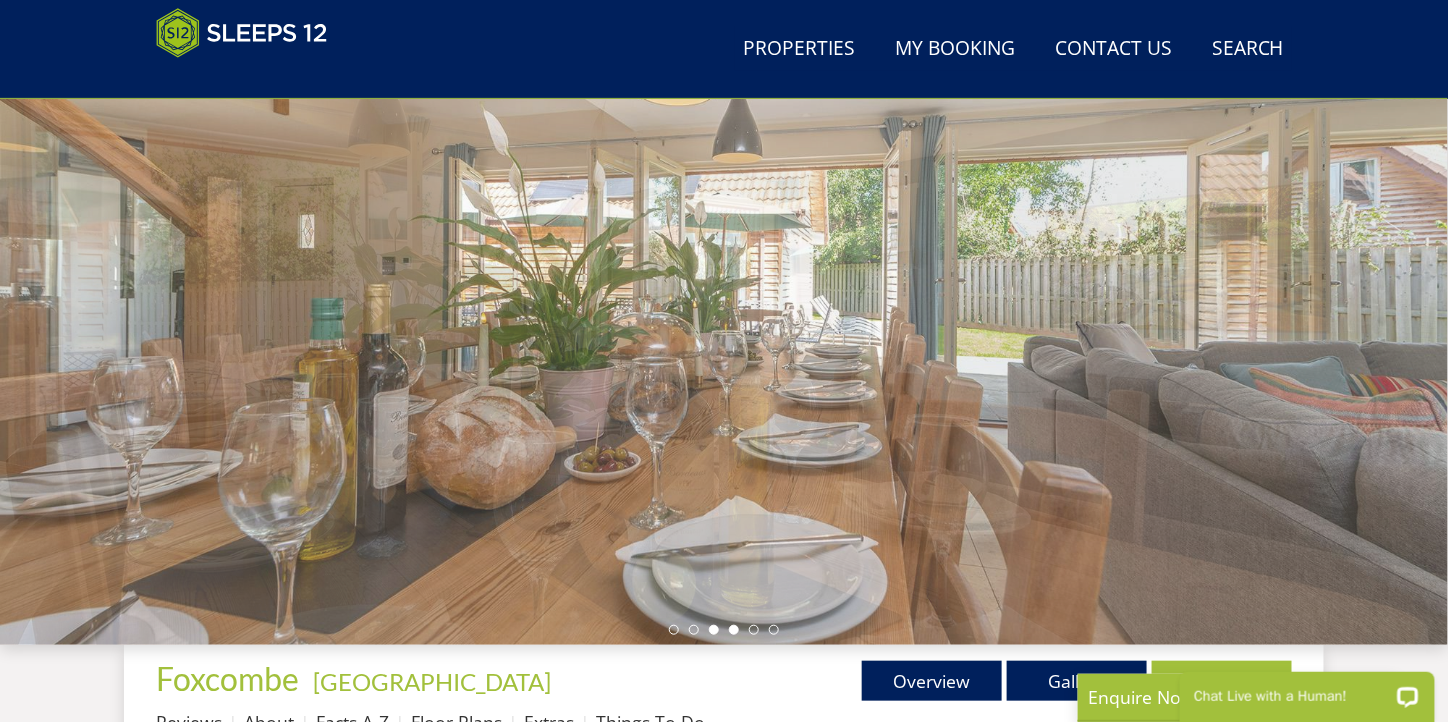 click at bounding box center (734, 630) 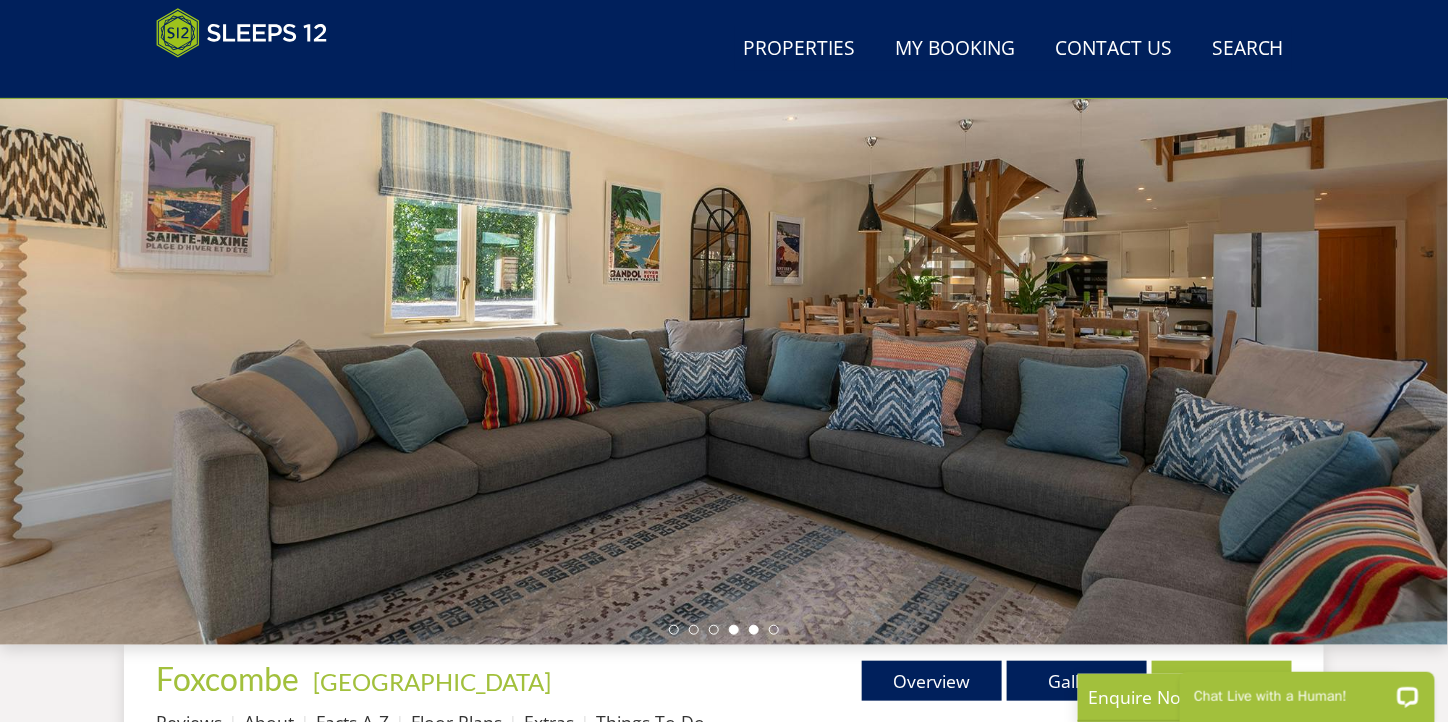 click at bounding box center (754, 630) 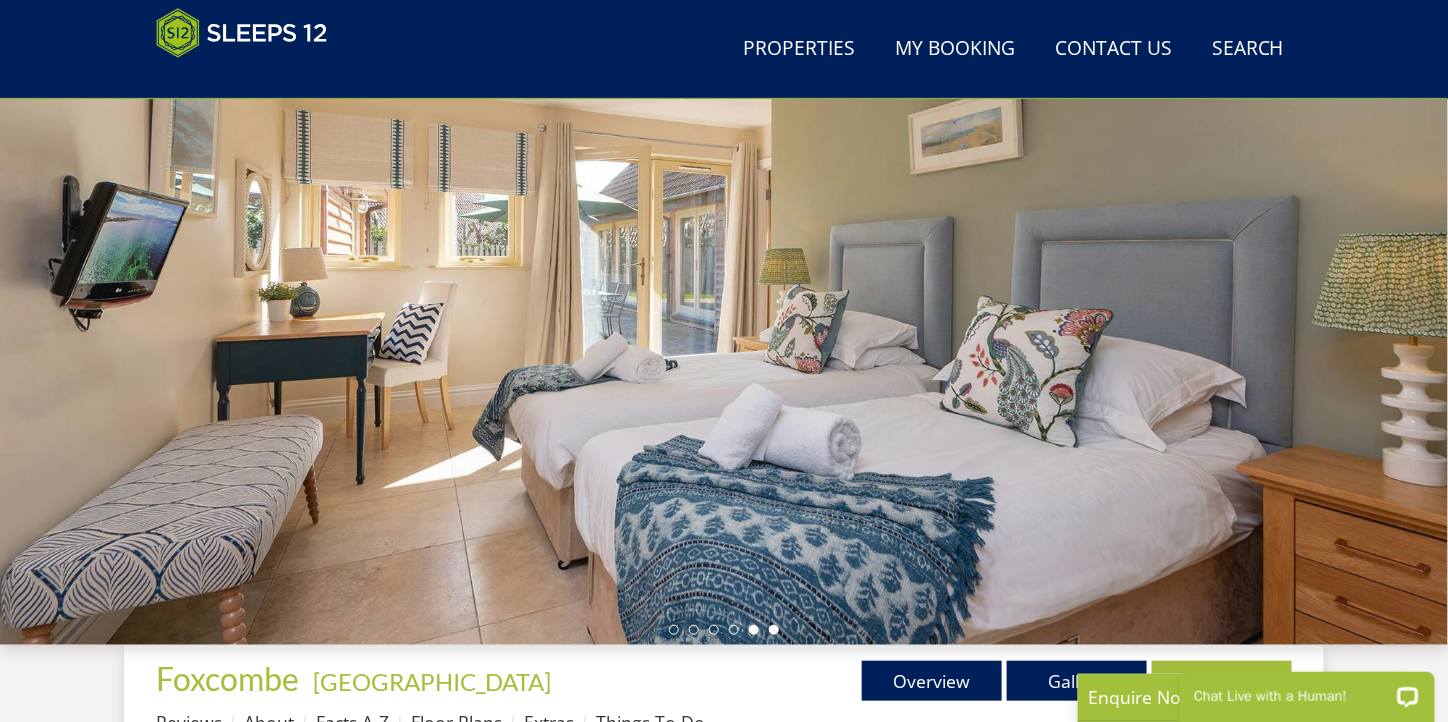 click at bounding box center (724, 630) 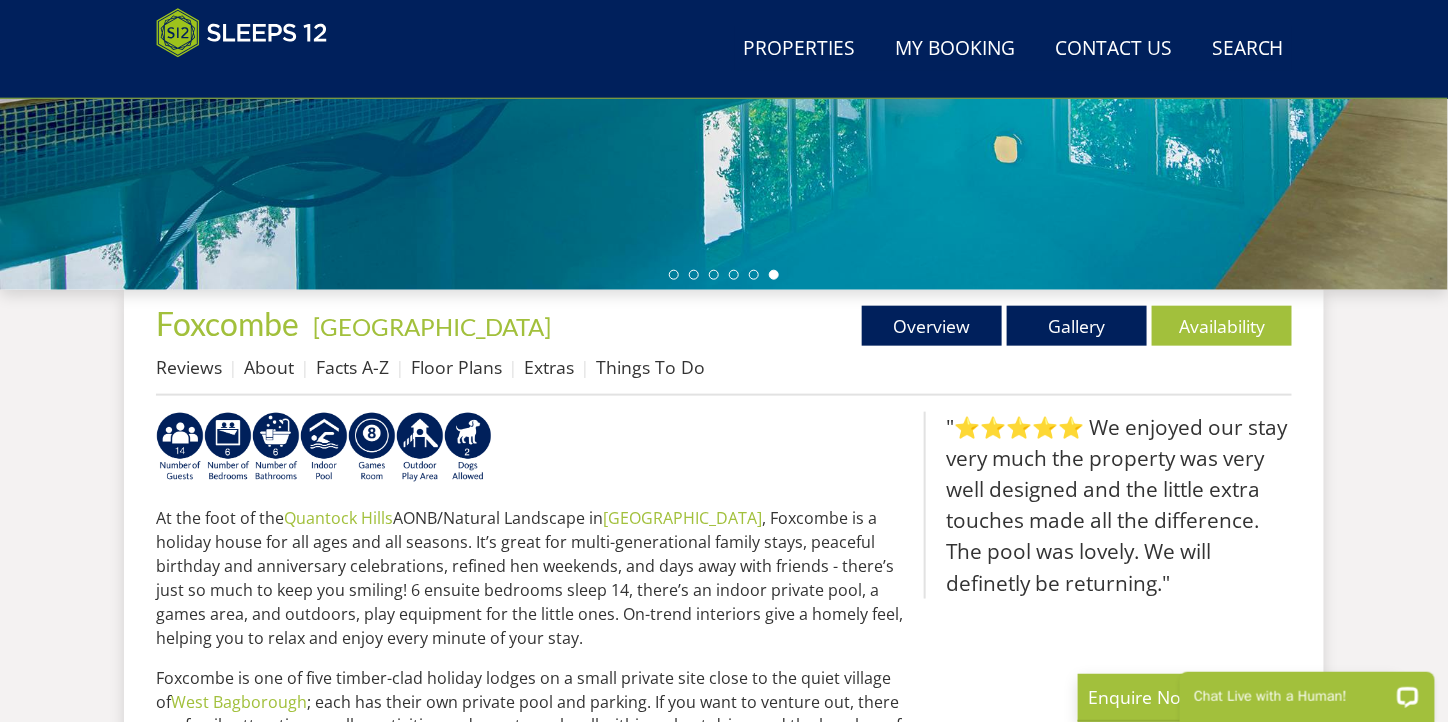 scroll, scrollTop: 600, scrollLeft: 0, axis: vertical 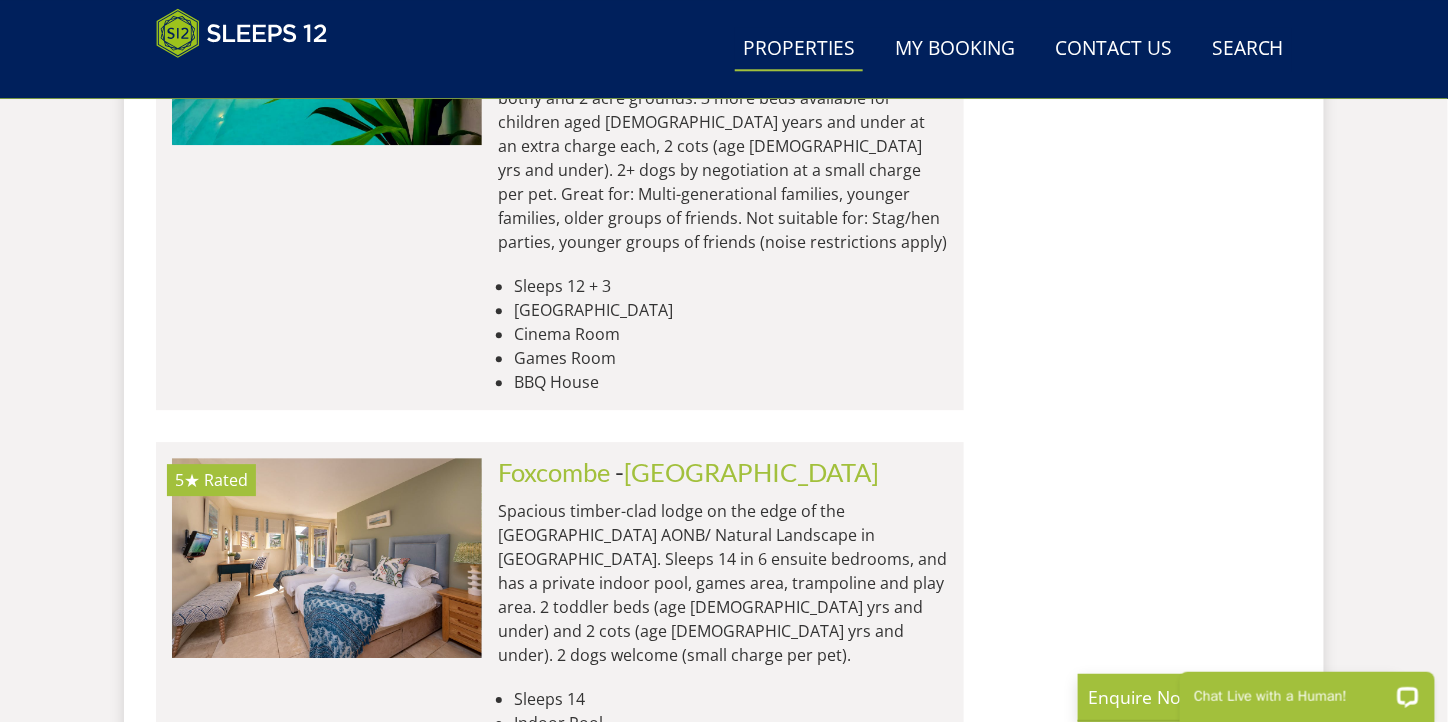 click on "[GEOGRAPHIC_DATA]" at bounding box center [625, 885] 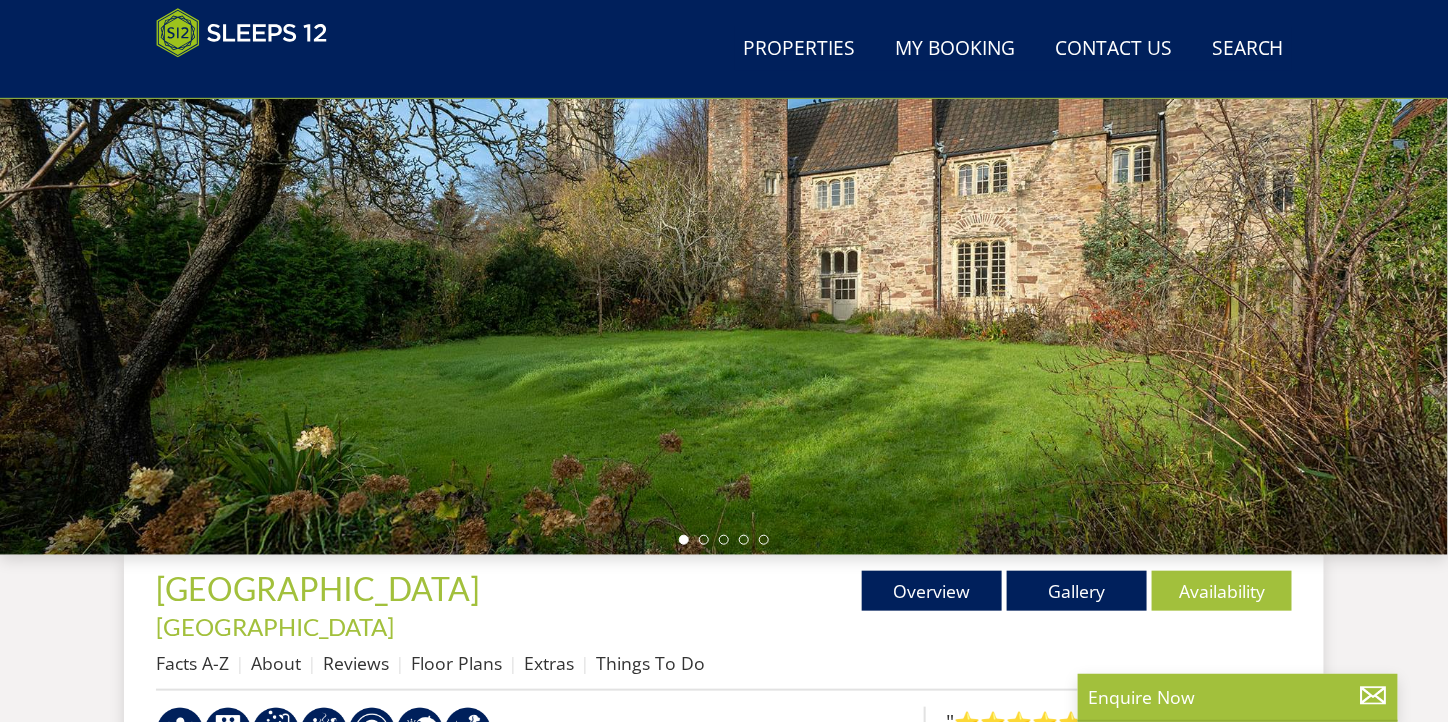 scroll, scrollTop: 393, scrollLeft: 0, axis: vertical 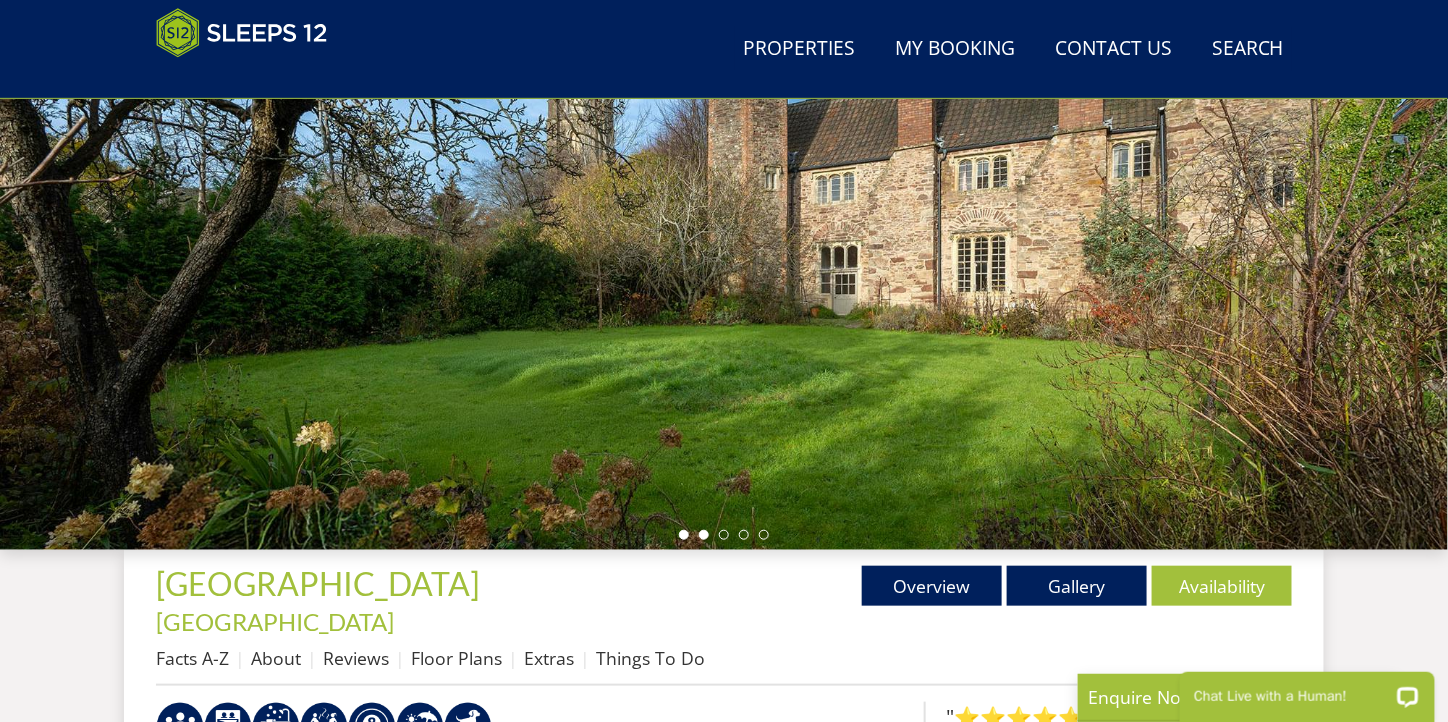 click at bounding box center (704, 535) 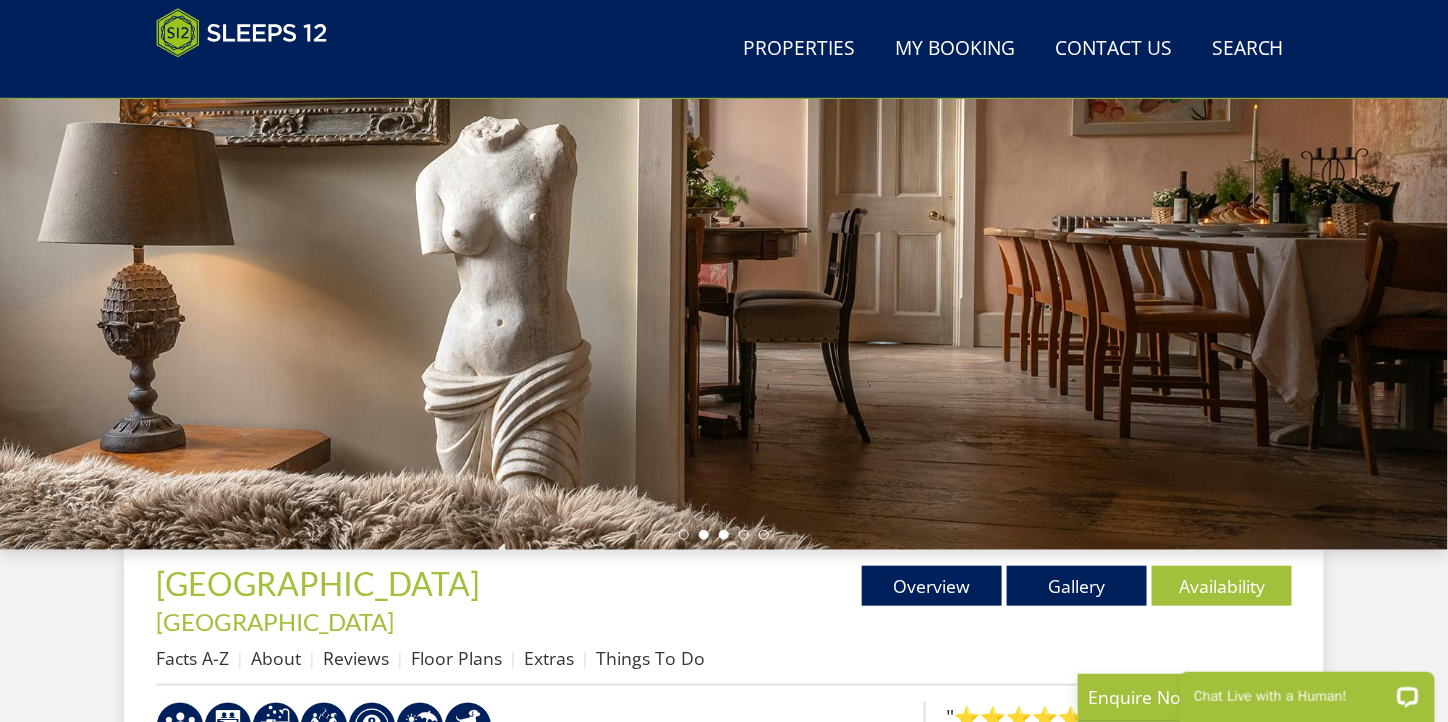 click at bounding box center (724, 535) 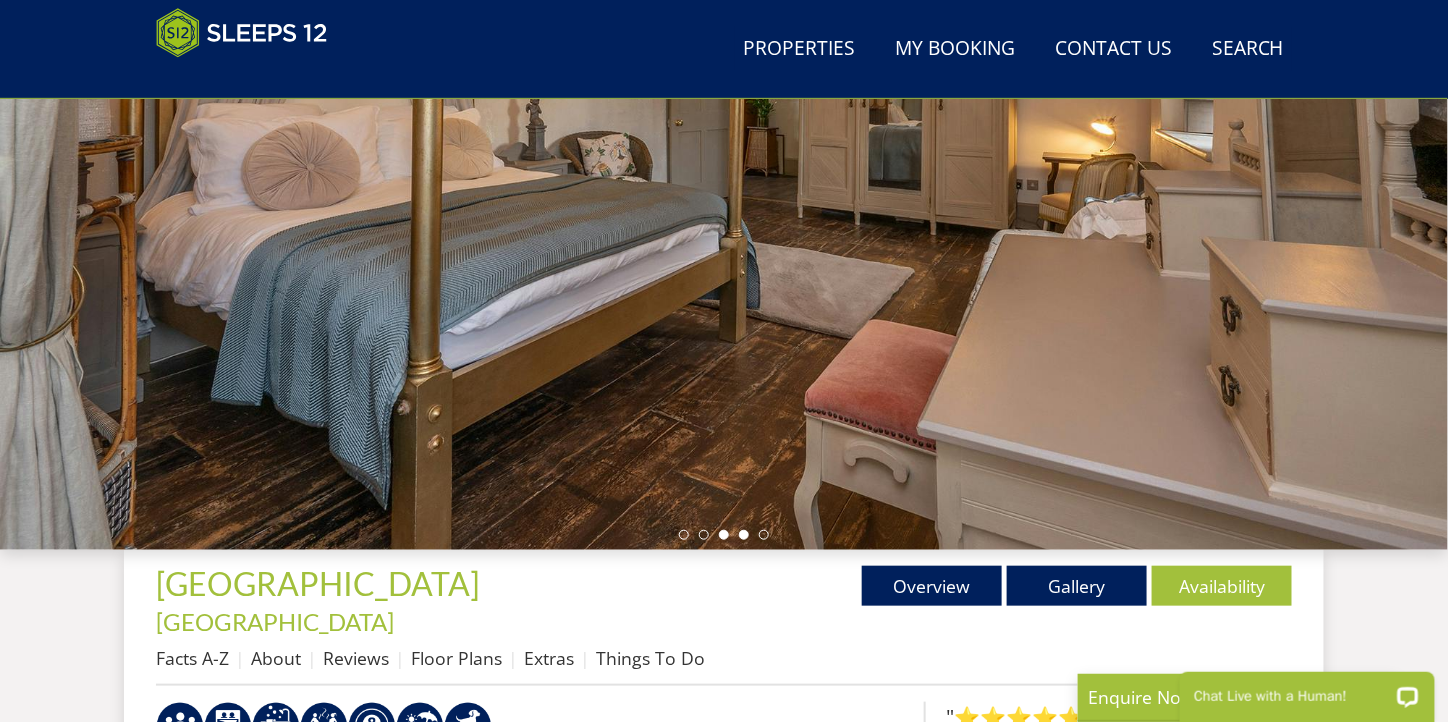 click at bounding box center [744, 535] 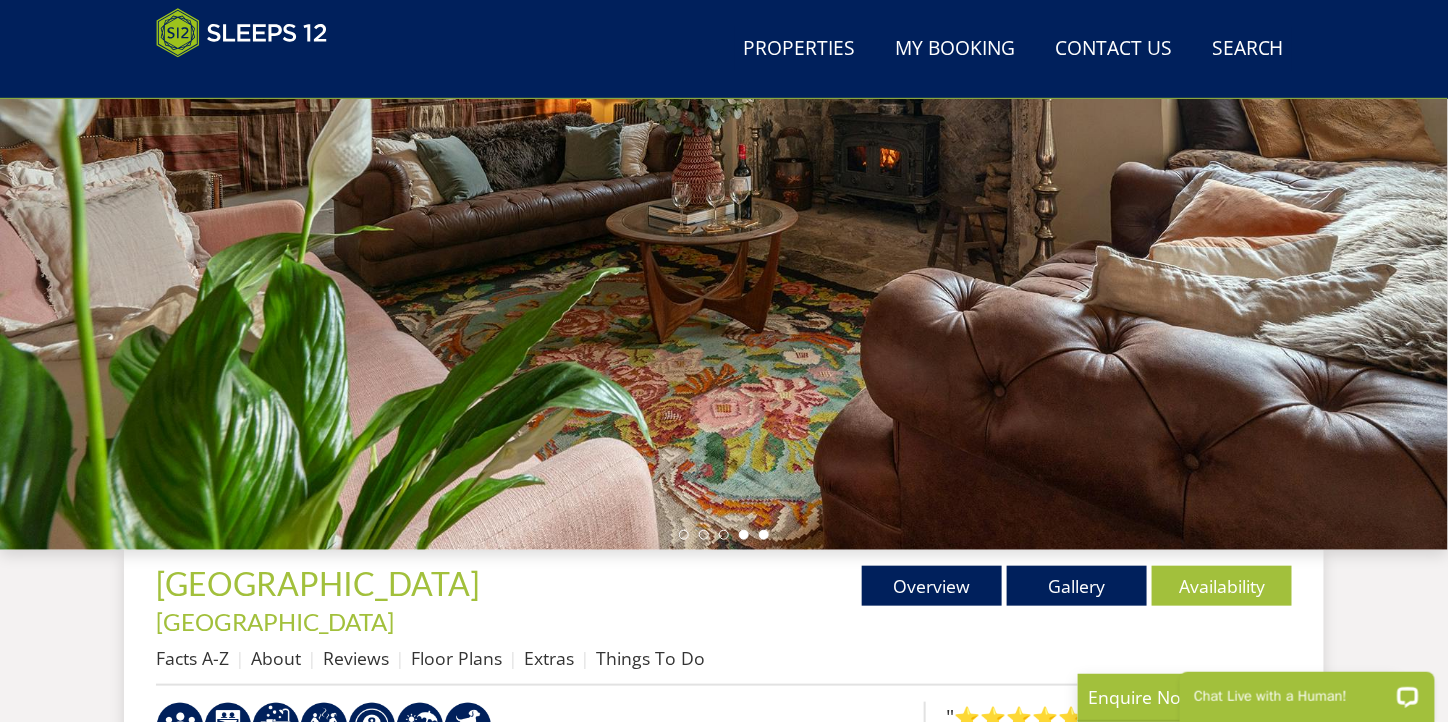 click at bounding box center [764, 535] 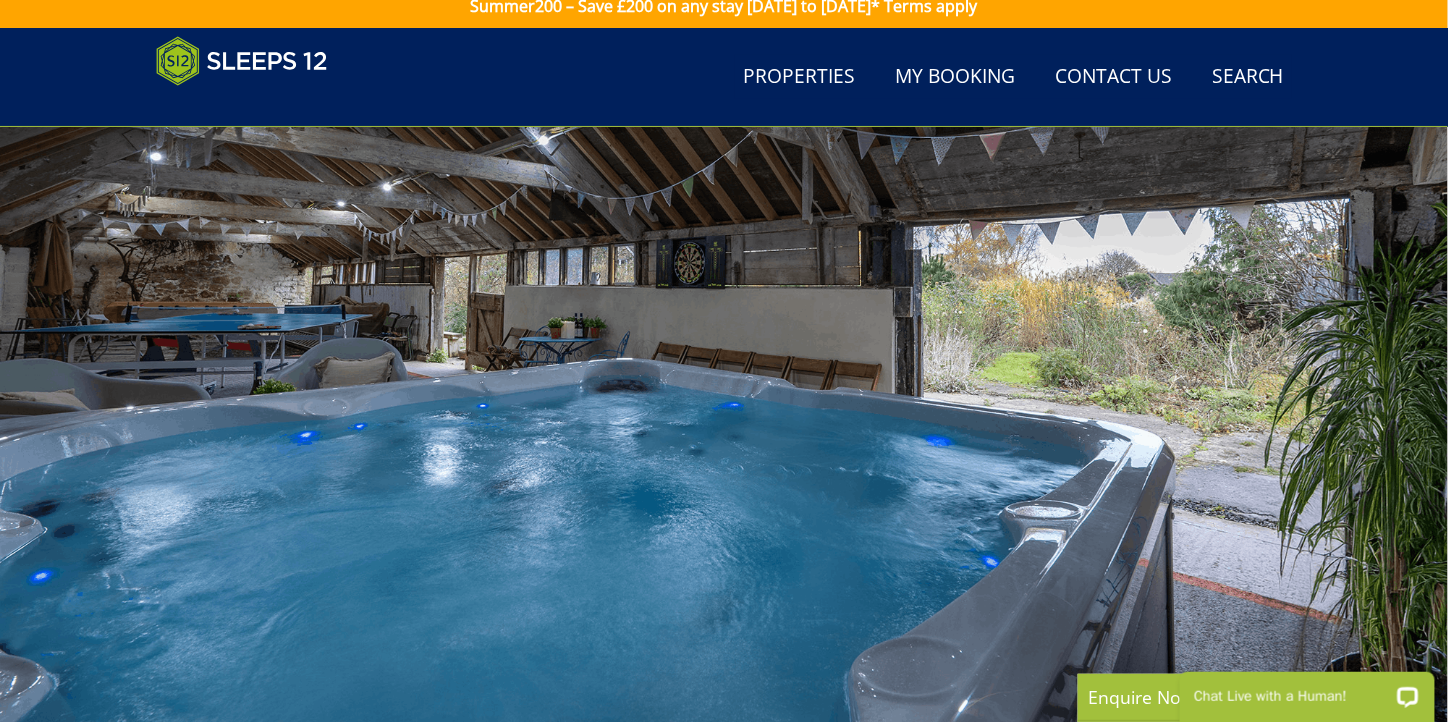 scroll, scrollTop: 0, scrollLeft: 0, axis: both 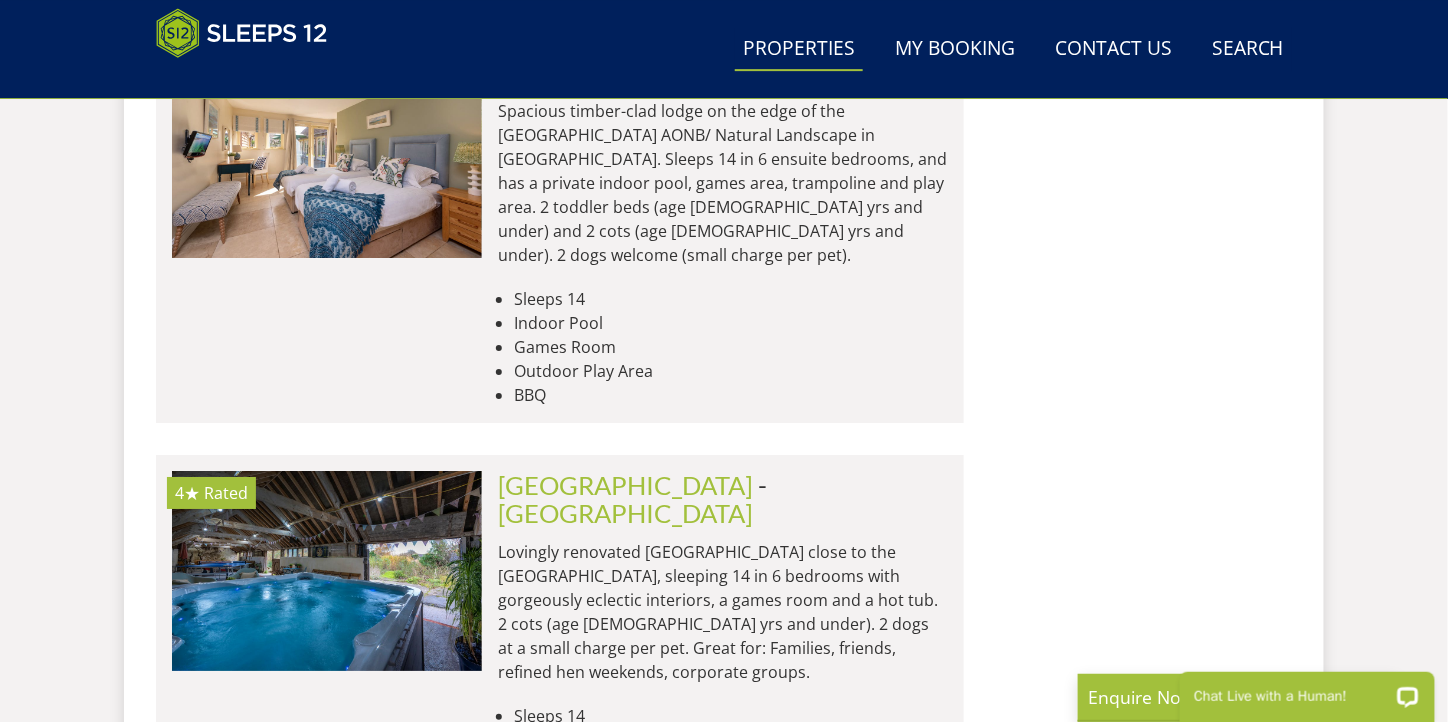 click on "Ramscombe" at bounding box center (565, 902) 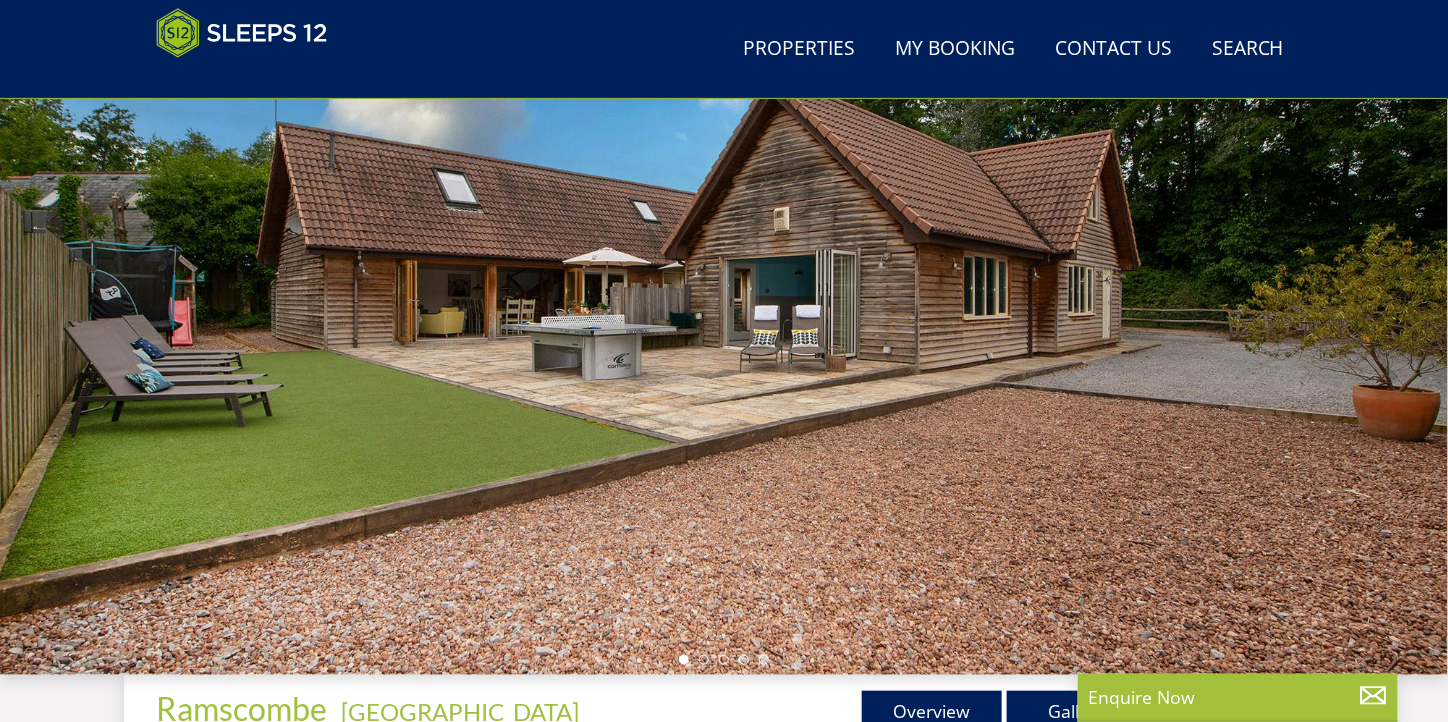 scroll, scrollTop: 196, scrollLeft: 0, axis: vertical 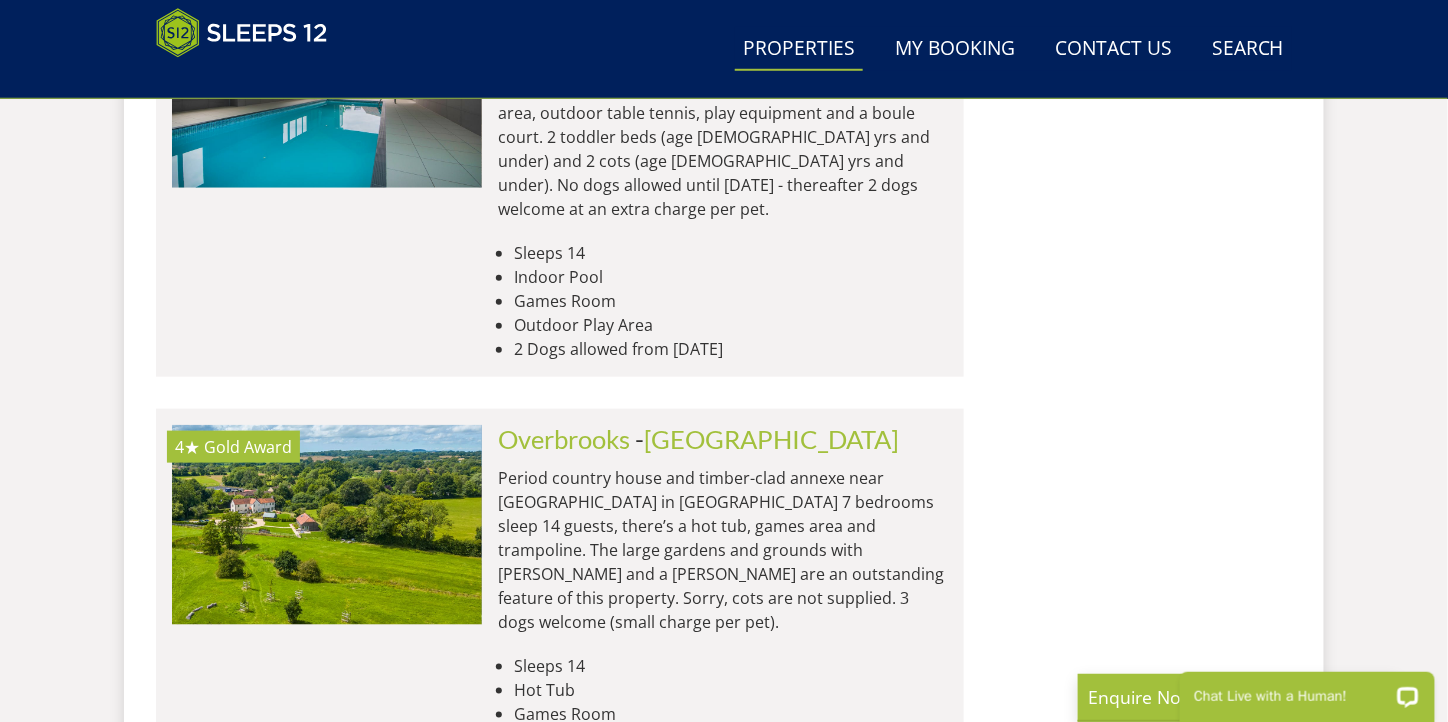 click on "Cockercombe" at bounding box center (574, 852) 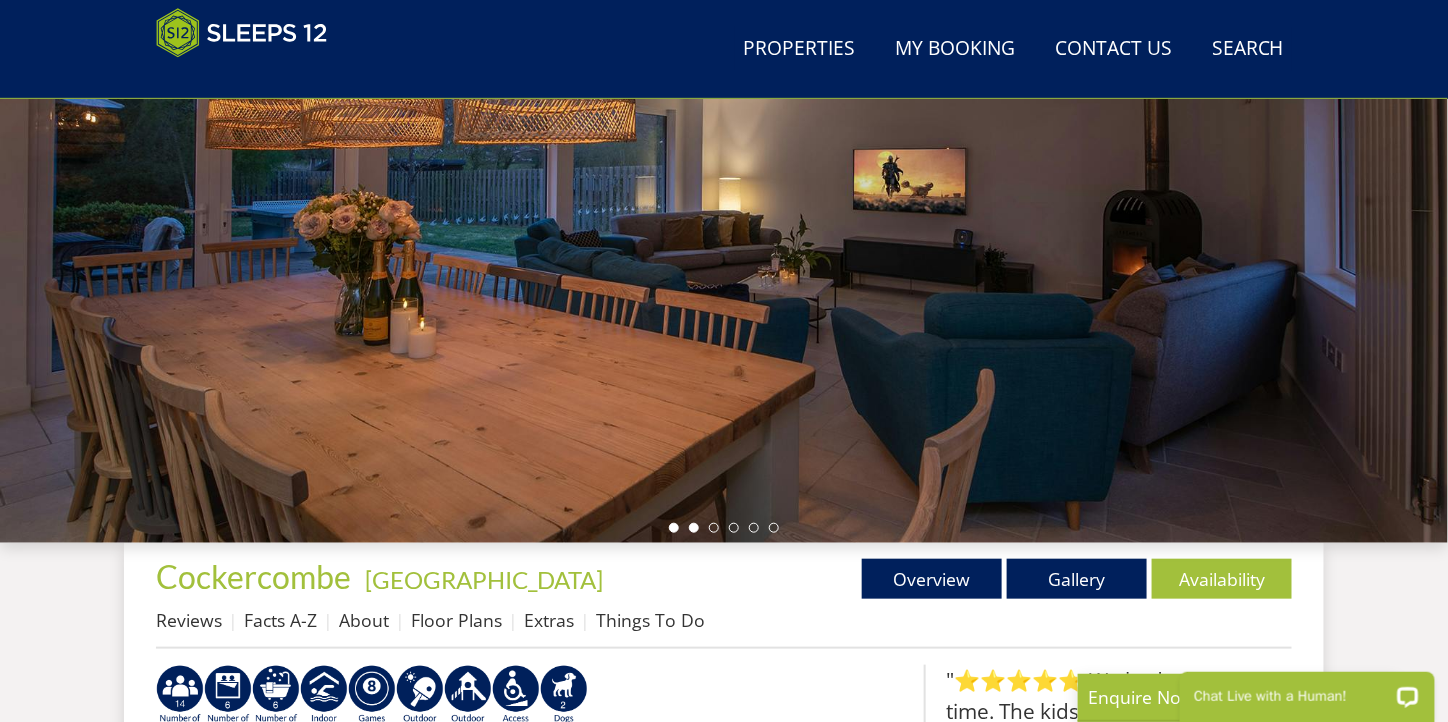 click at bounding box center (694, 528) 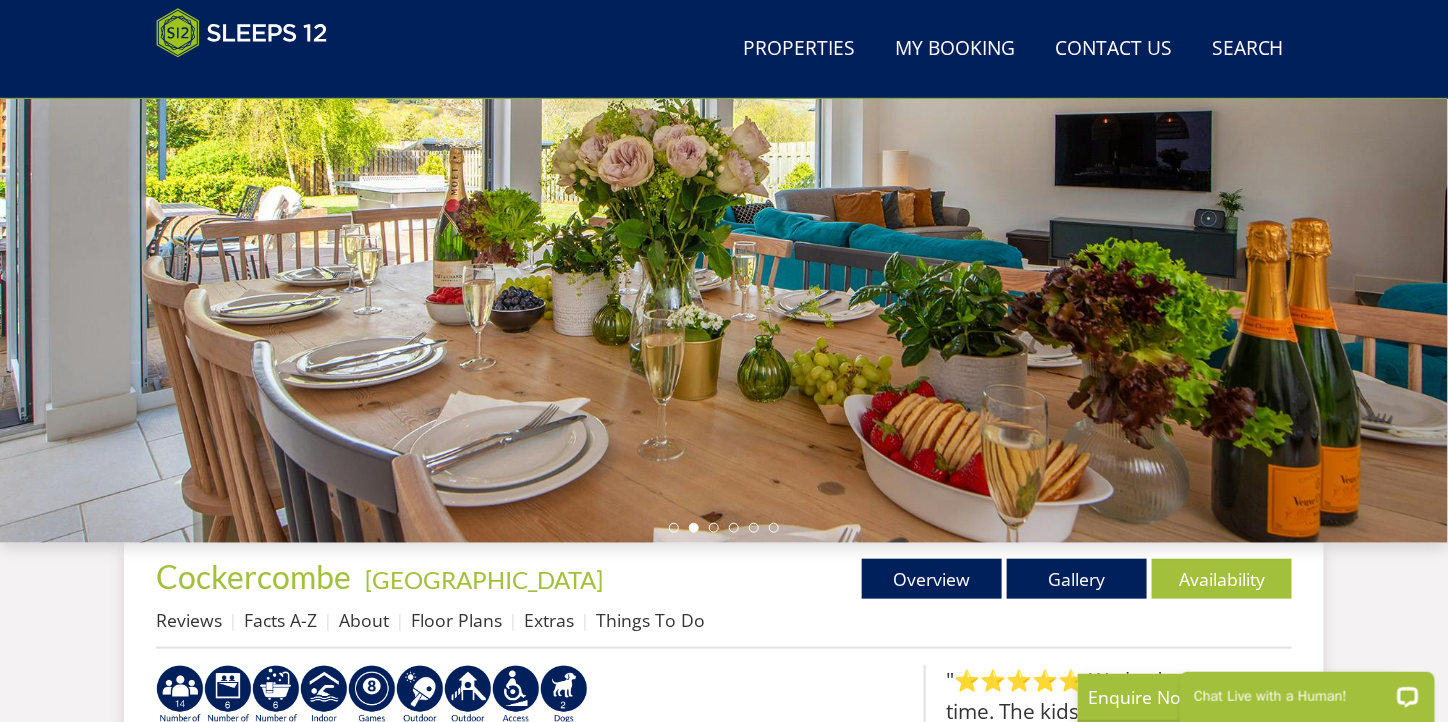 click at bounding box center [724, 528] 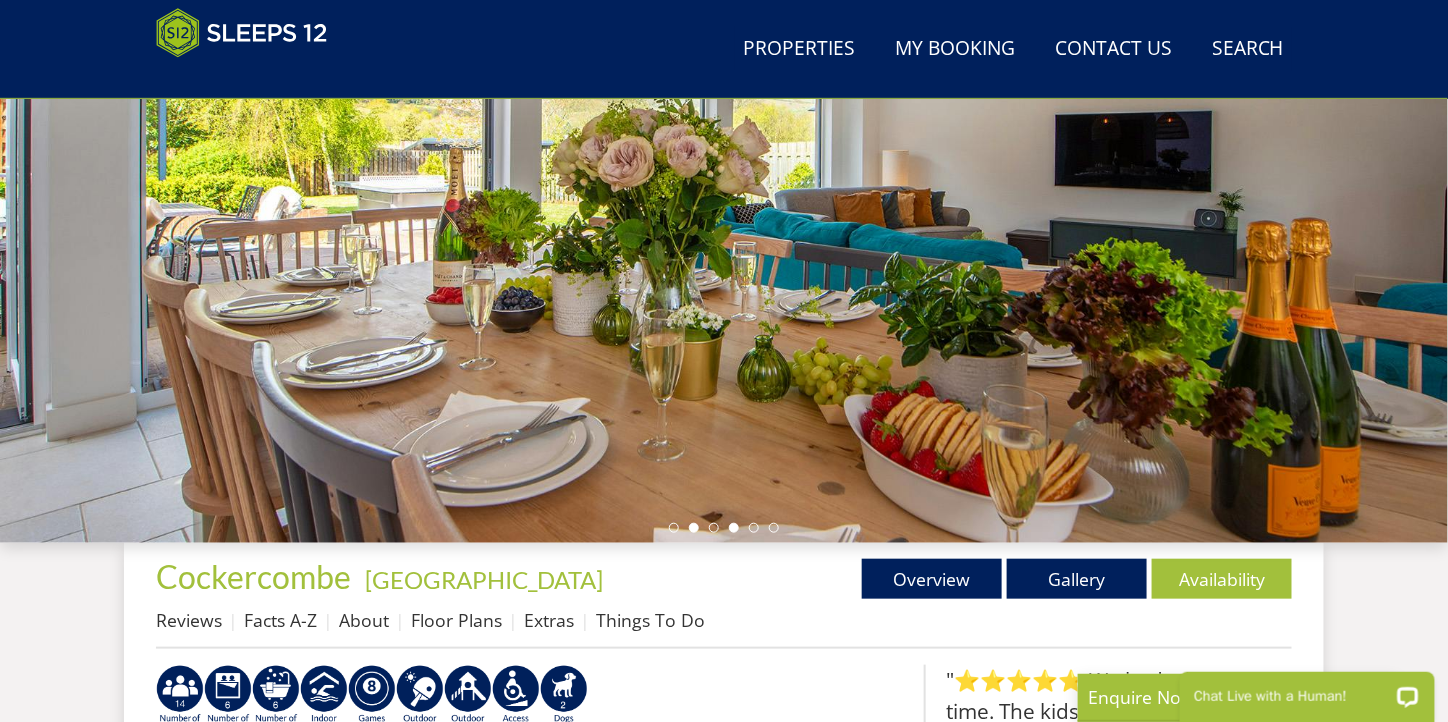 click at bounding box center (734, 528) 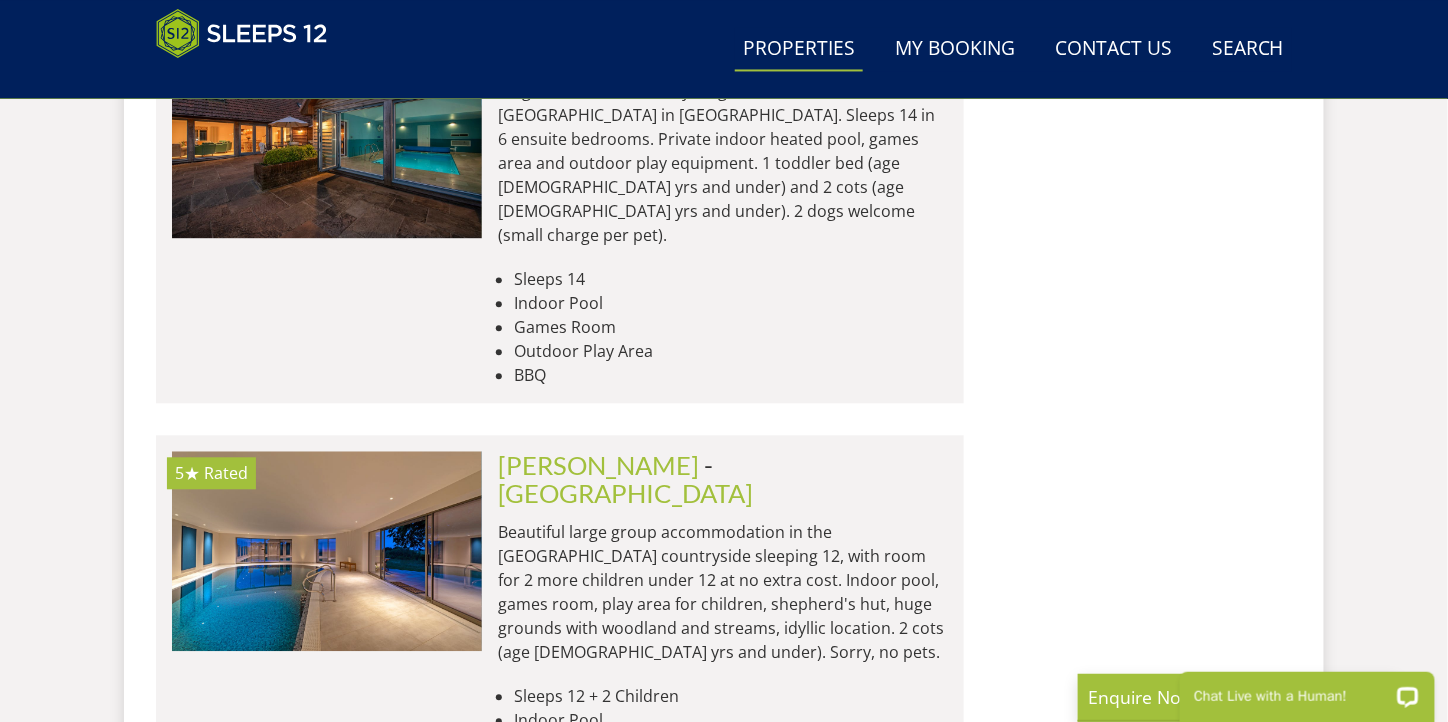 click on "Tippits Court" at bounding box center [572, 882] 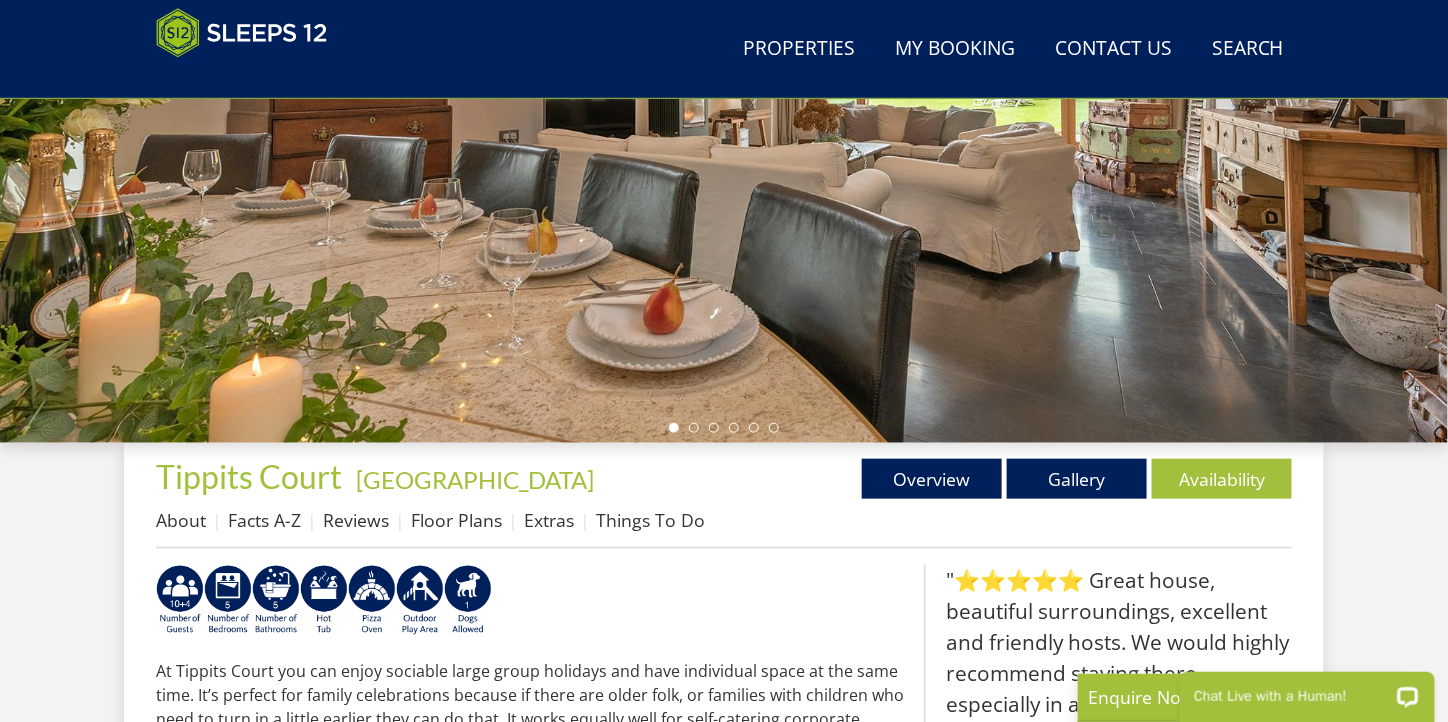 click at bounding box center (724, 428) 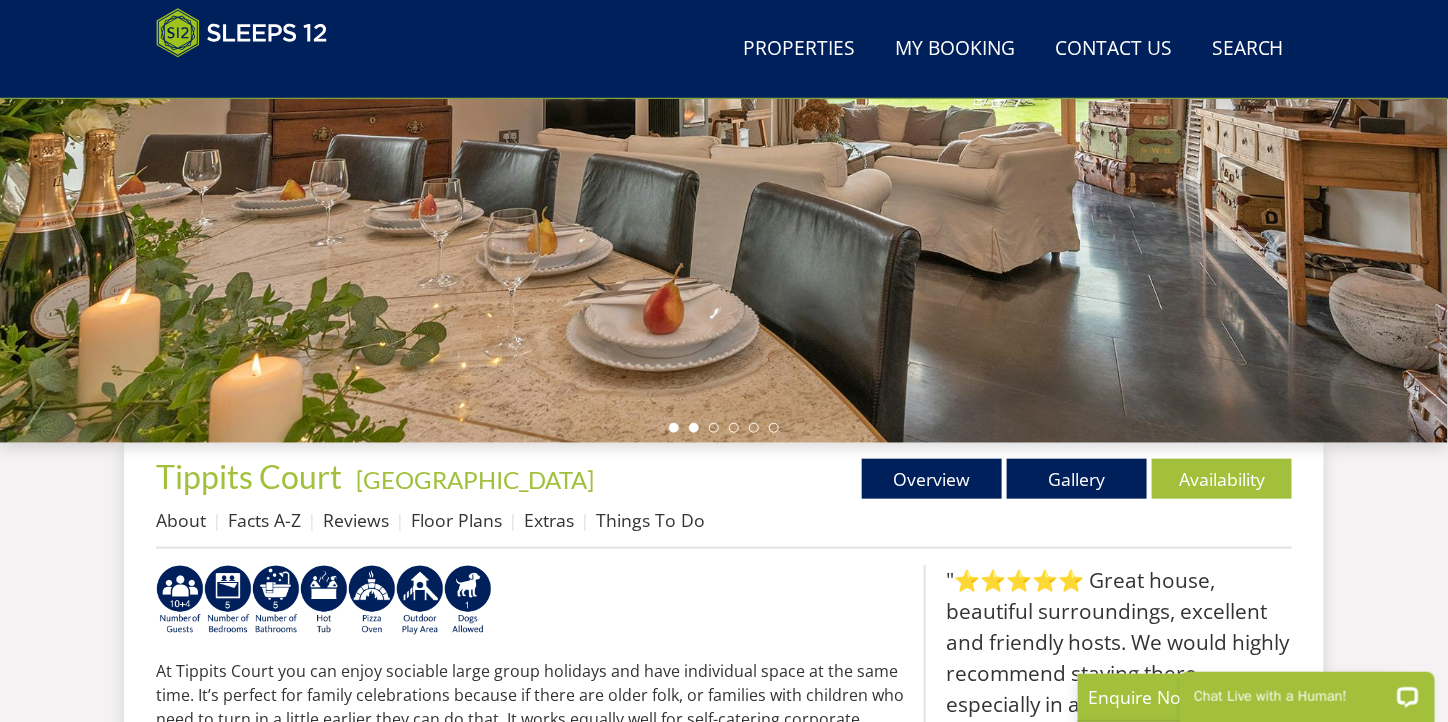 click at bounding box center (694, 428) 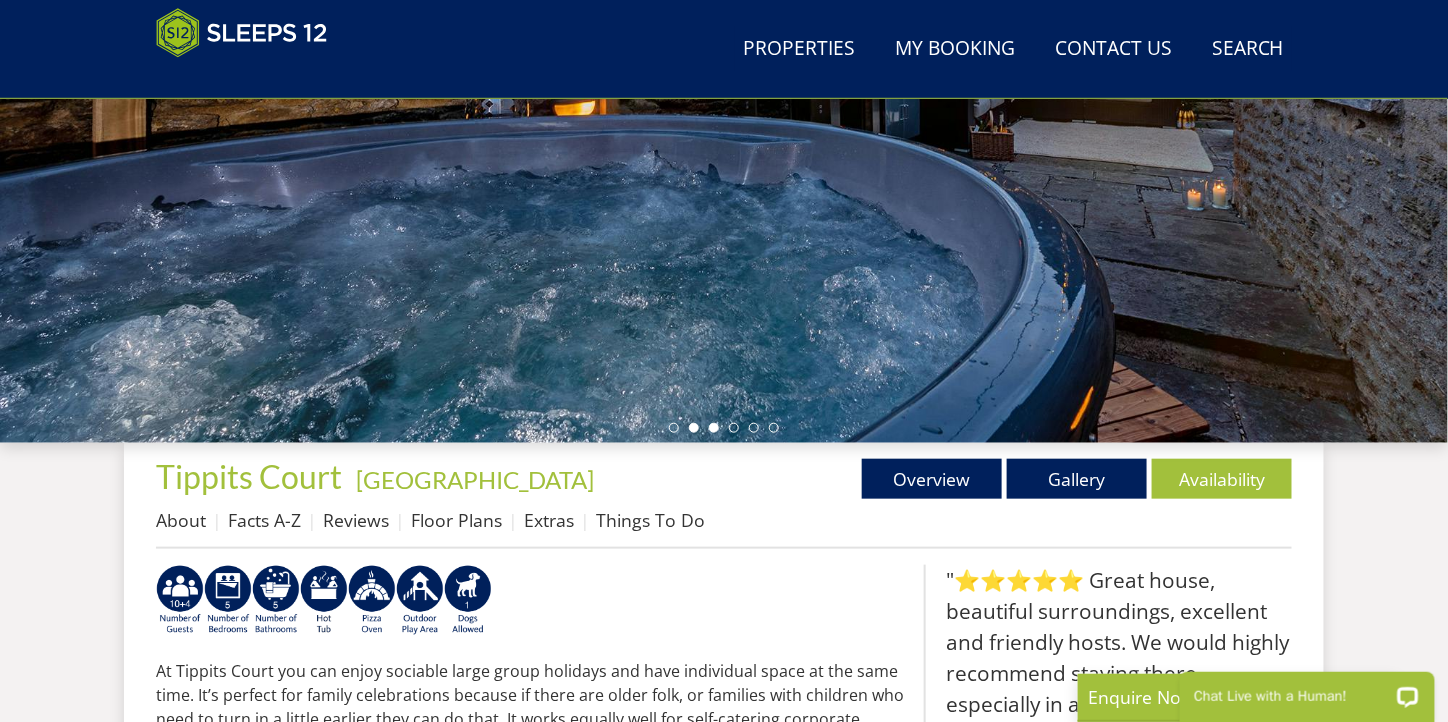 click at bounding box center [714, 428] 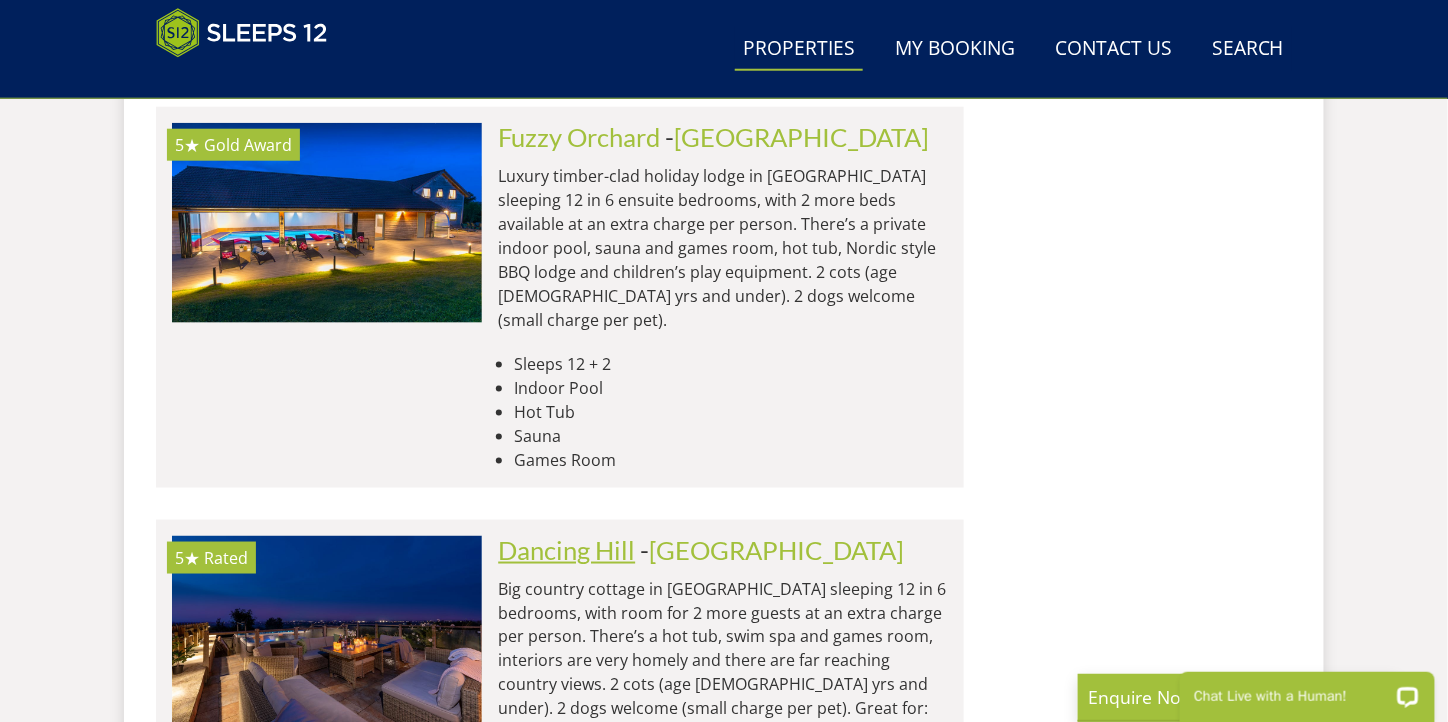 click on "Dancing Hill" at bounding box center (566, 550) 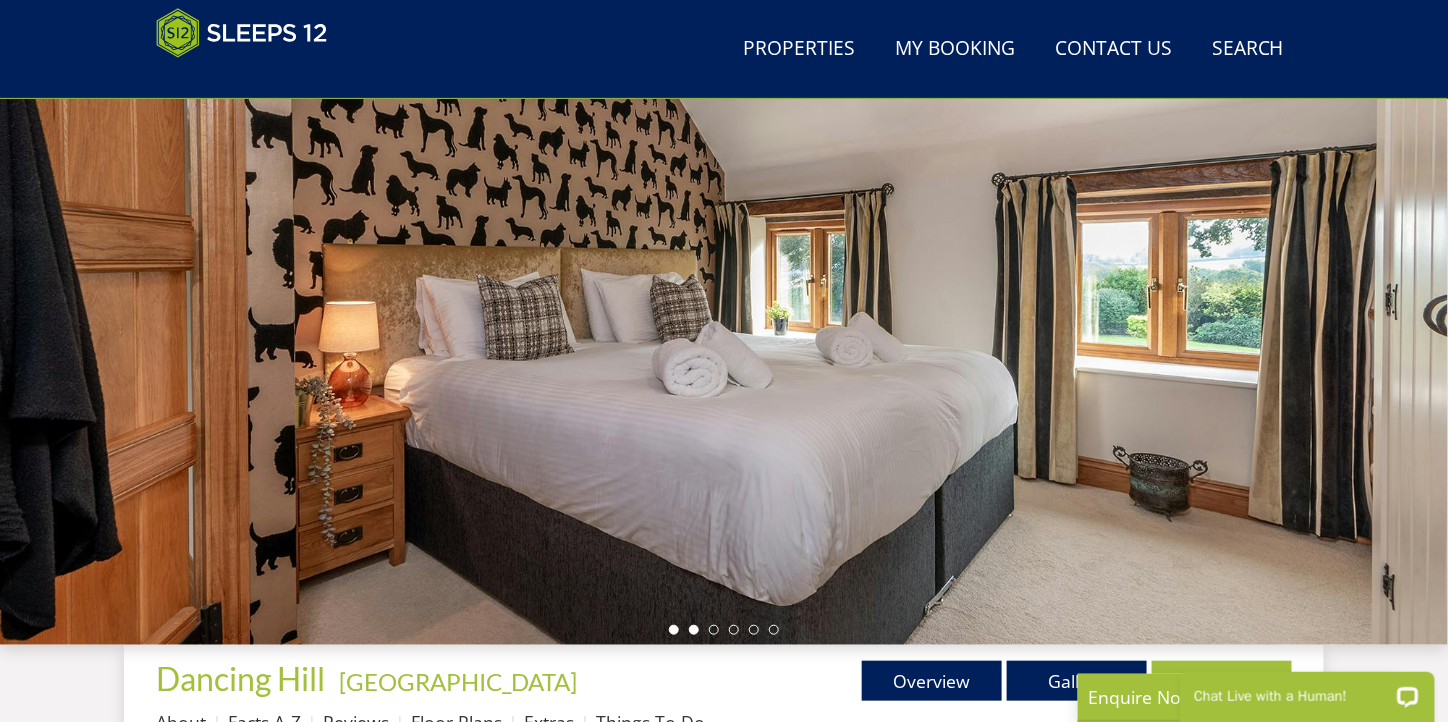 click at bounding box center [694, 630] 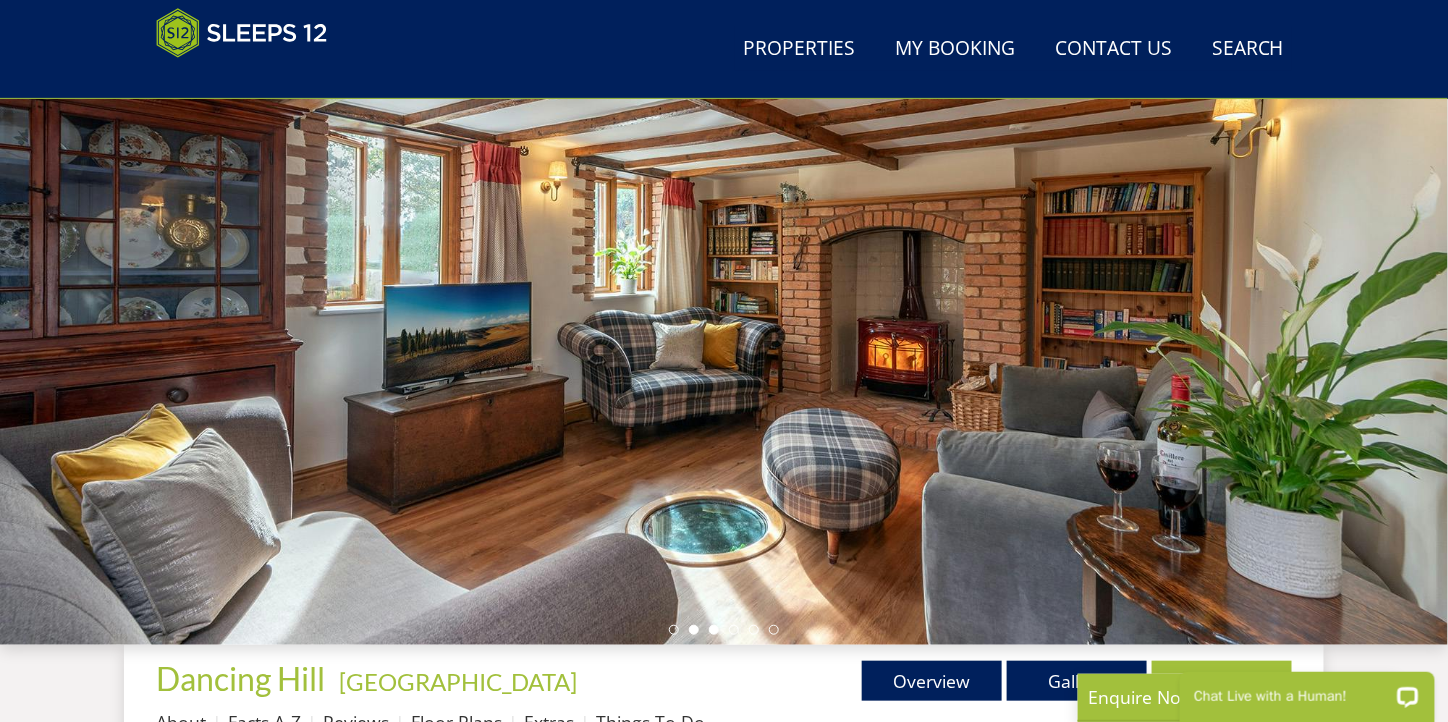 click at bounding box center (714, 630) 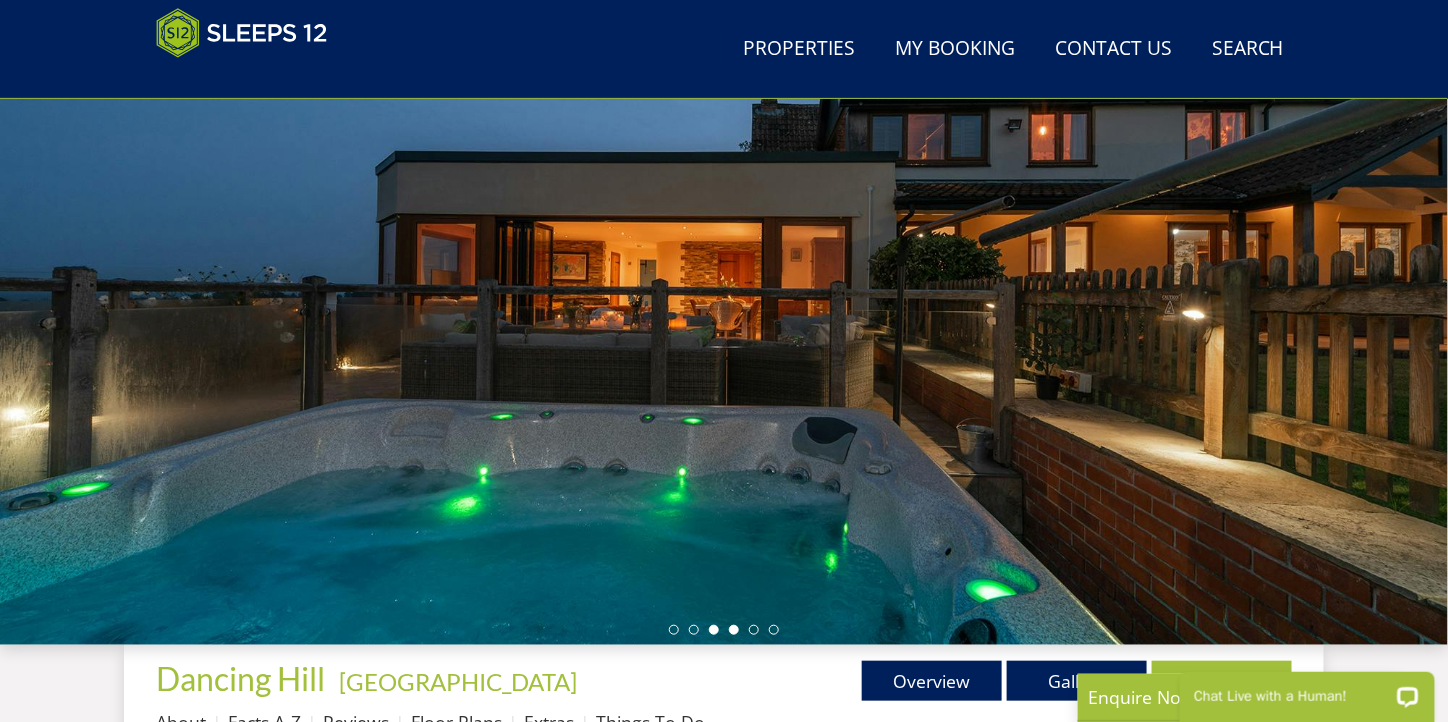 click at bounding box center [734, 630] 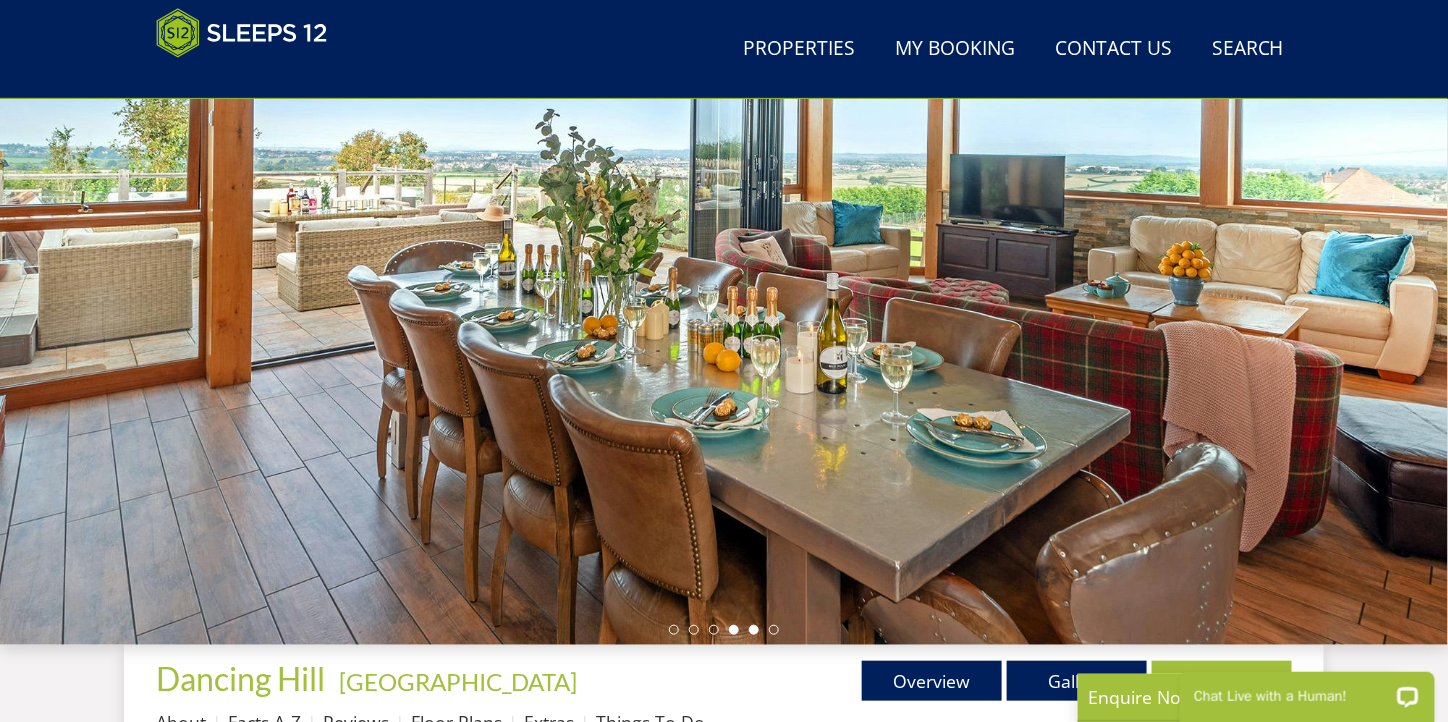 click at bounding box center (754, 630) 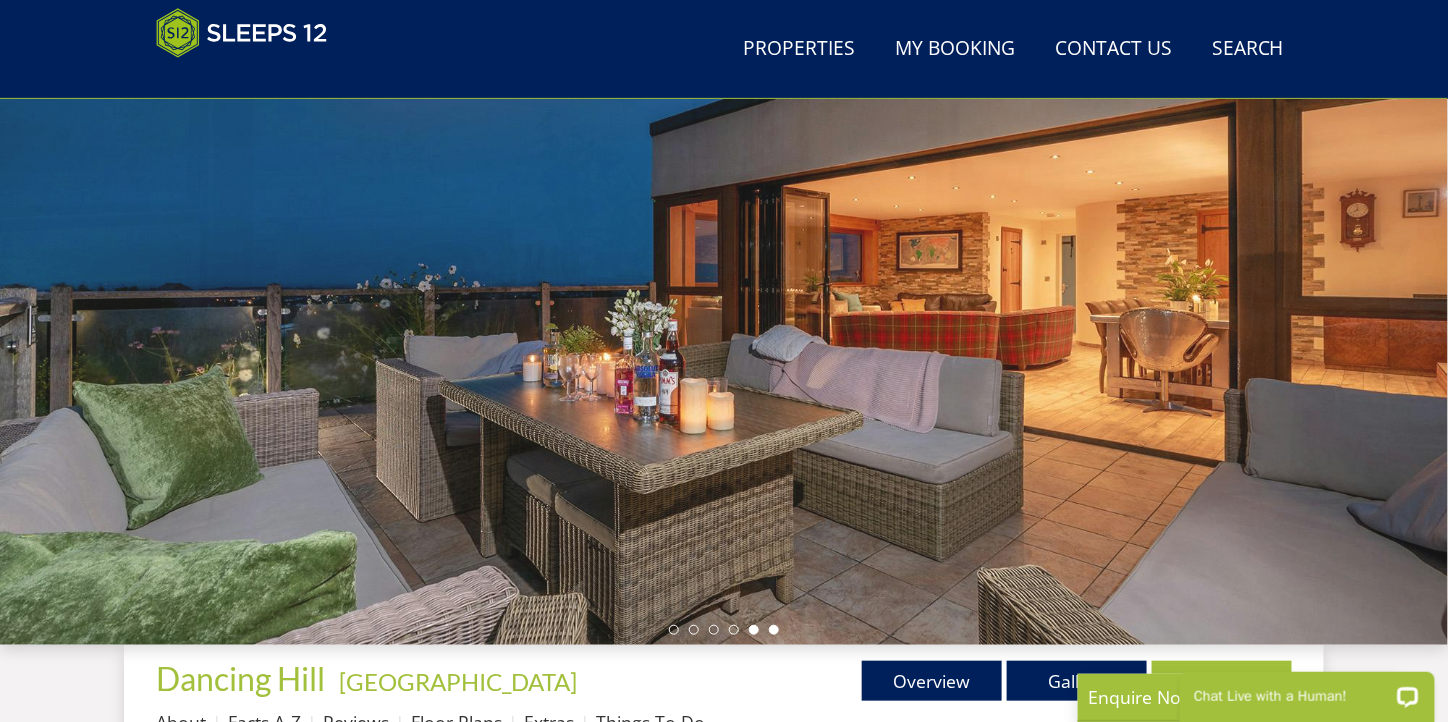 click at bounding box center (774, 630) 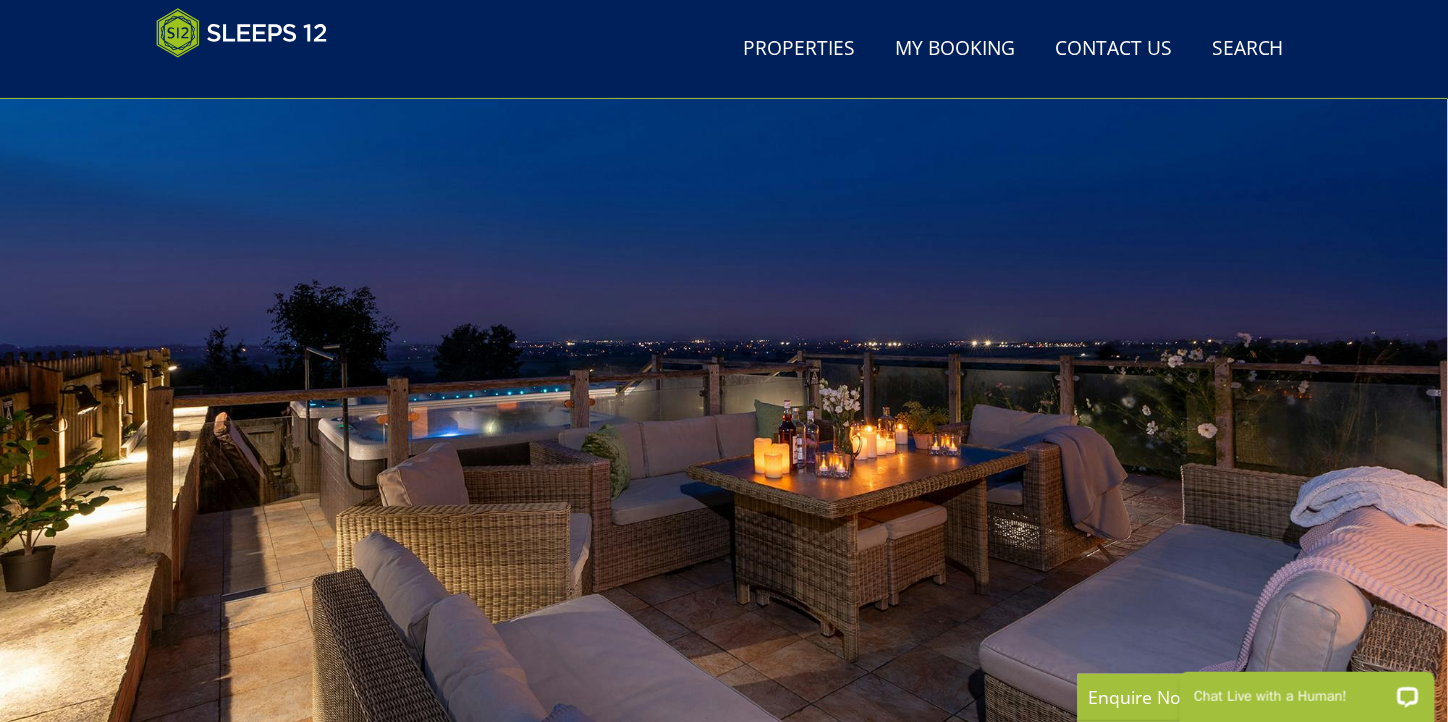 scroll, scrollTop: 52, scrollLeft: 0, axis: vertical 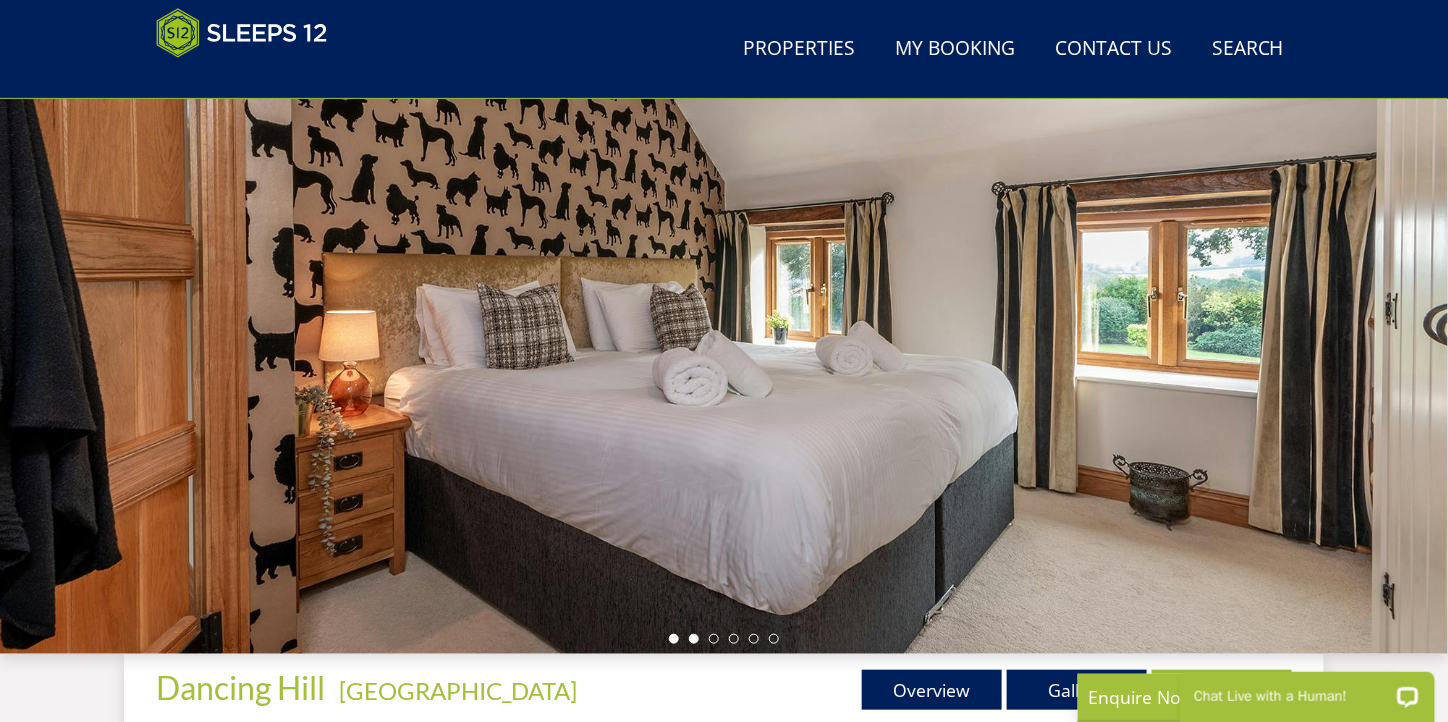 click at bounding box center [694, 639] 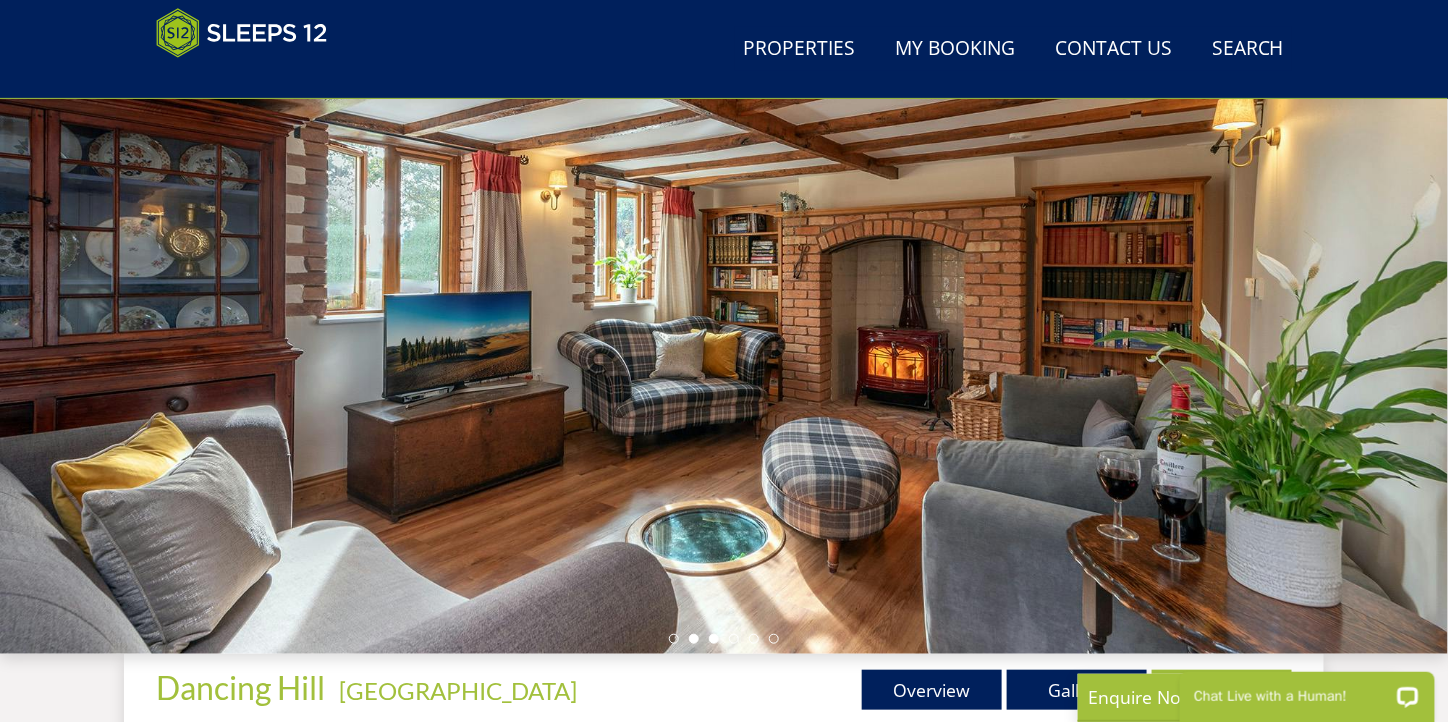 click at bounding box center [714, 639] 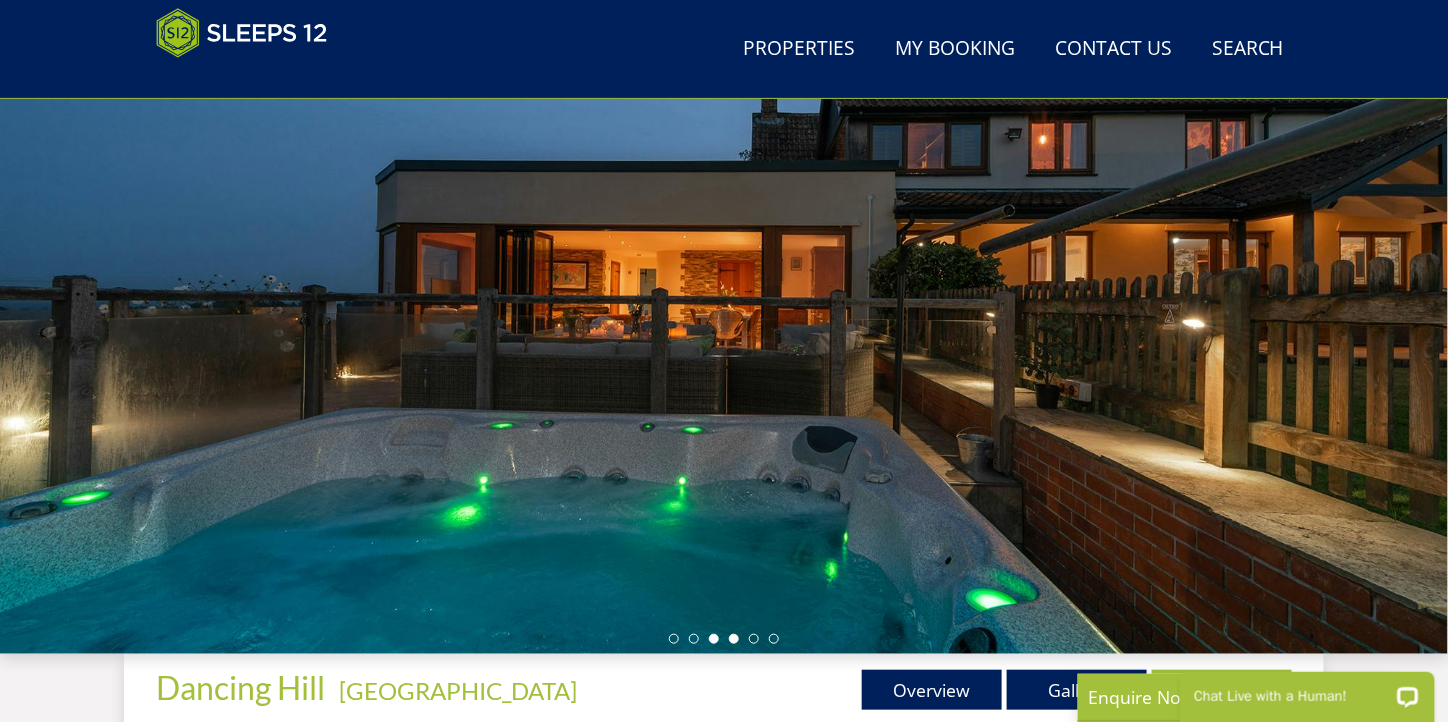 click at bounding box center (734, 639) 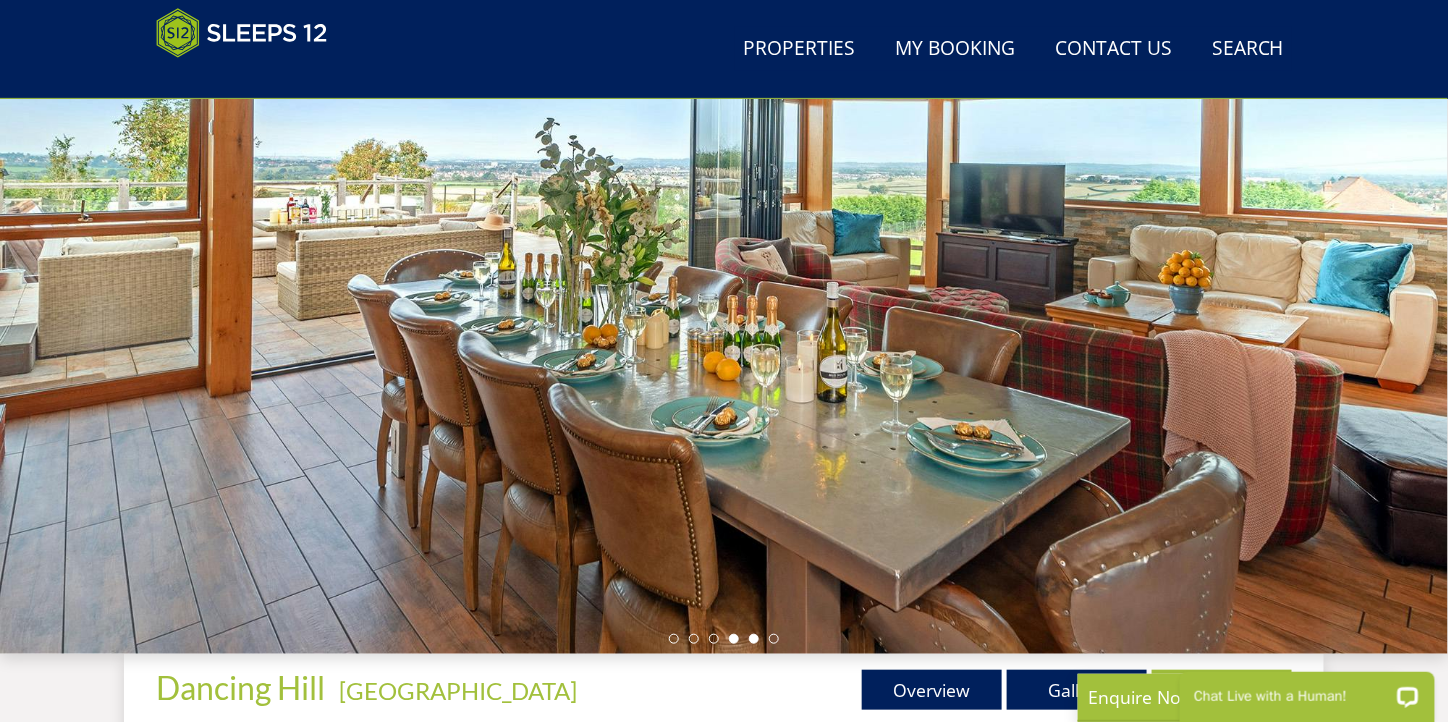 click at bounding box center [754, 639] 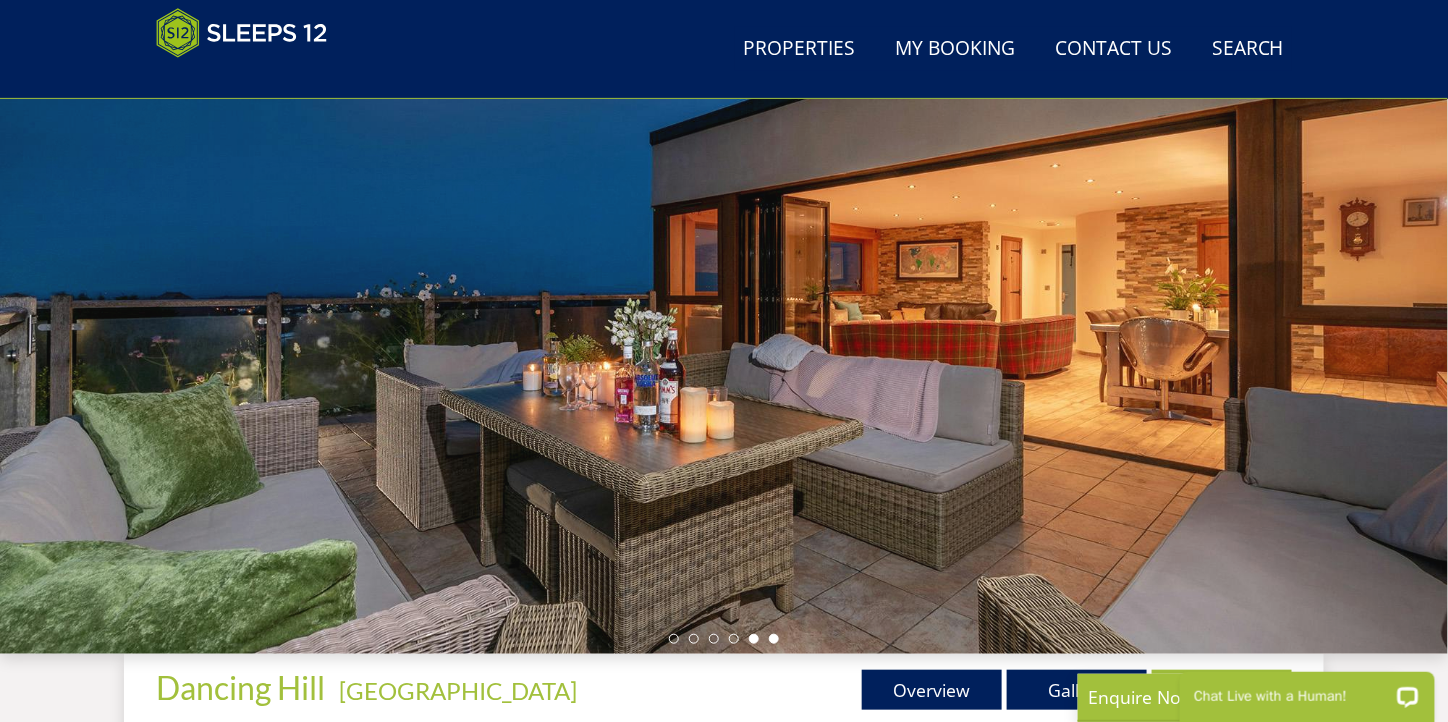 click at bounding box center [774, 639] 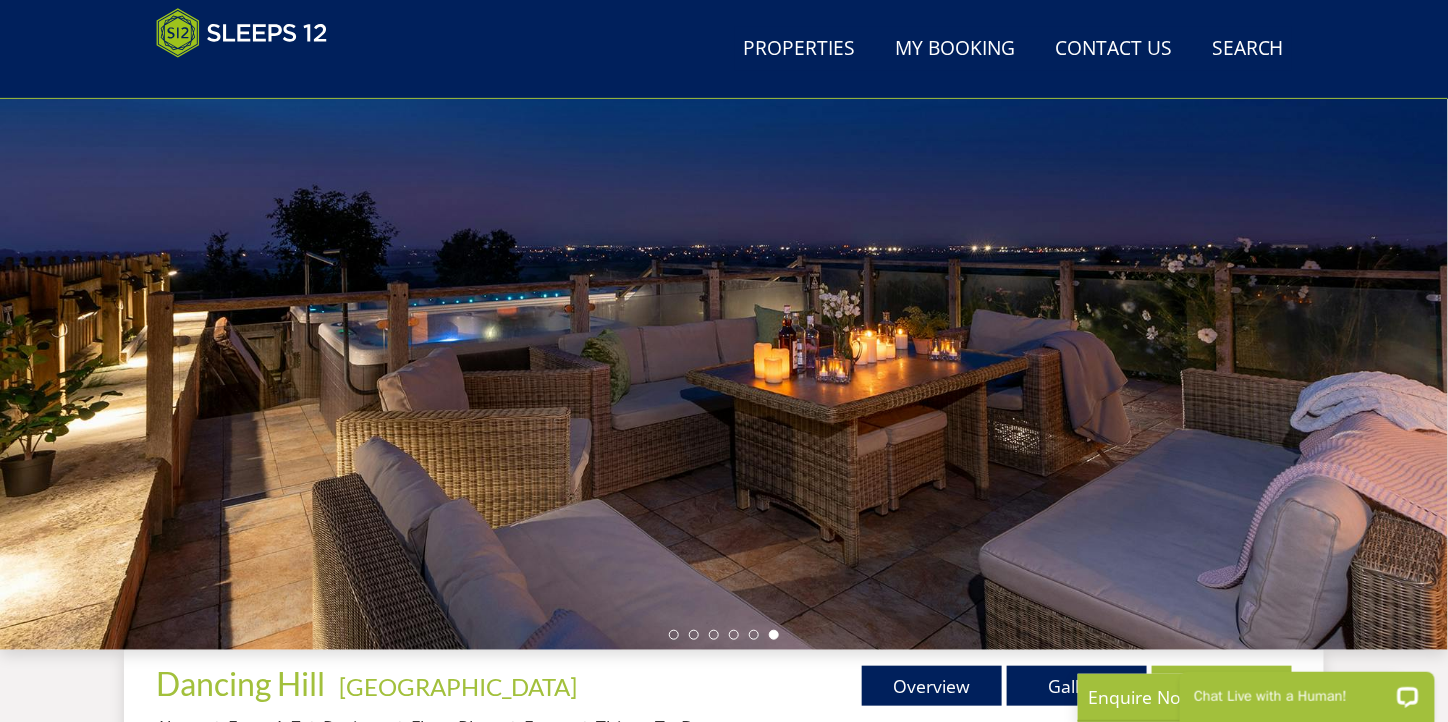 click at bounding box center [724, 635] 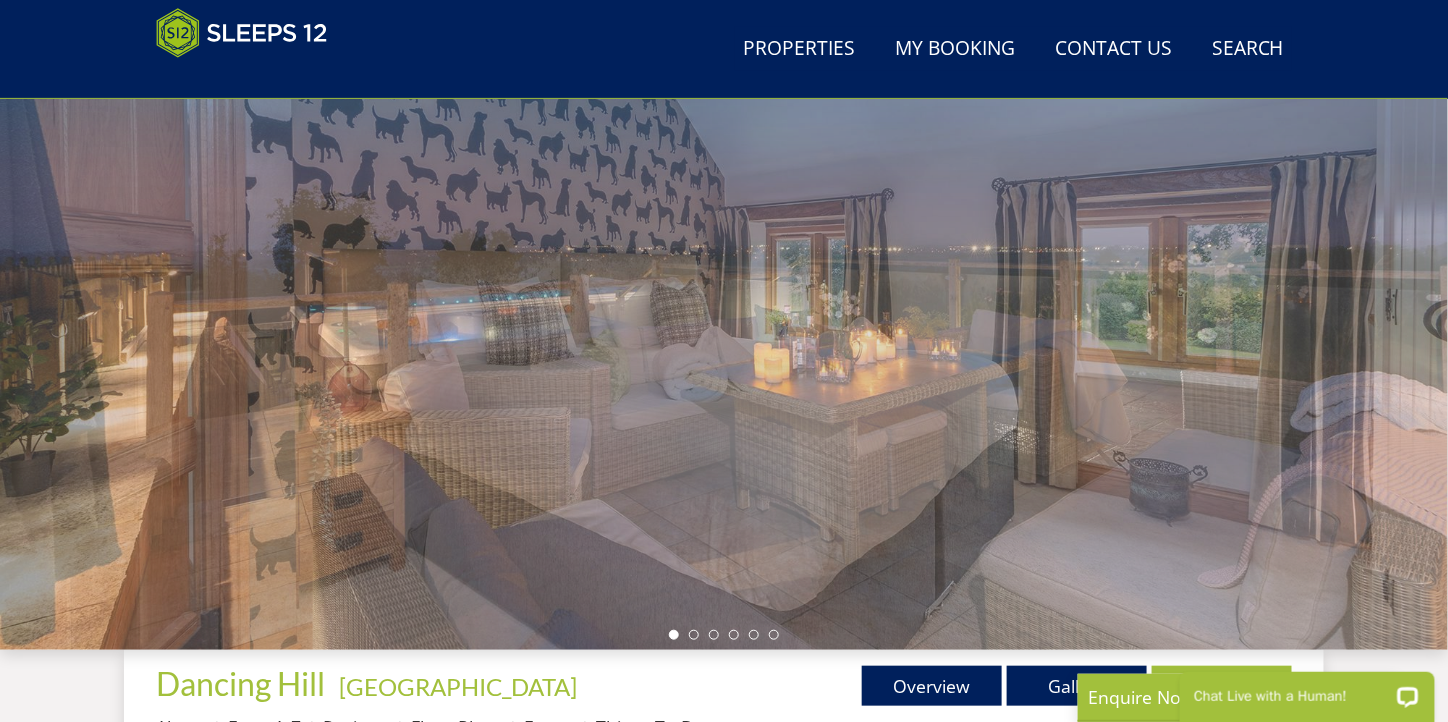 click at bounding box center (674, 635) 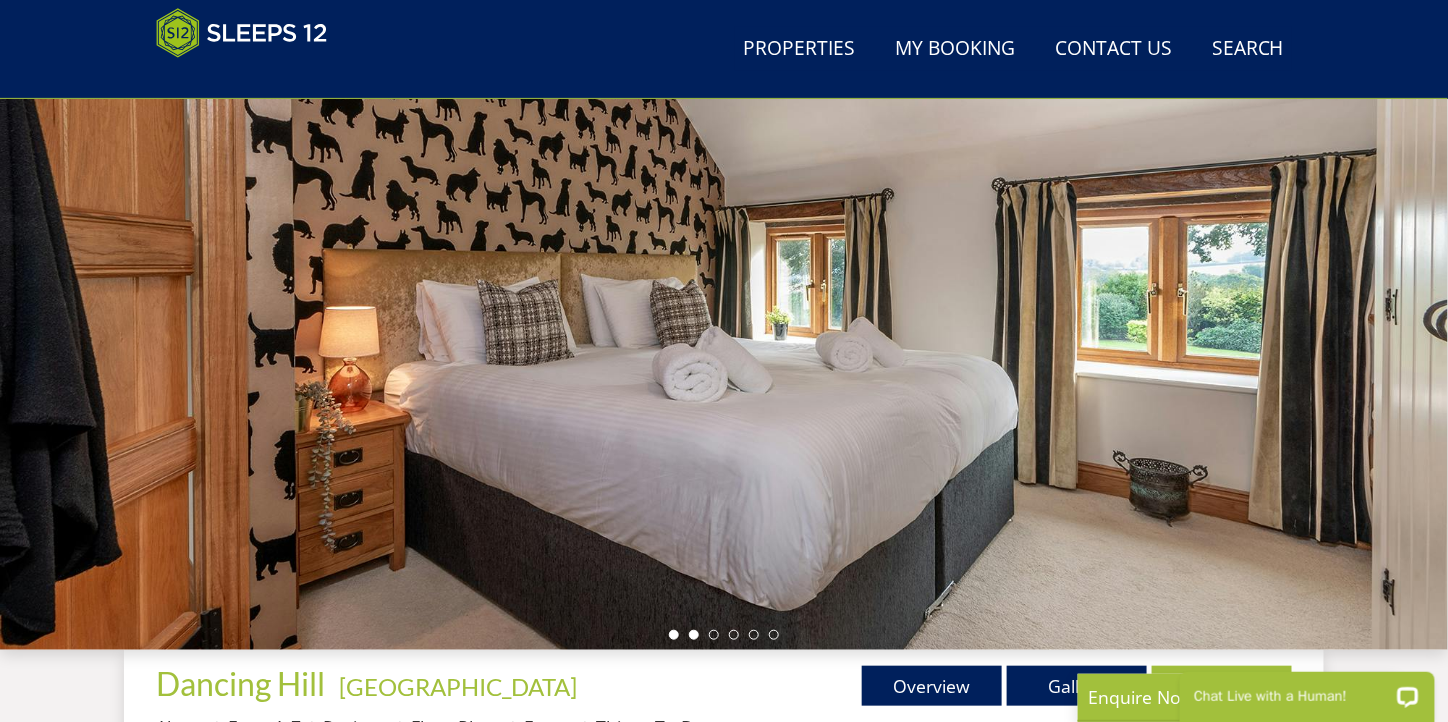 click at bounding box center (694, 635) 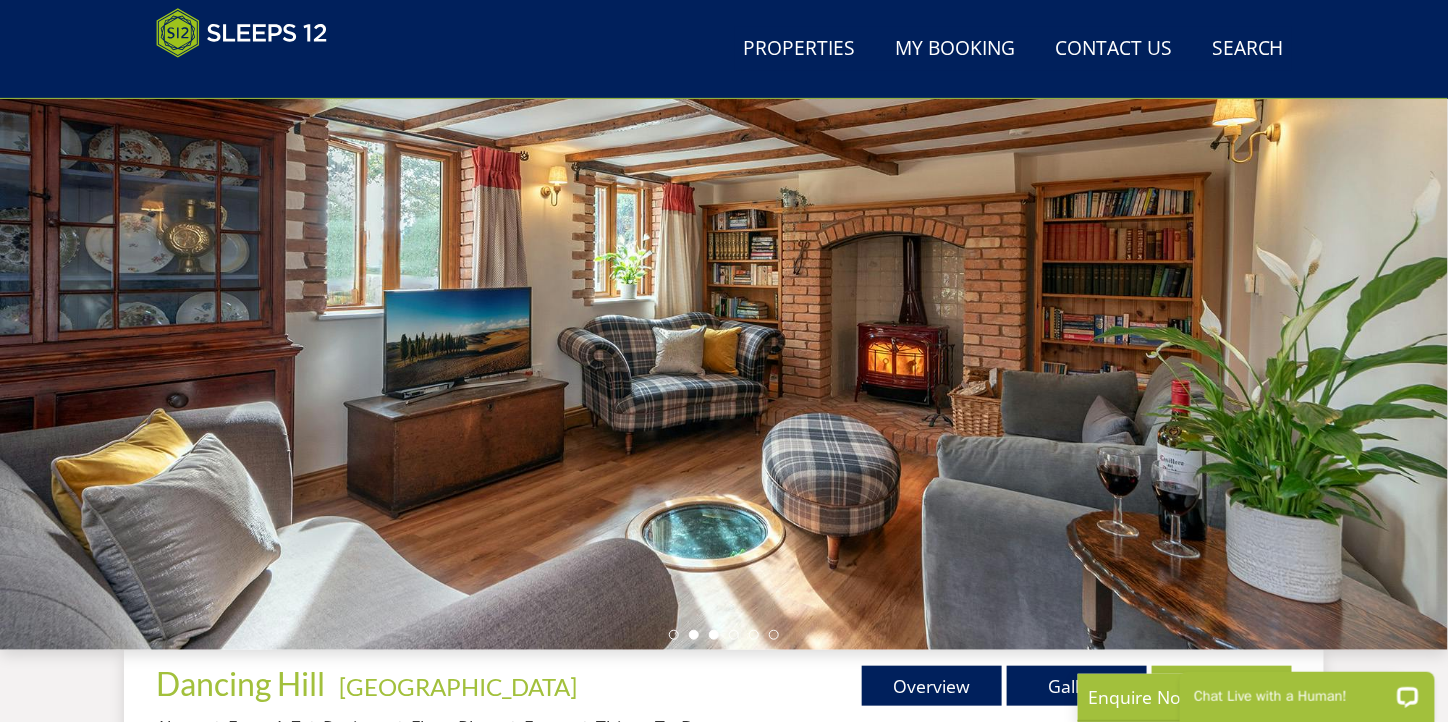 click at bounding box center (714, 635) 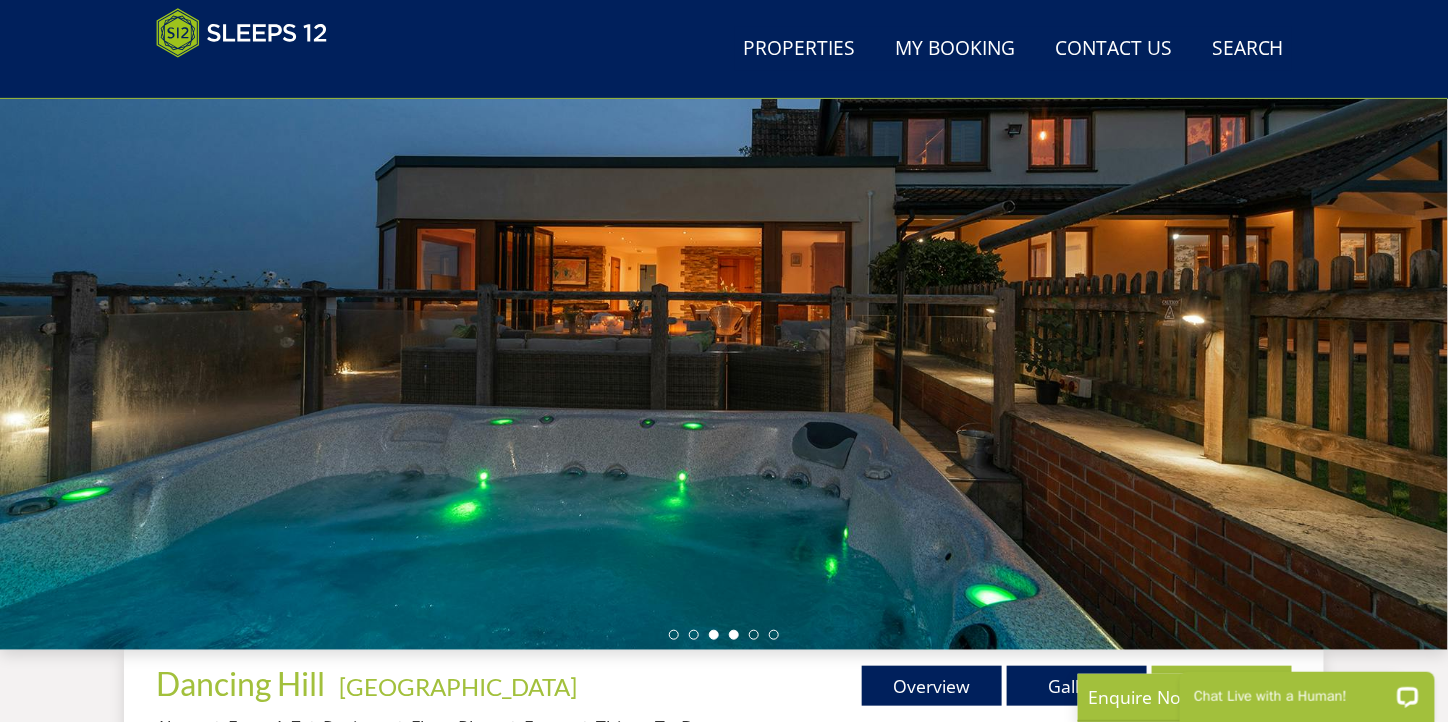 click at bounding box center (734, 635) 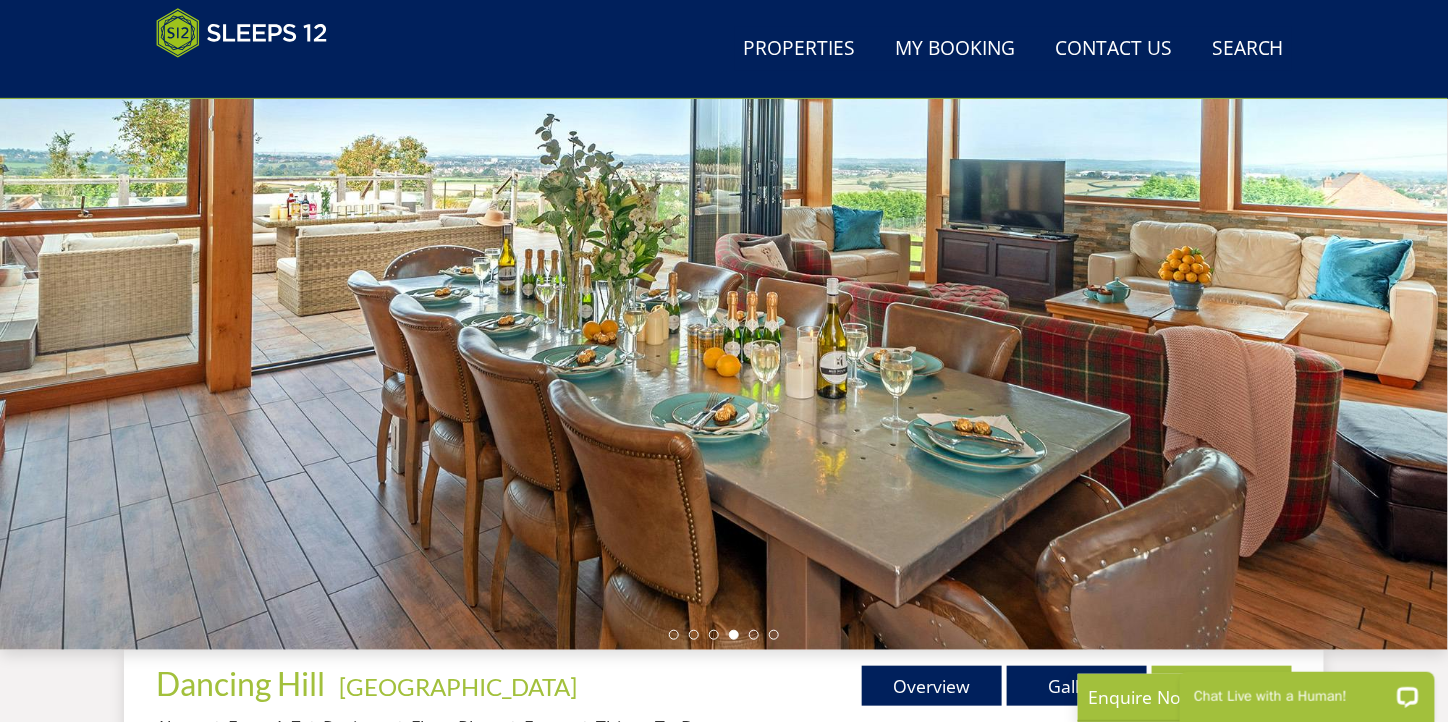 click at bounding box center [724, 300] 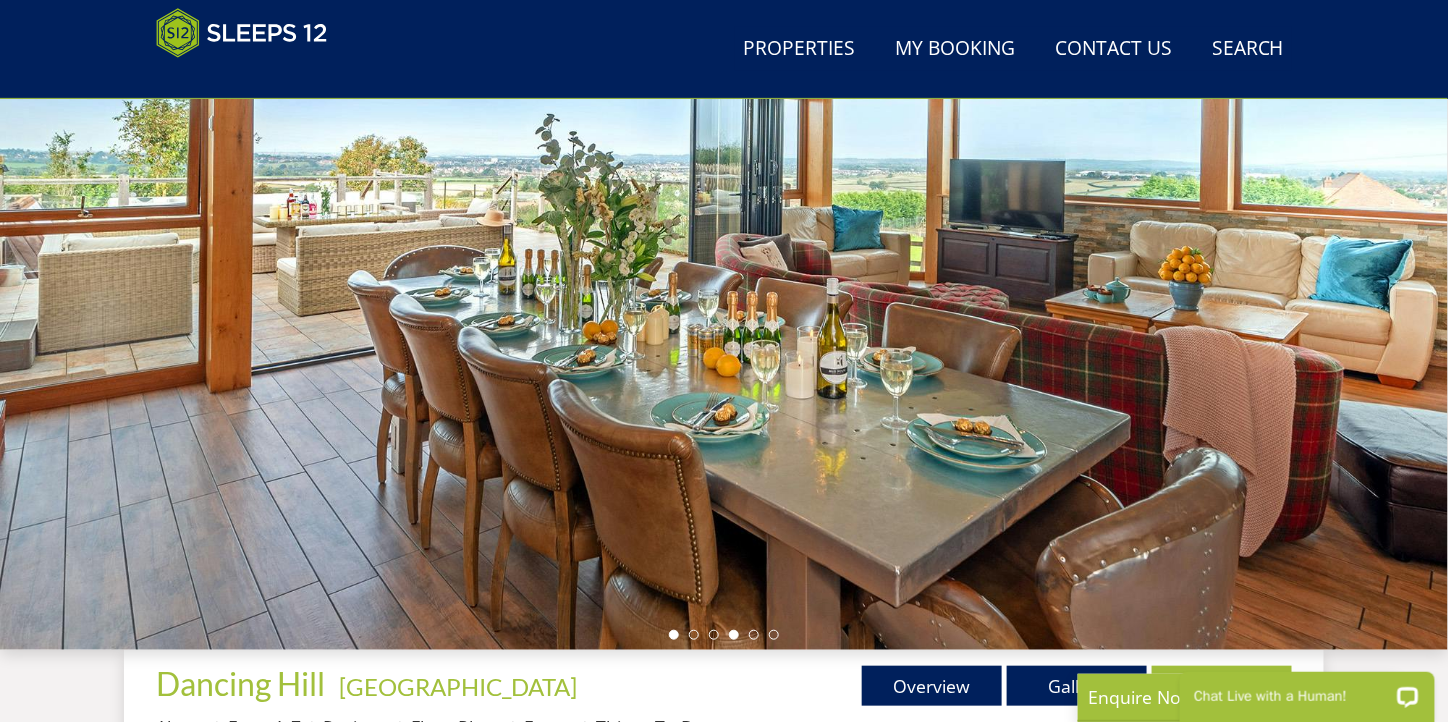 click at bounding box center [674, 635] 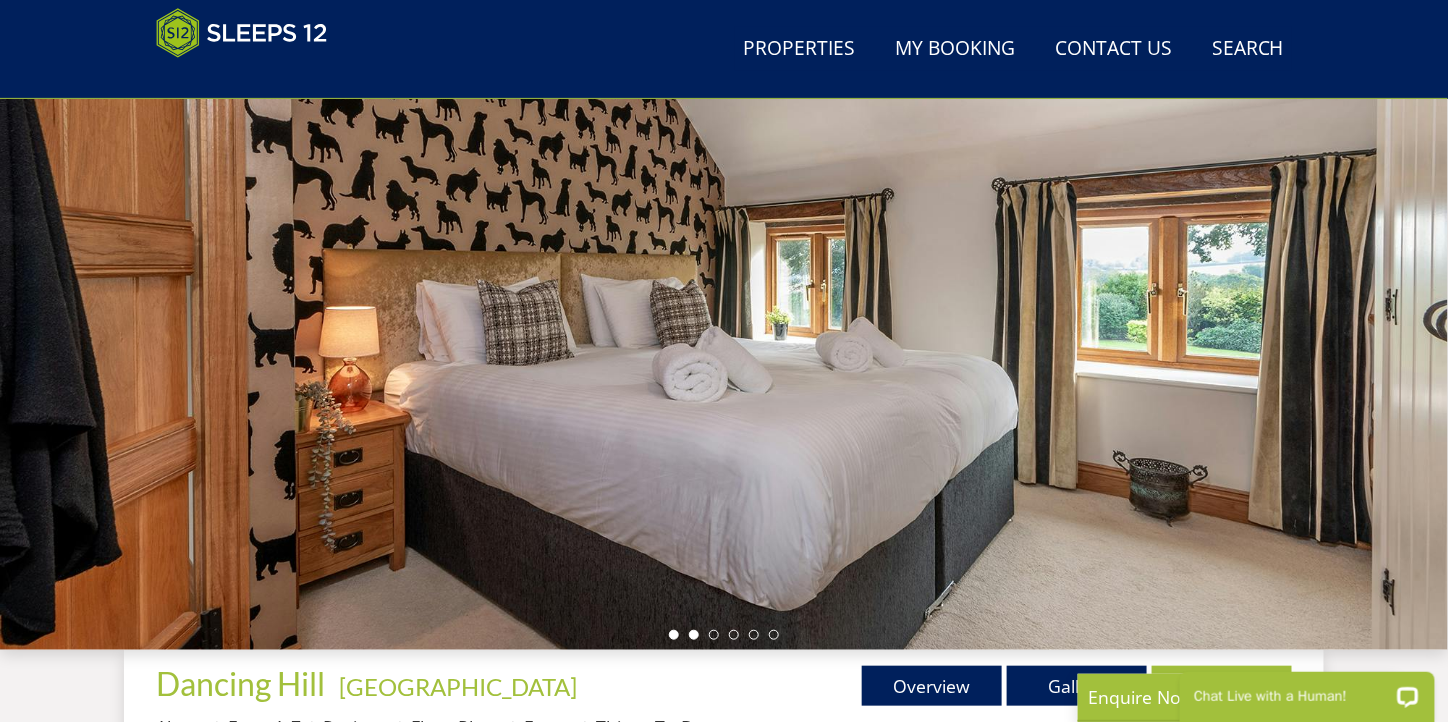 click at bounding box center [694, 635] 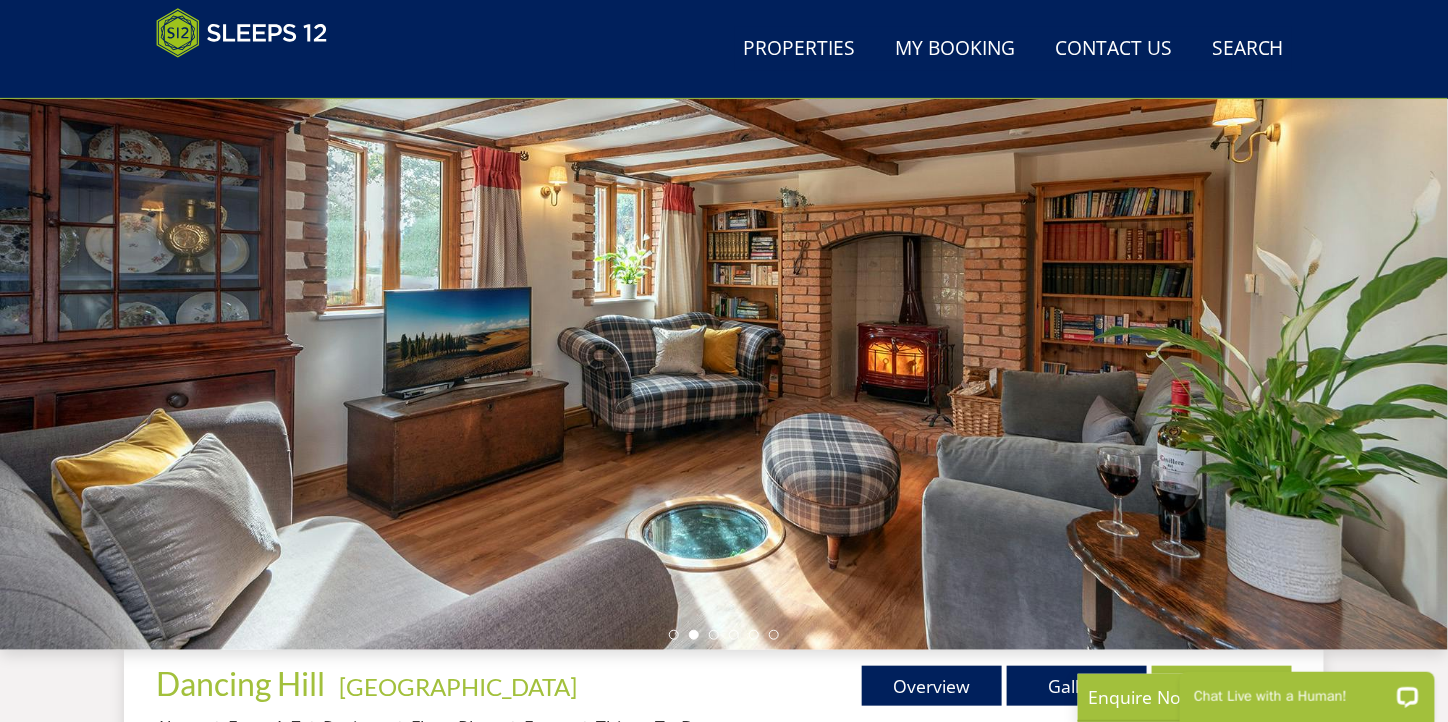 click at bounding box center [724, 300] 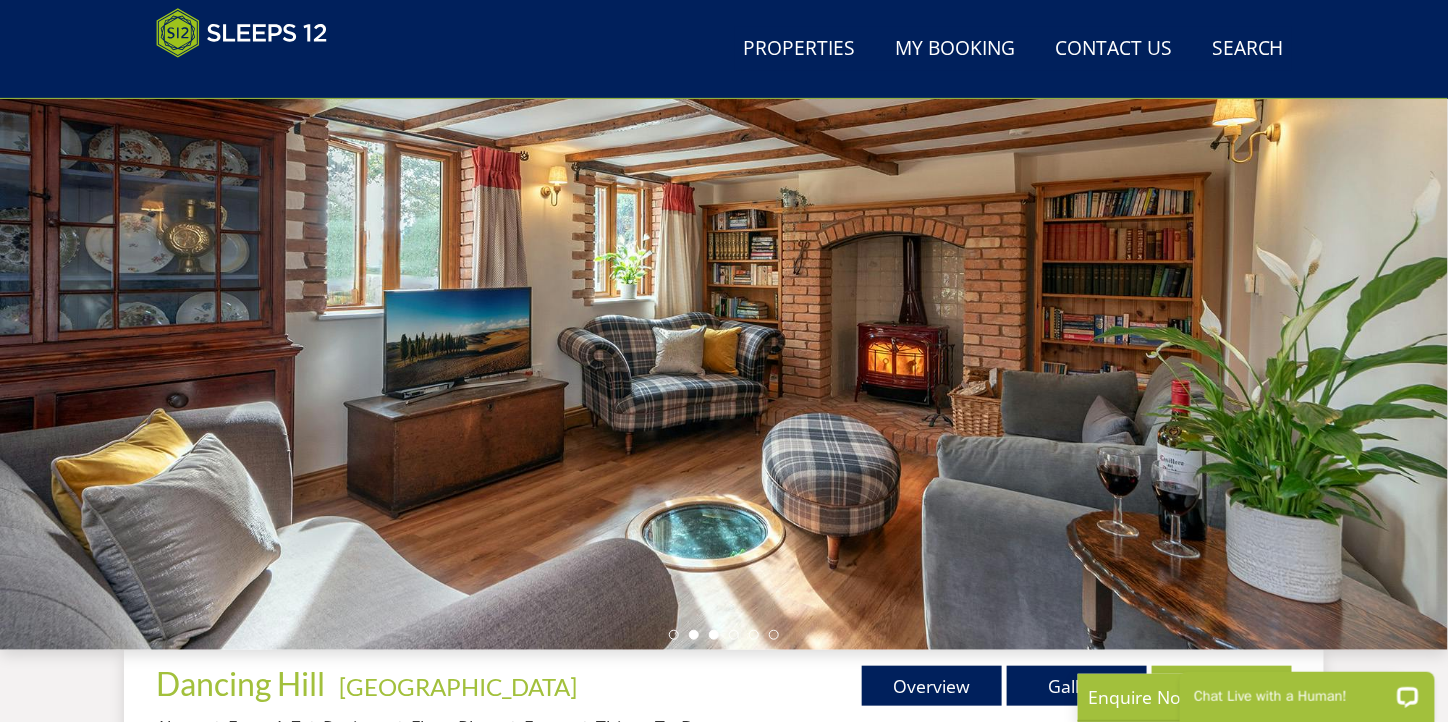 click at bounding box center [714, 635] 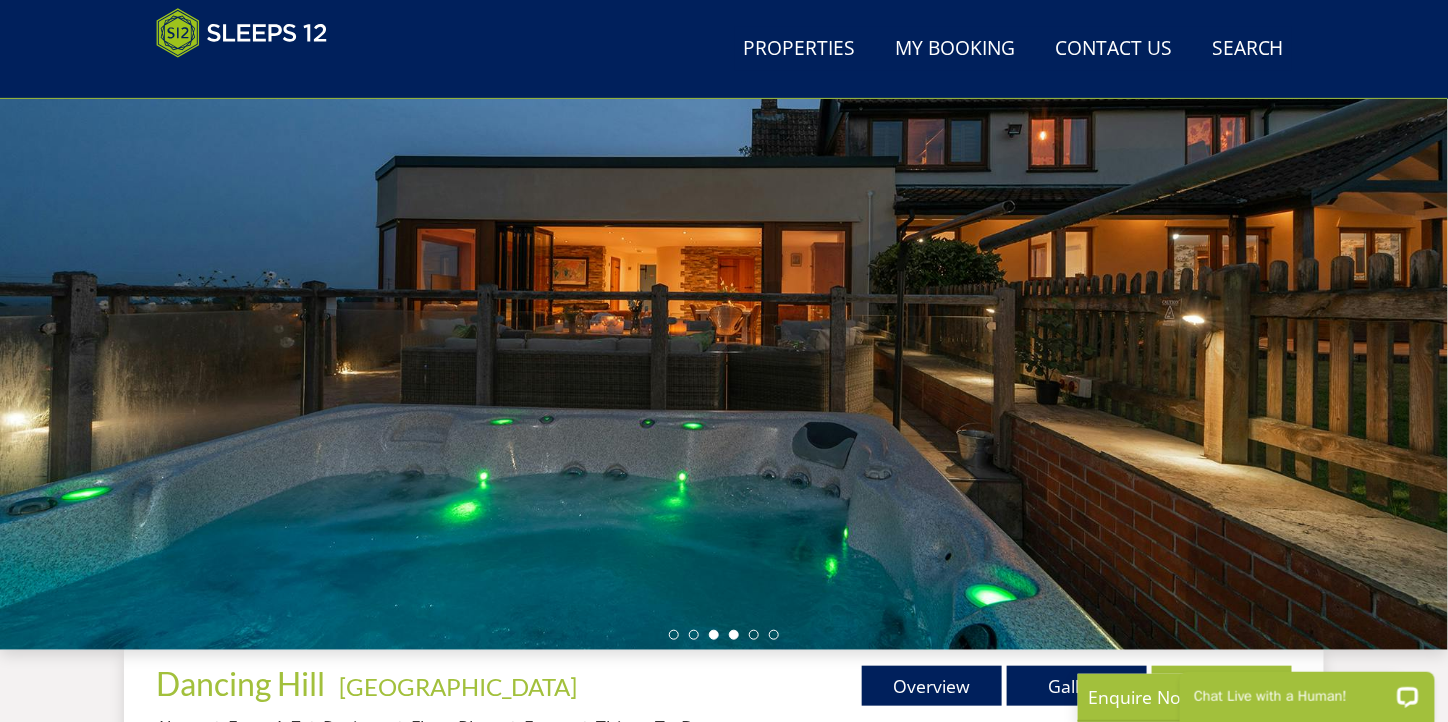 click at bounding box center [734, 635] 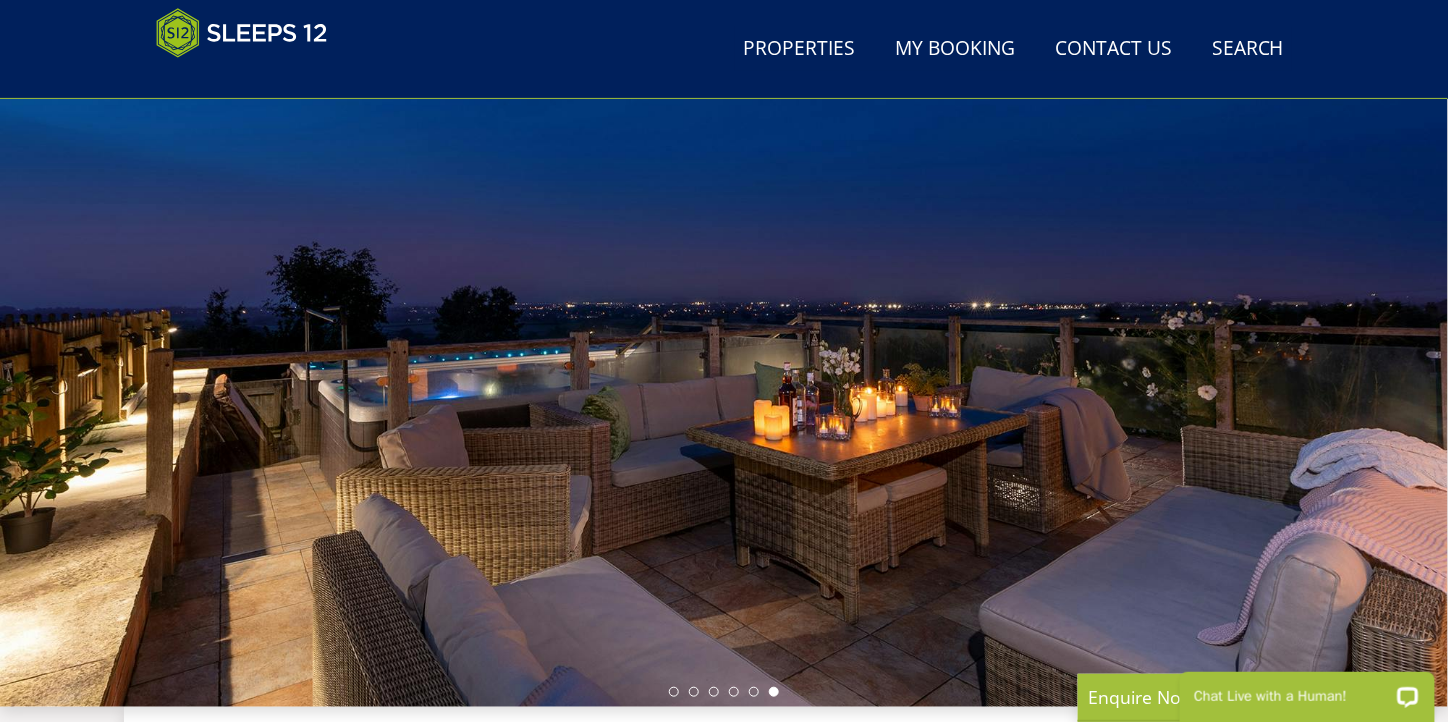 scroll, scrollTop: 188, scrollLeft: 0, axis: vertical 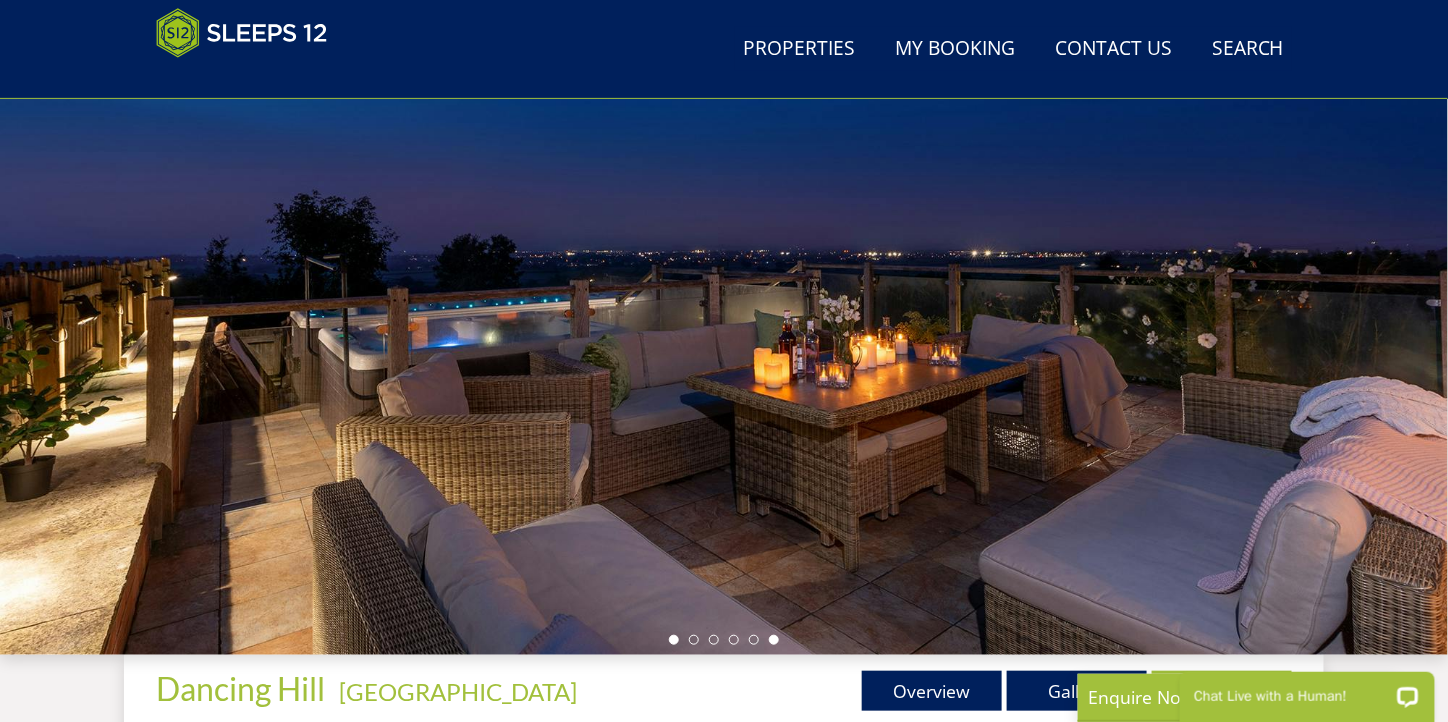 click at bounding box center [674, 640] 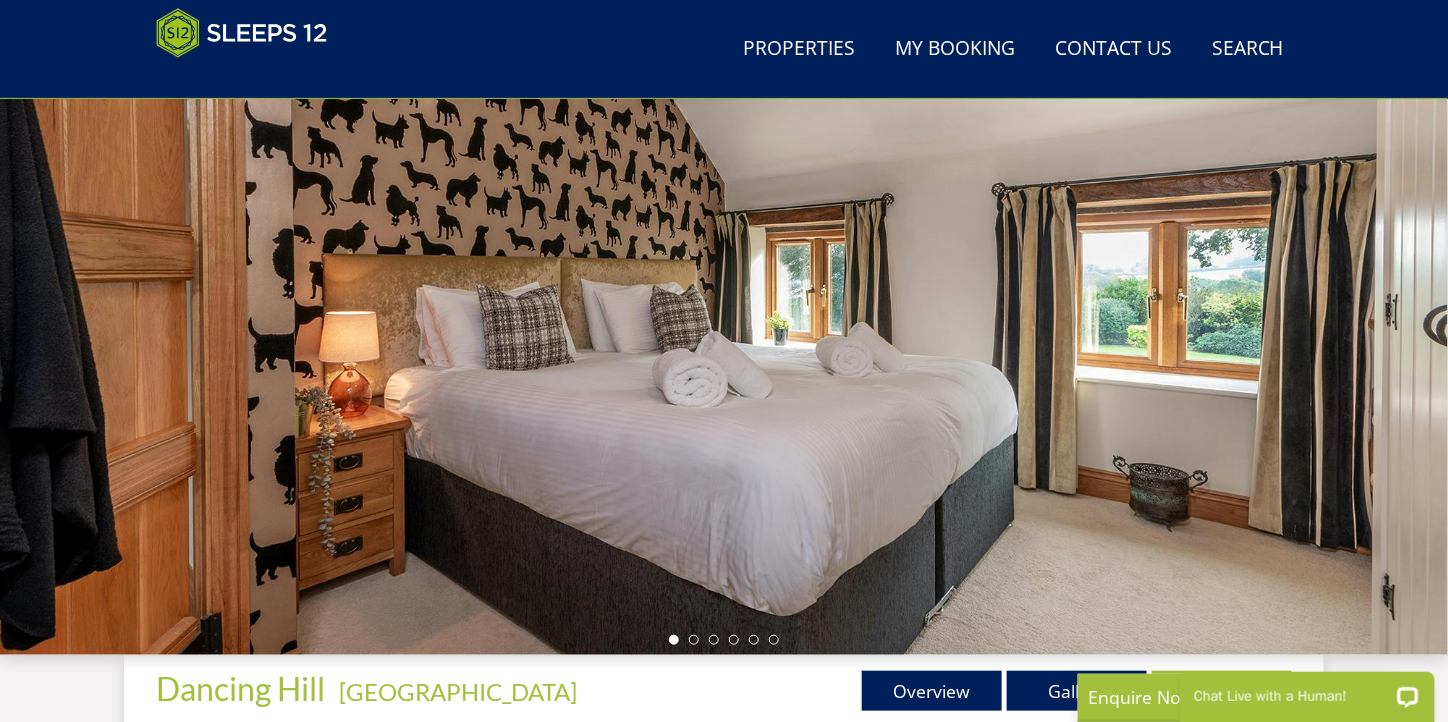 click at bounding box center (724, 305) 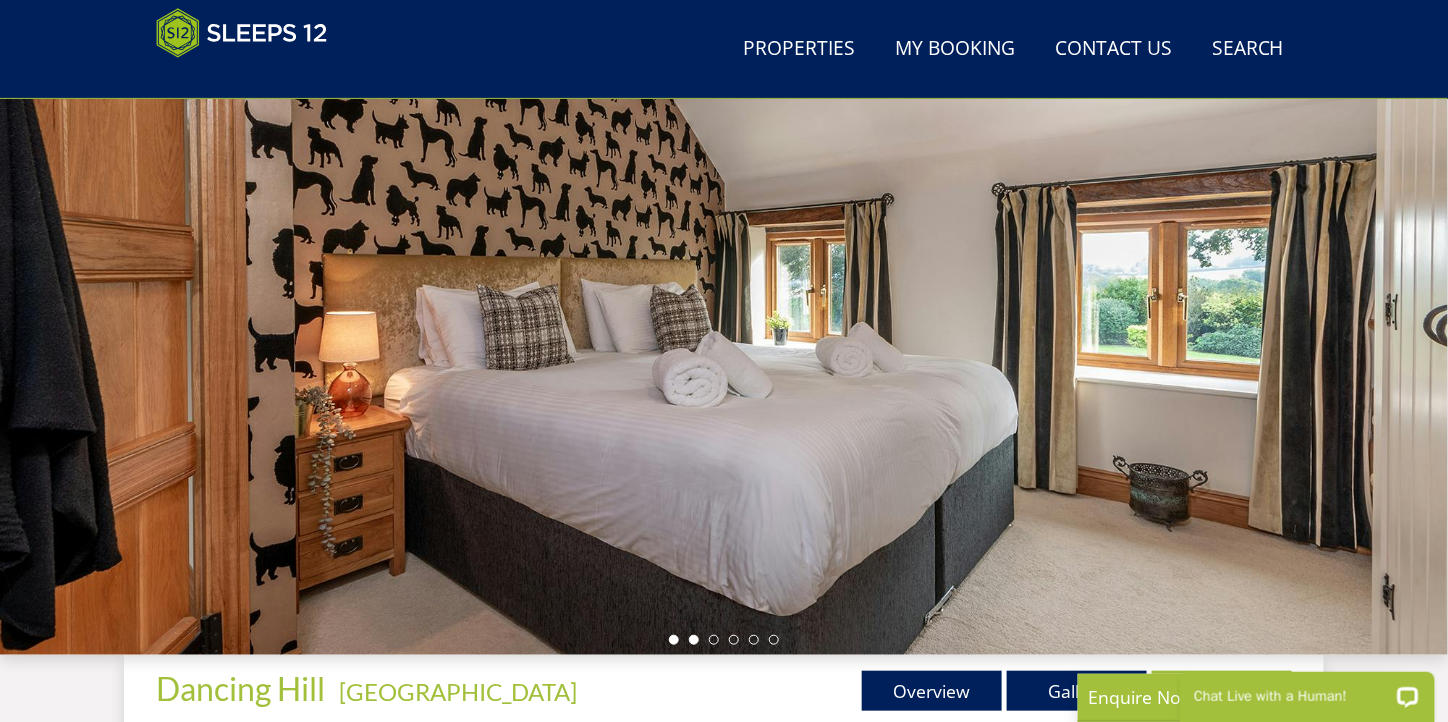click at bounding box center (694, 640) 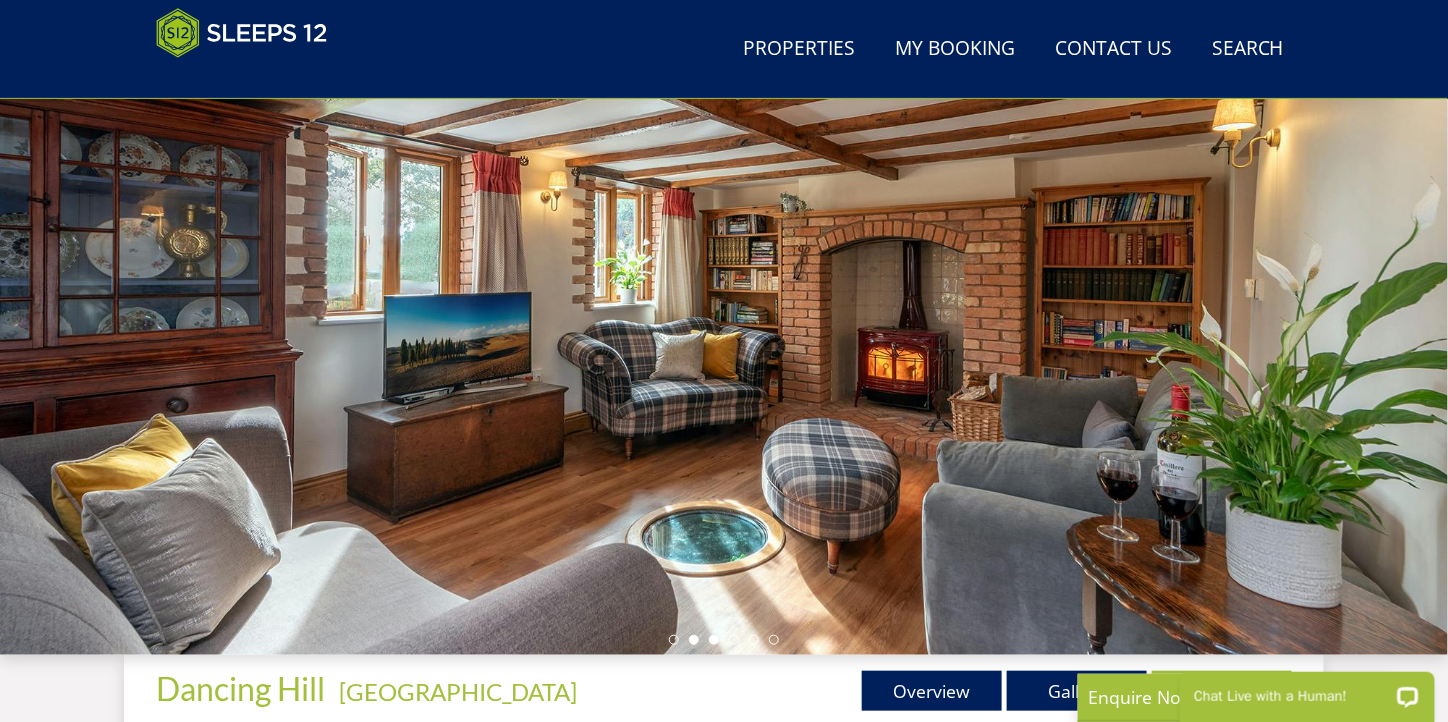 click at bounding box center (714, 640) 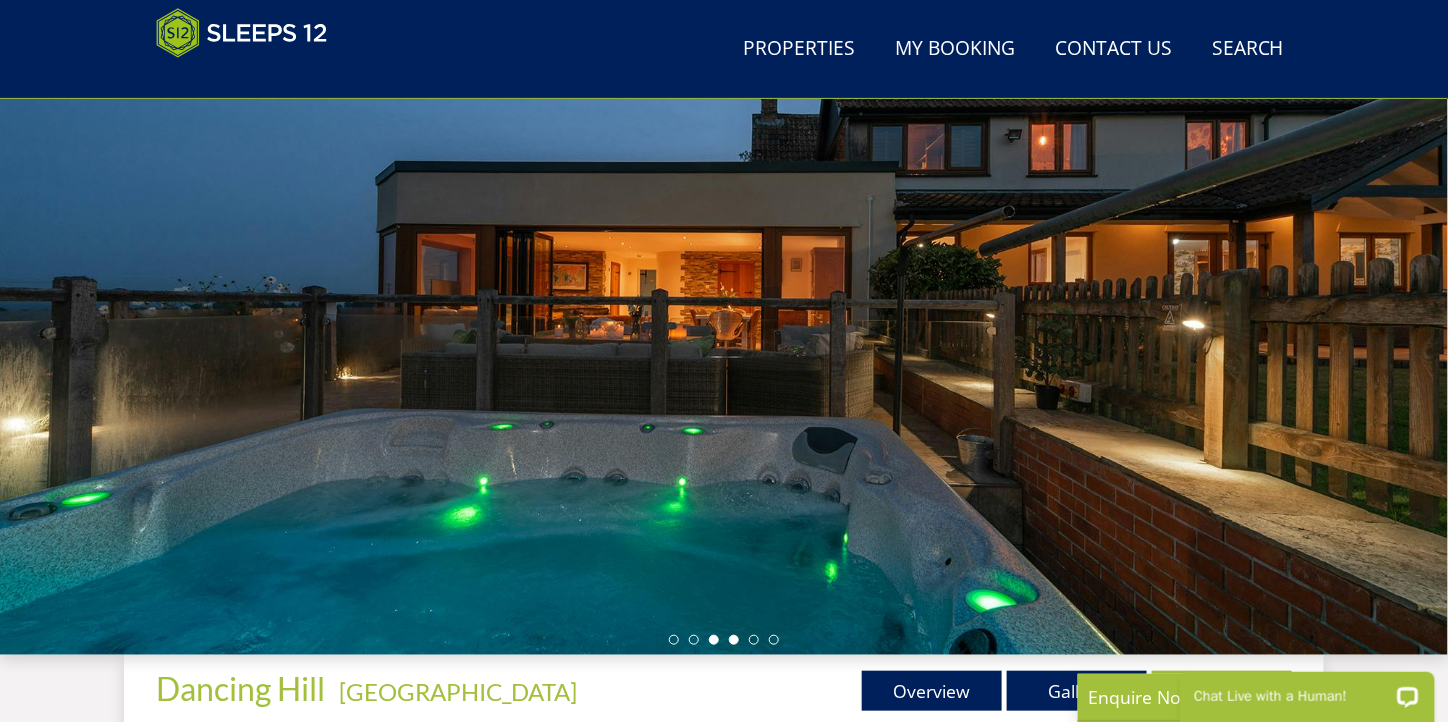 click at bounding box center [734, 640] 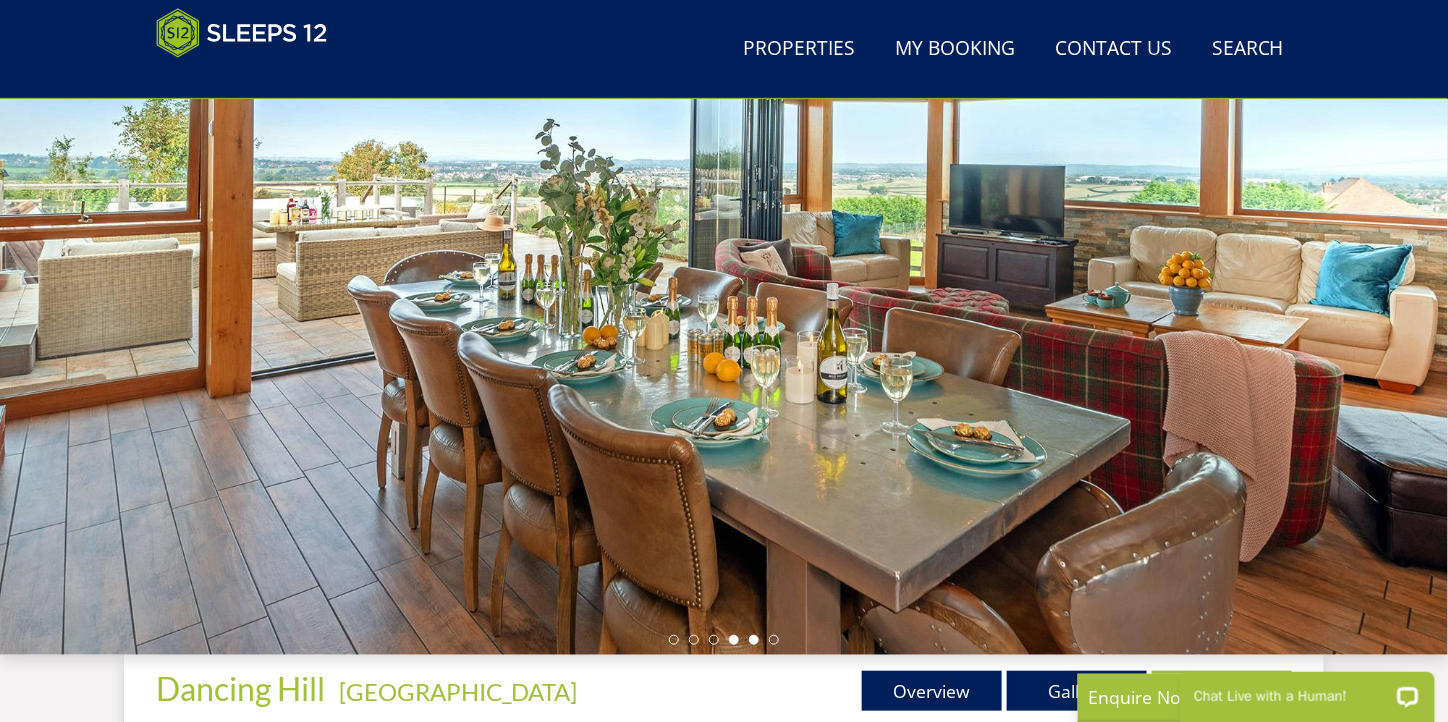 click at bounding box center (754, 640) 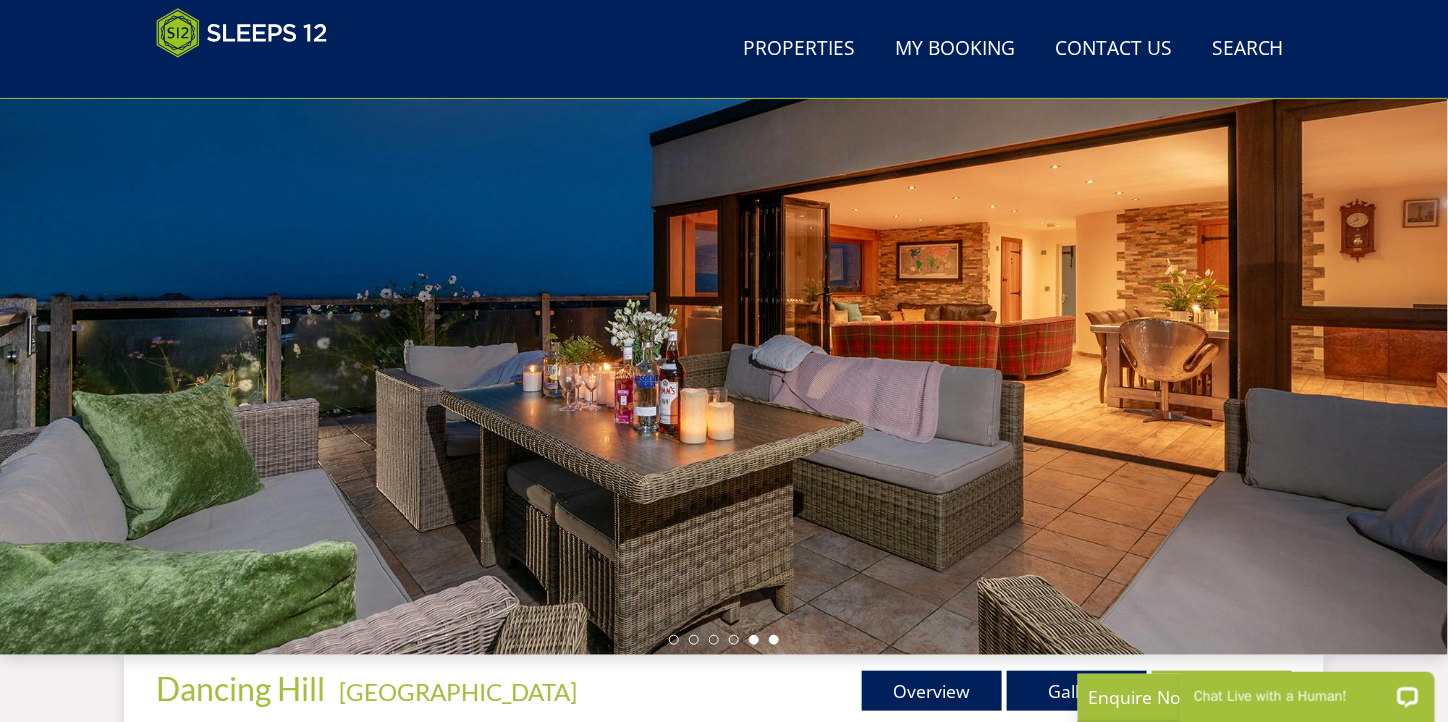 click at bounding box center [774, 640] 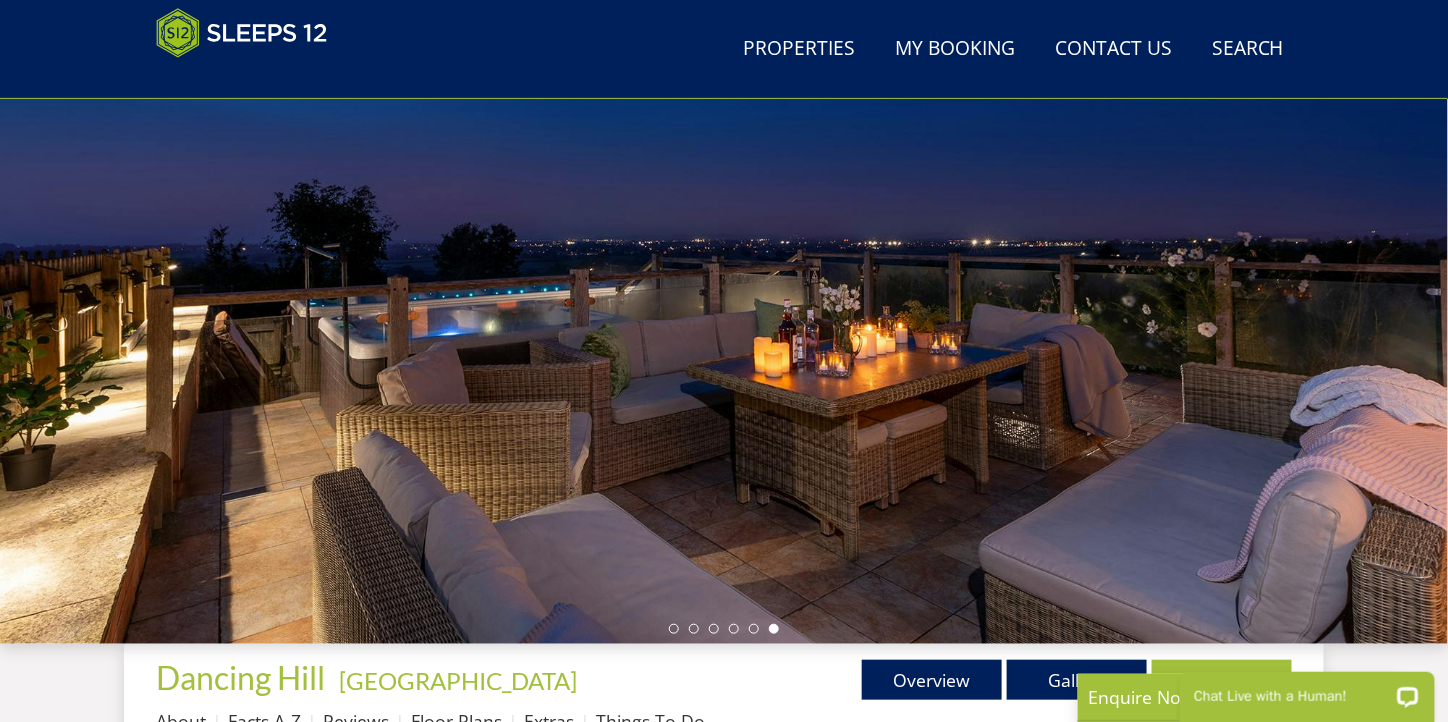 scroll, scrollTop: 200, scrollLeft: 0, axis: vertical 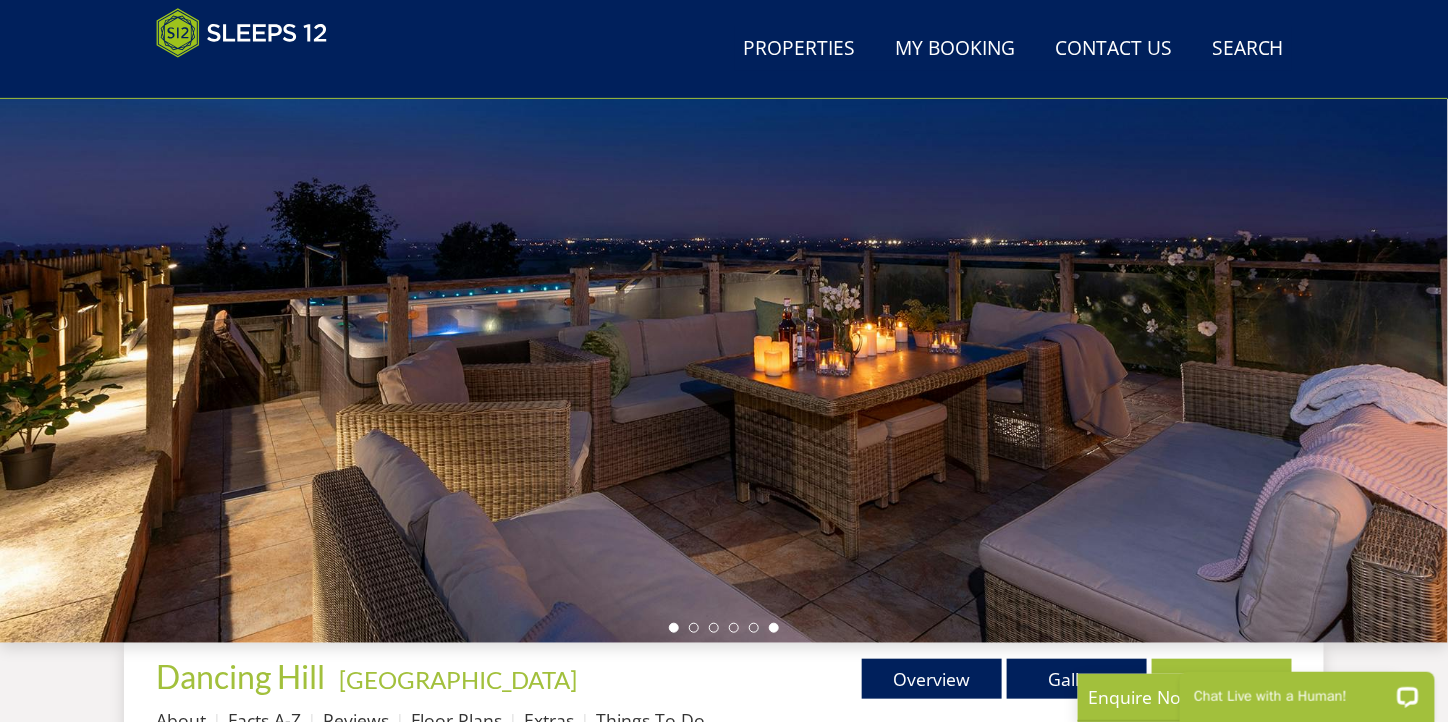 click at bounding box center (674, 628) 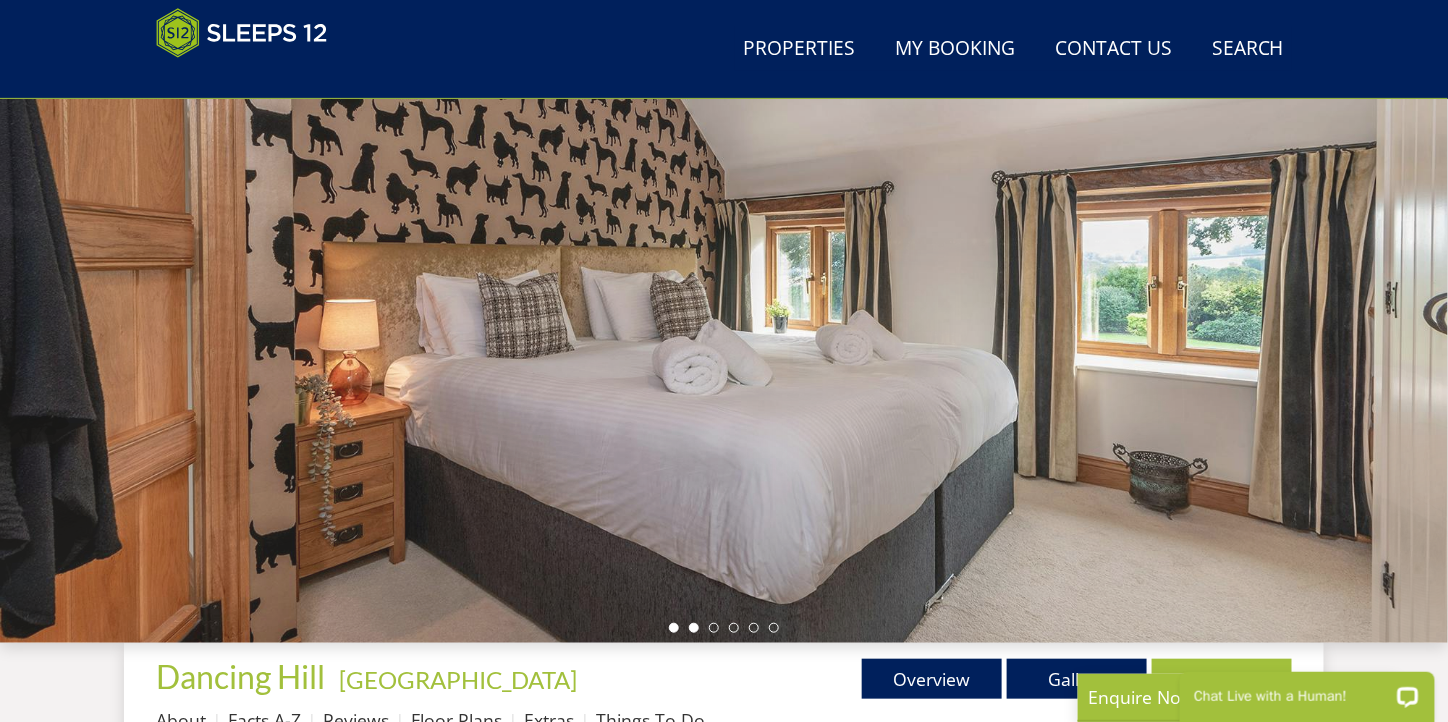 click at bounding box center [694, 628] 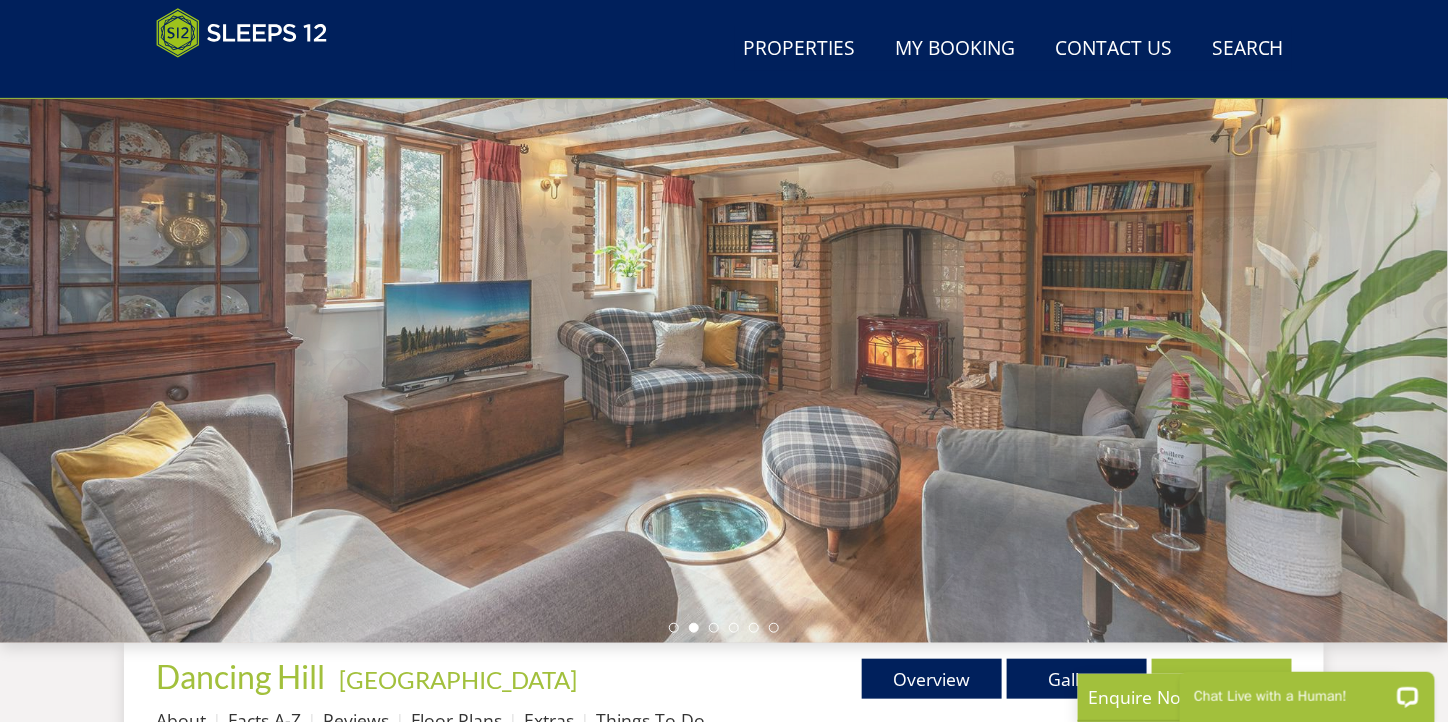 click at bounding box center (724, 628) 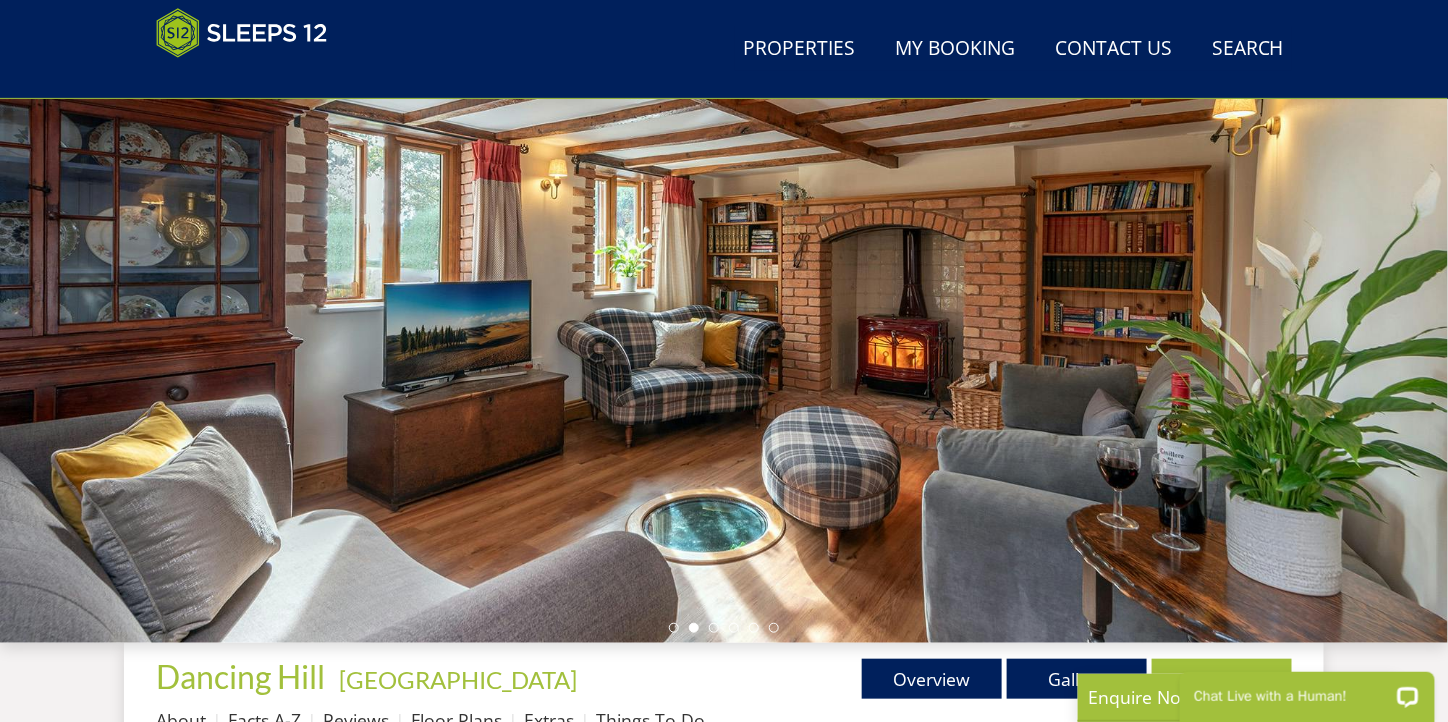 click at bounding box center [714, 628] 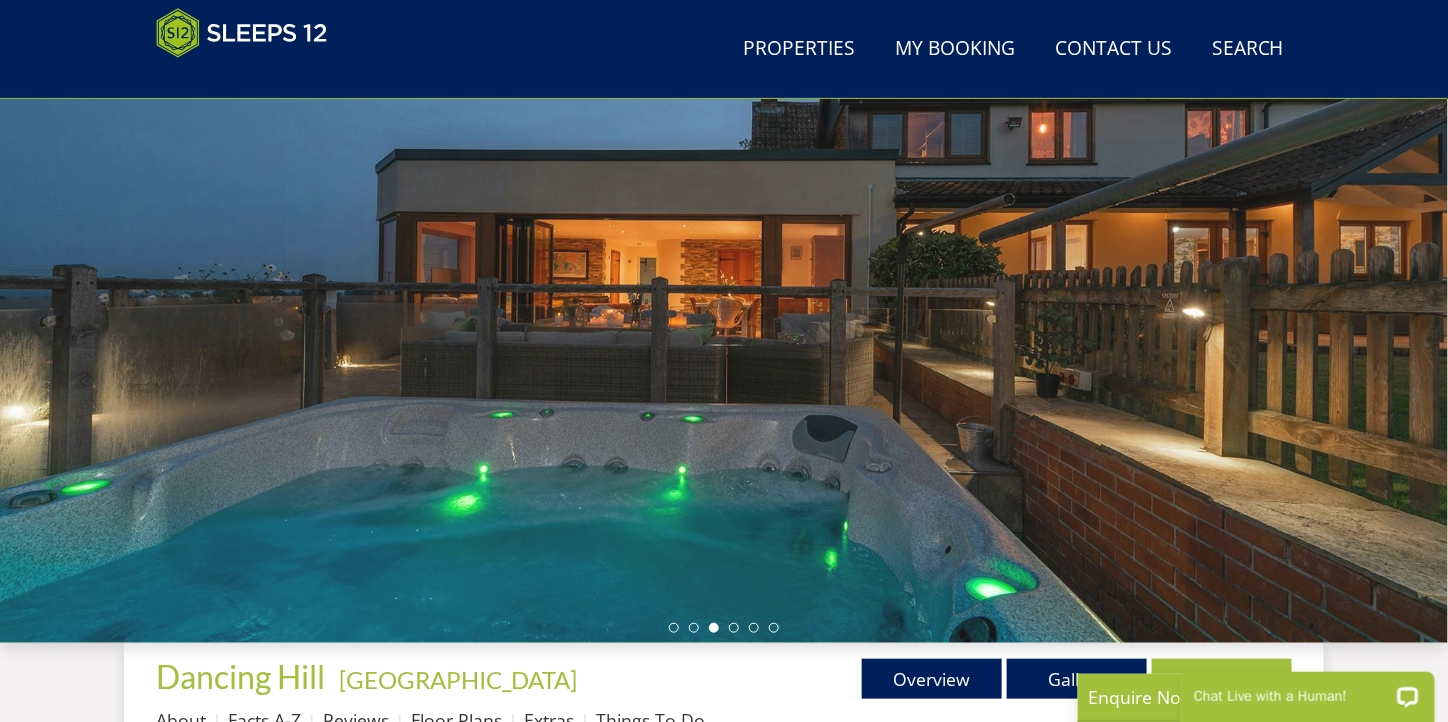 click at bounding box center (724, 628) 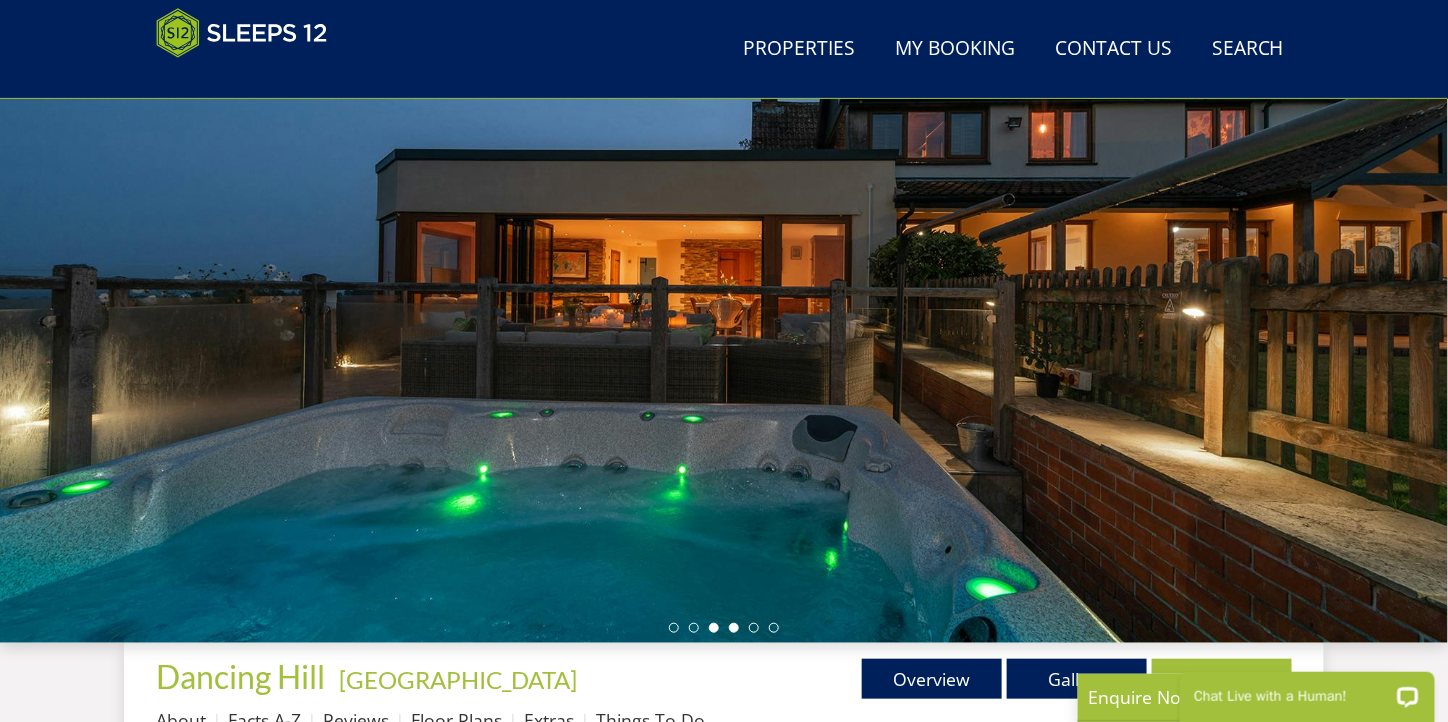 click at bounding box center (734, 628) 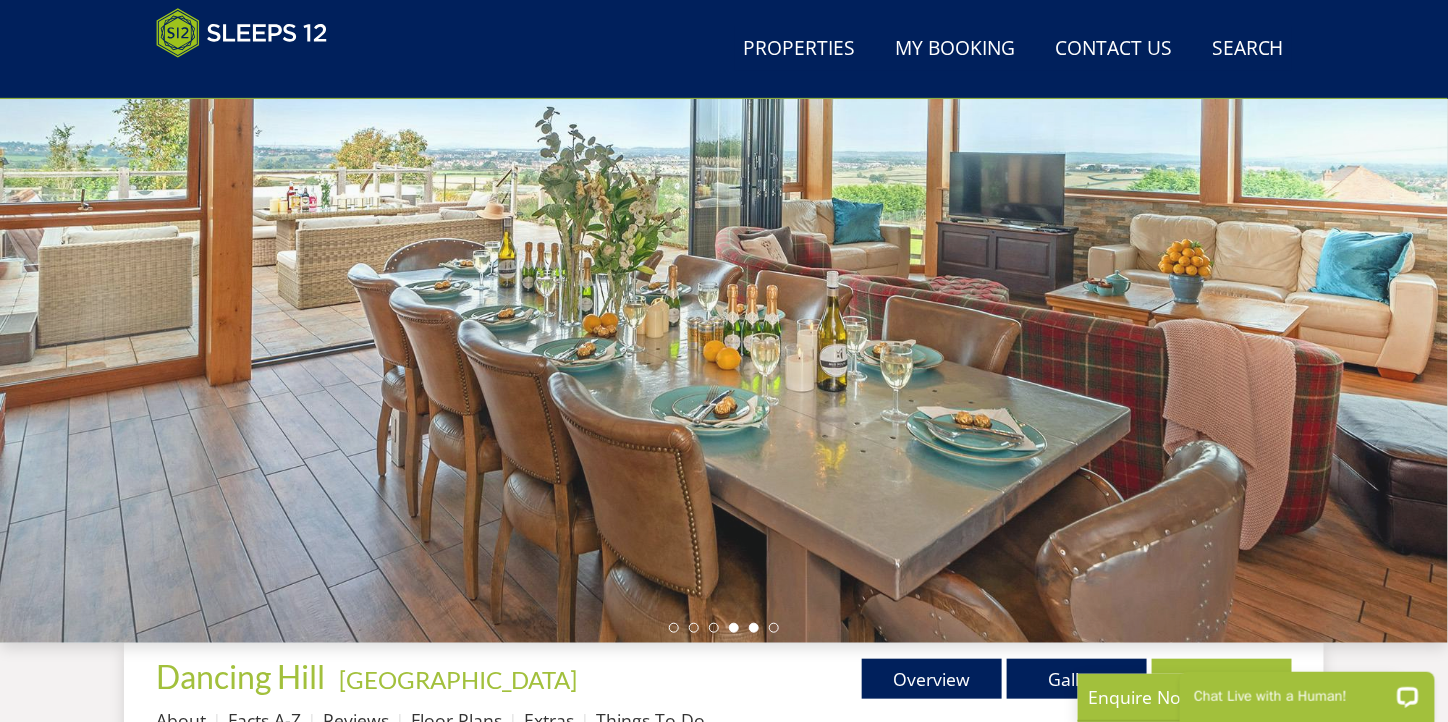 click at bounding box center (754, 628) 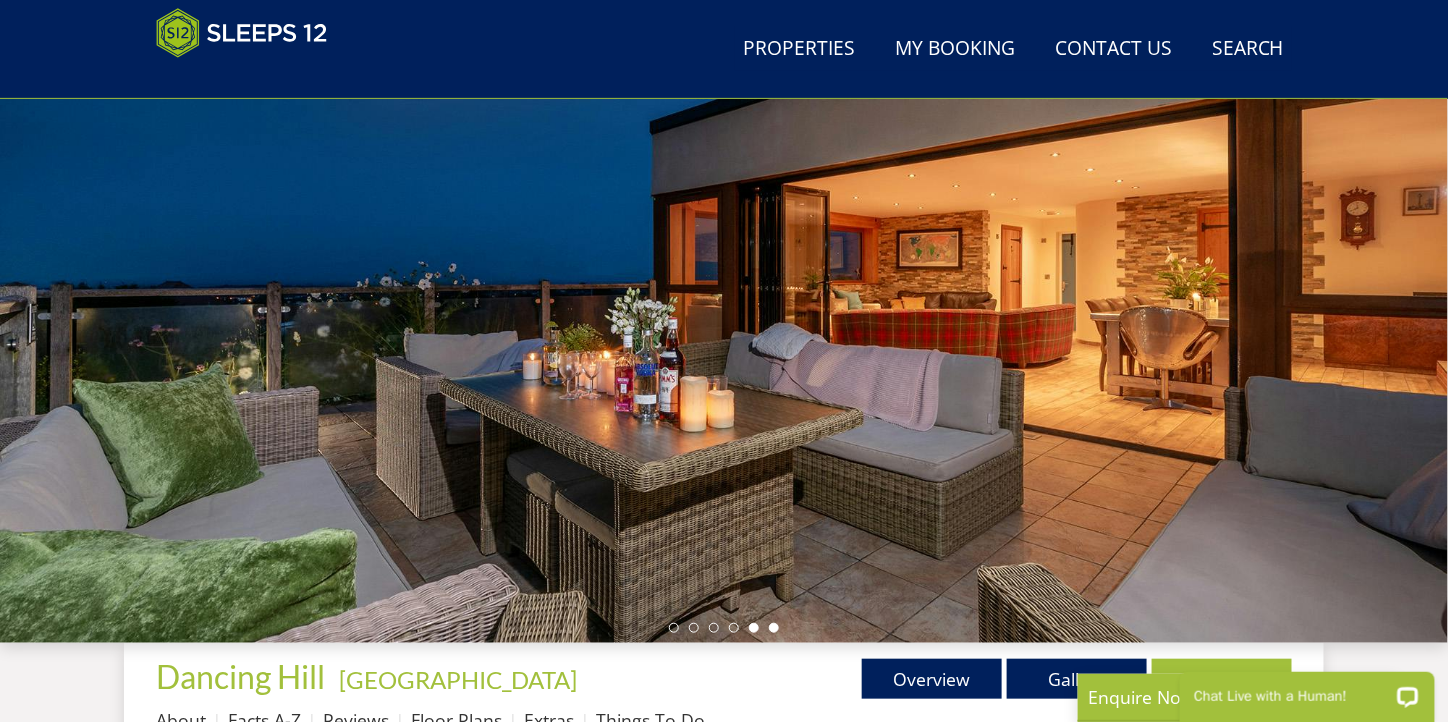 click at bounding box center [774, 628] 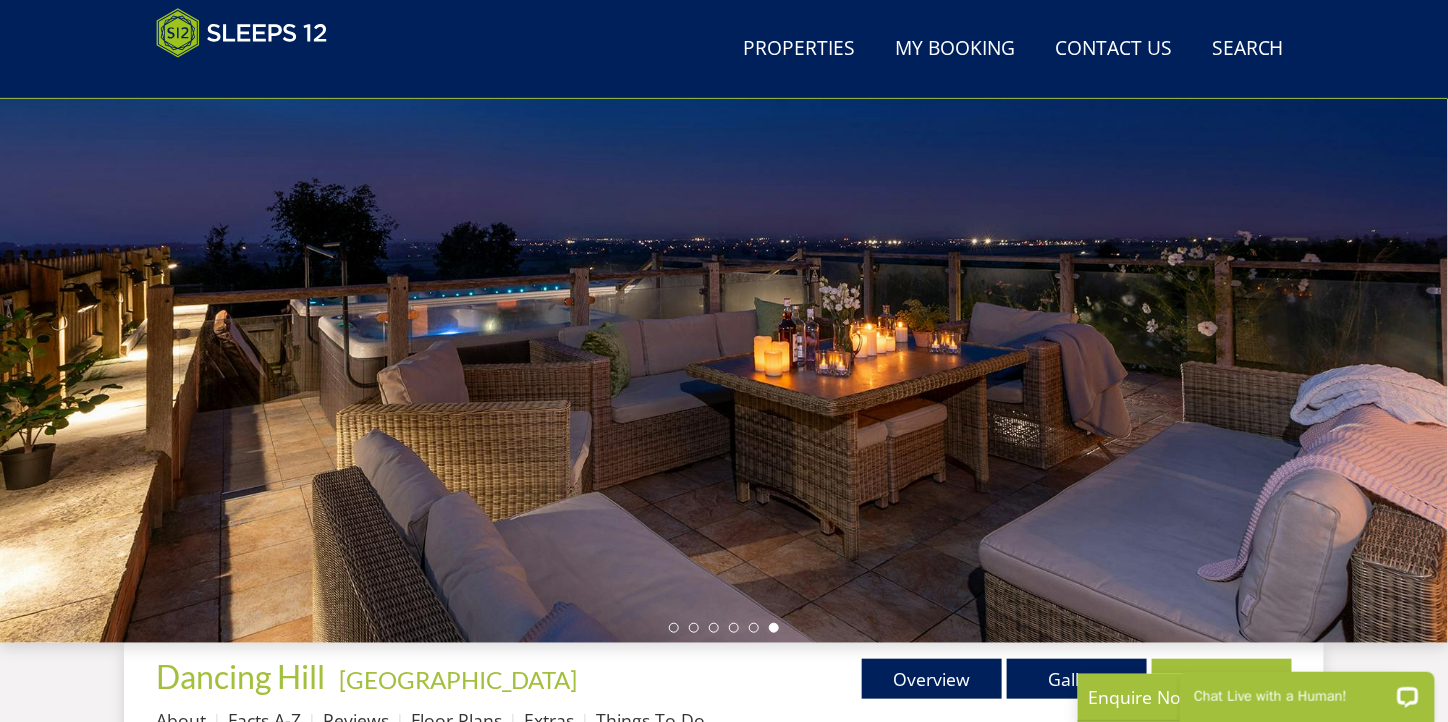 click at bounding box center [724, 293] 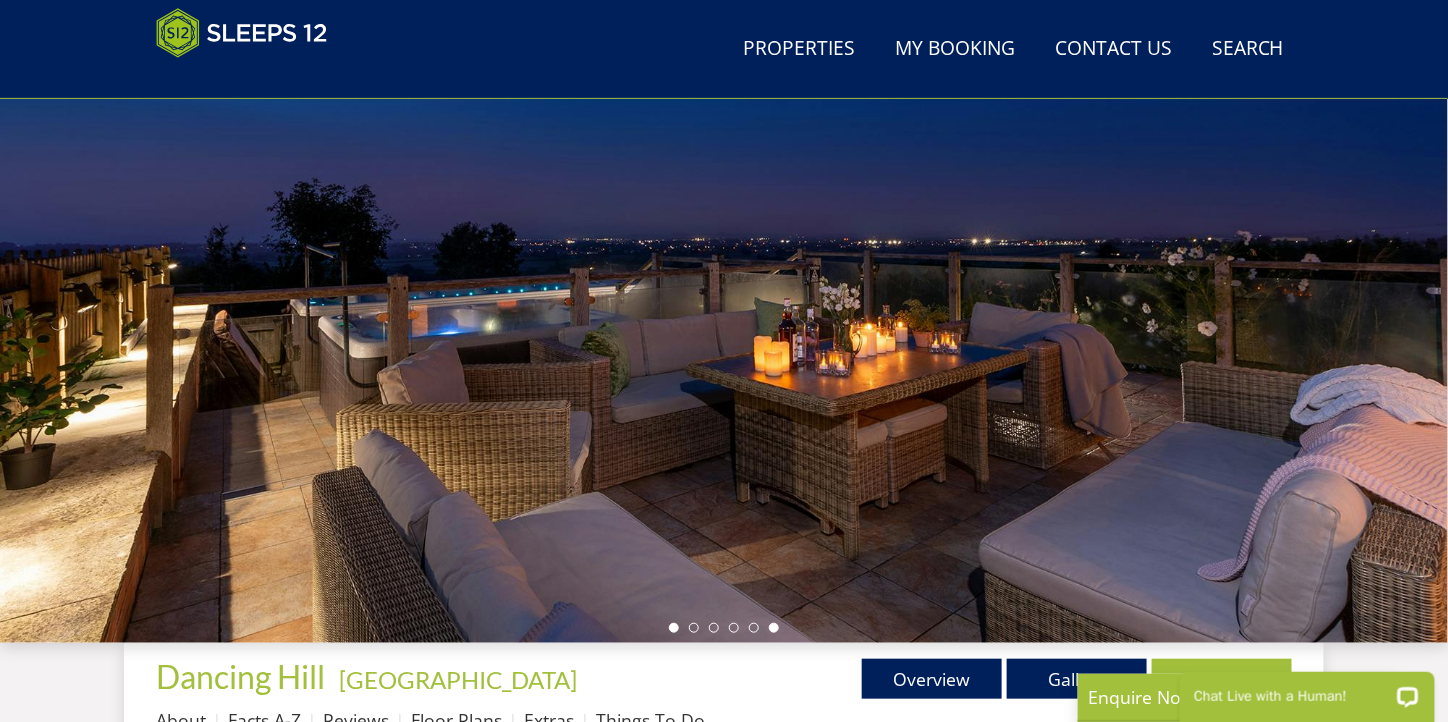 click at bounding box center (674, 628) 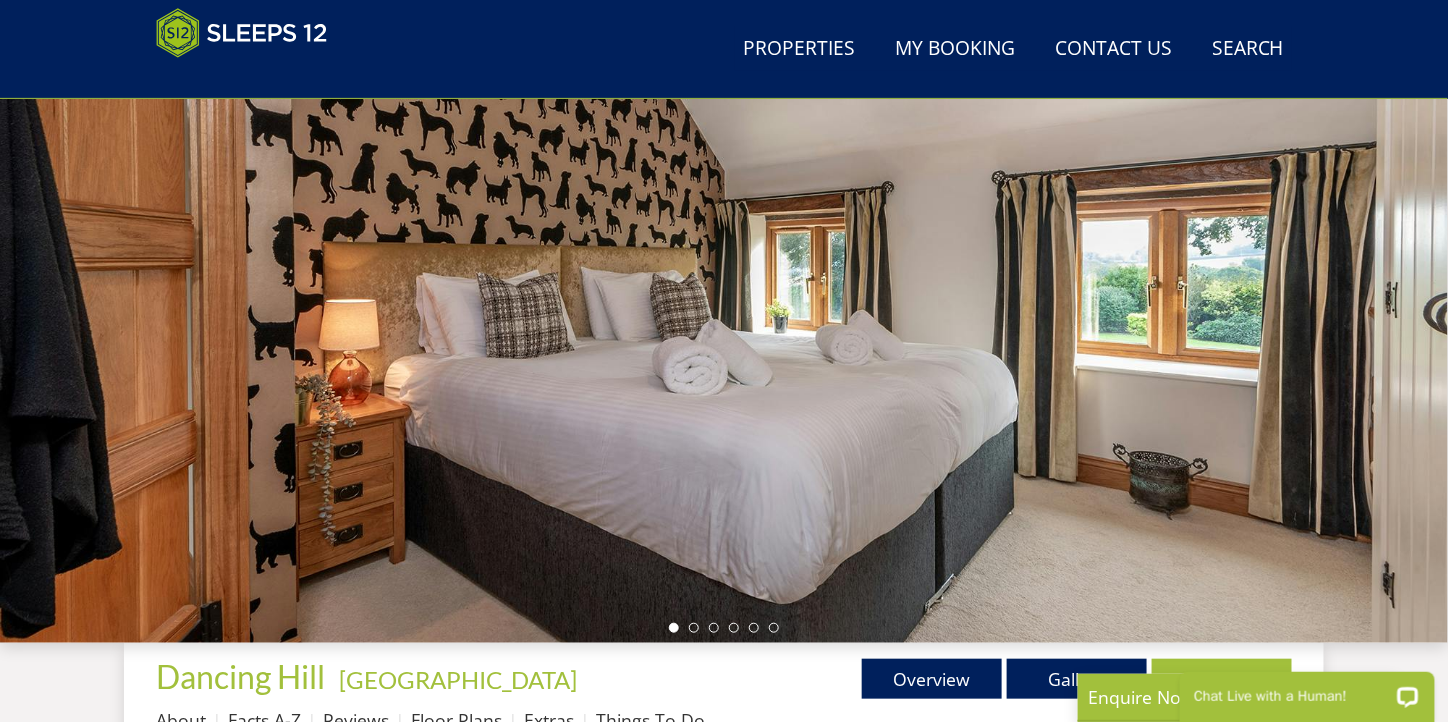 click at bounding box center (724, 293) 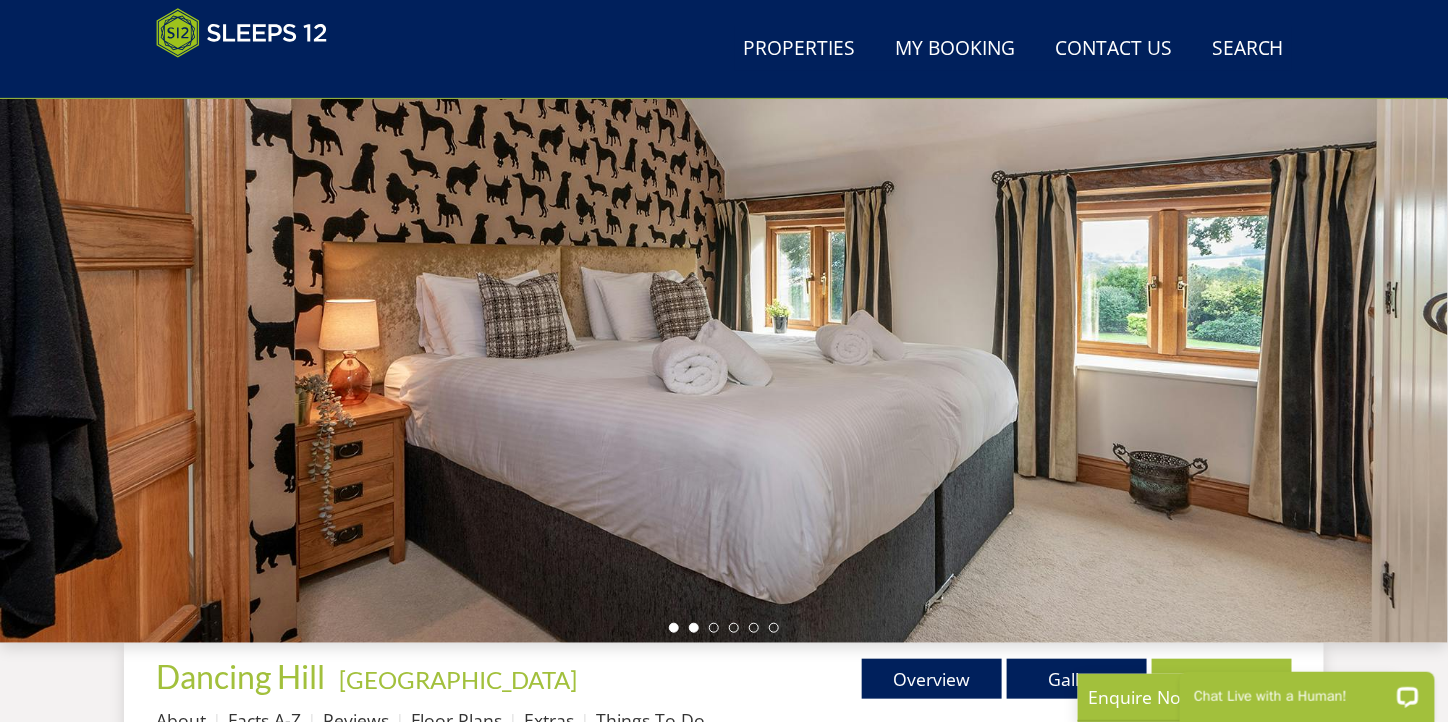 click at bounding box center [694, 628] 